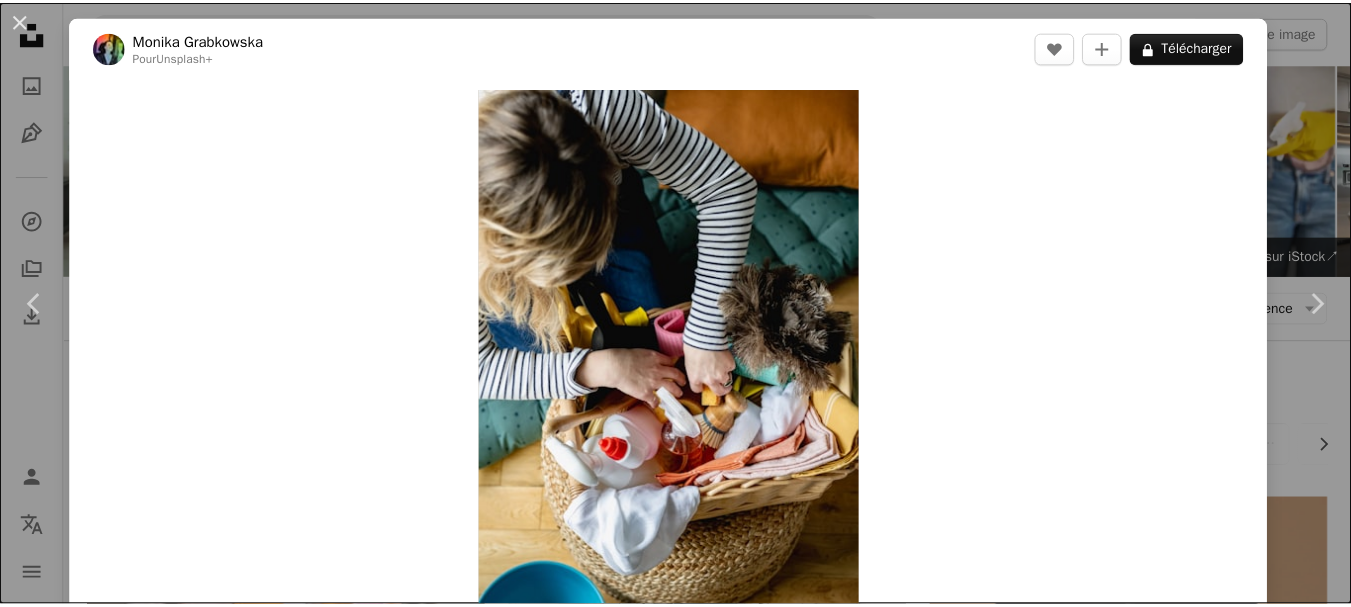 scroll, scrollTop: 3480, scrollLeft: 0, axis: vertical 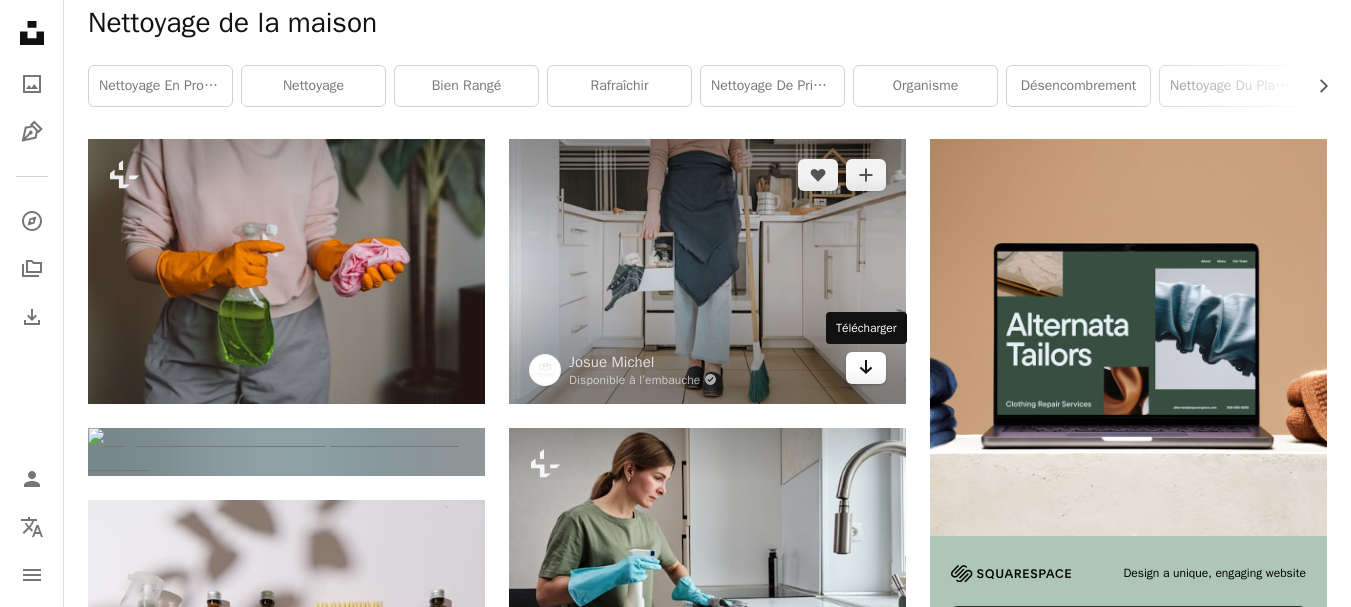 click 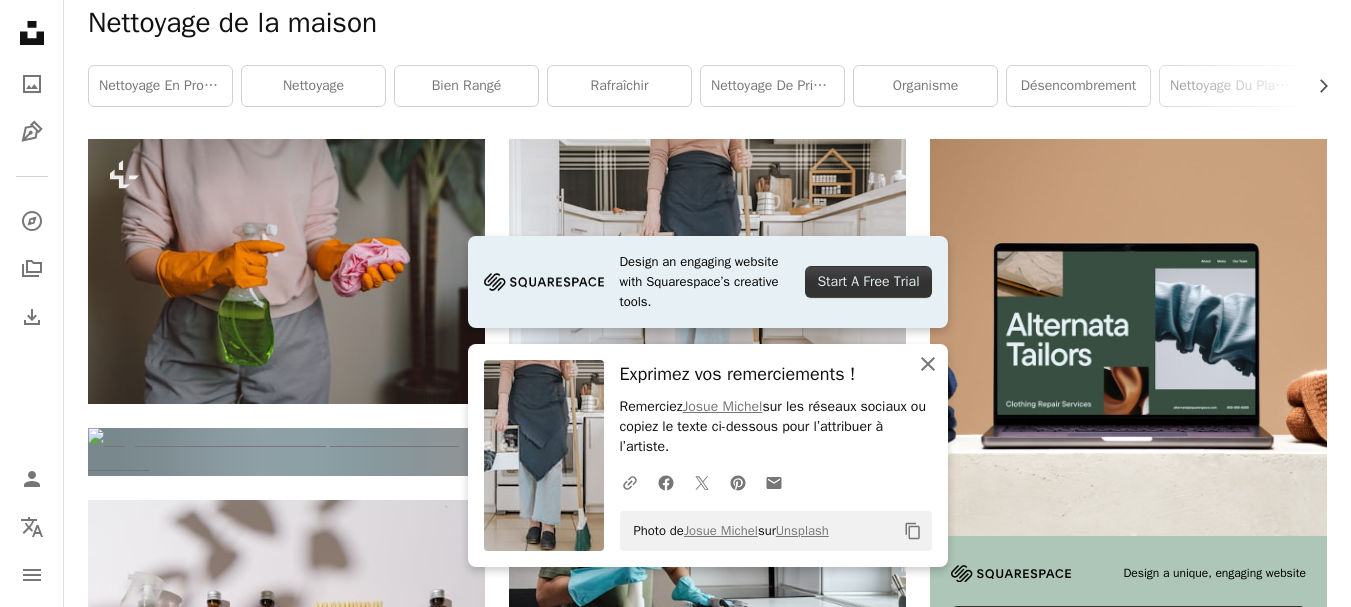 click on "An X shape" 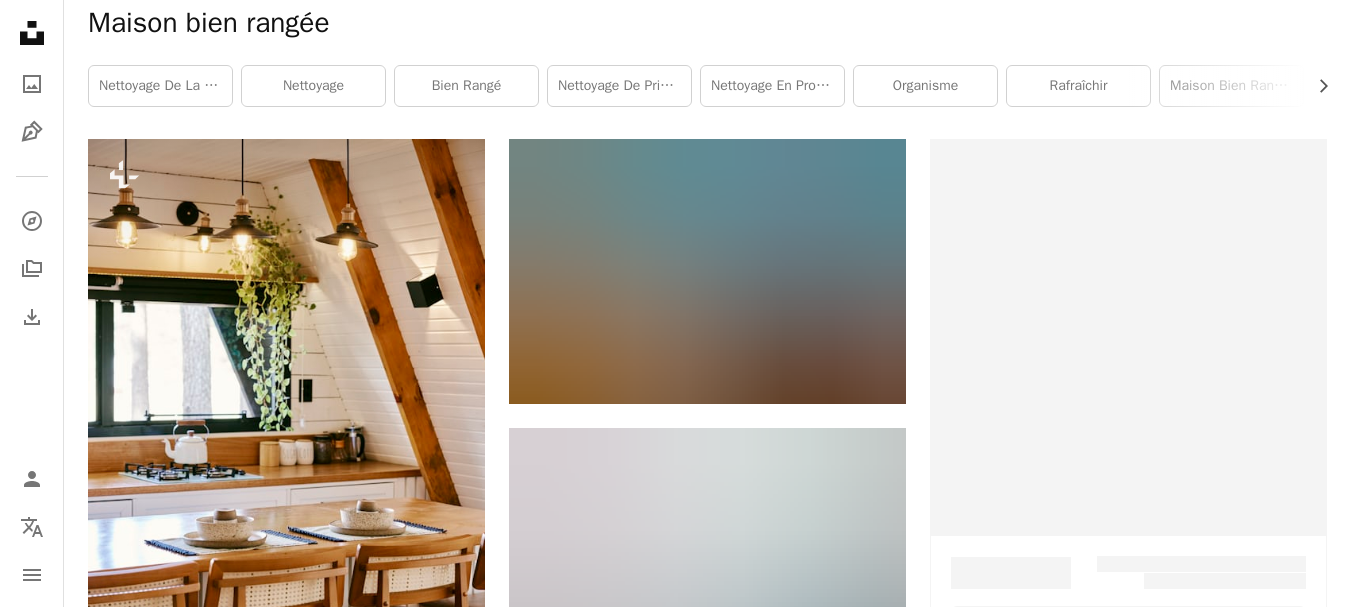 scroll, scrollTop: 0, scrollLeft: 0, axis: both 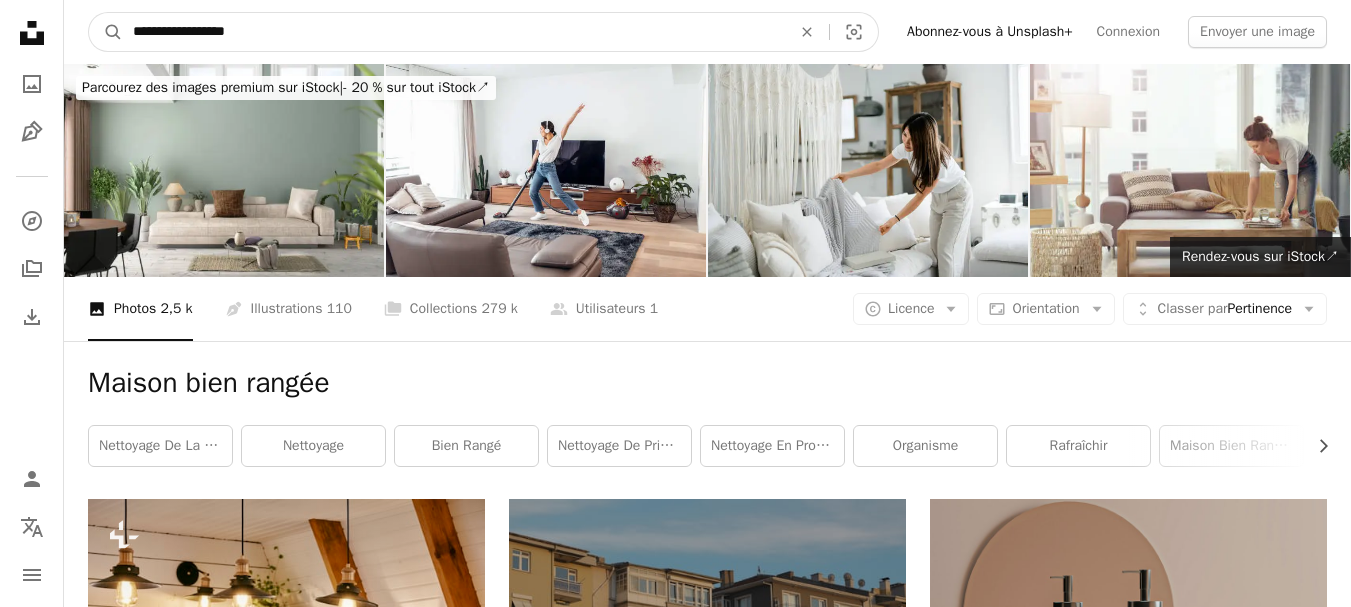 click on "**********" at bounding box center [454, 32] 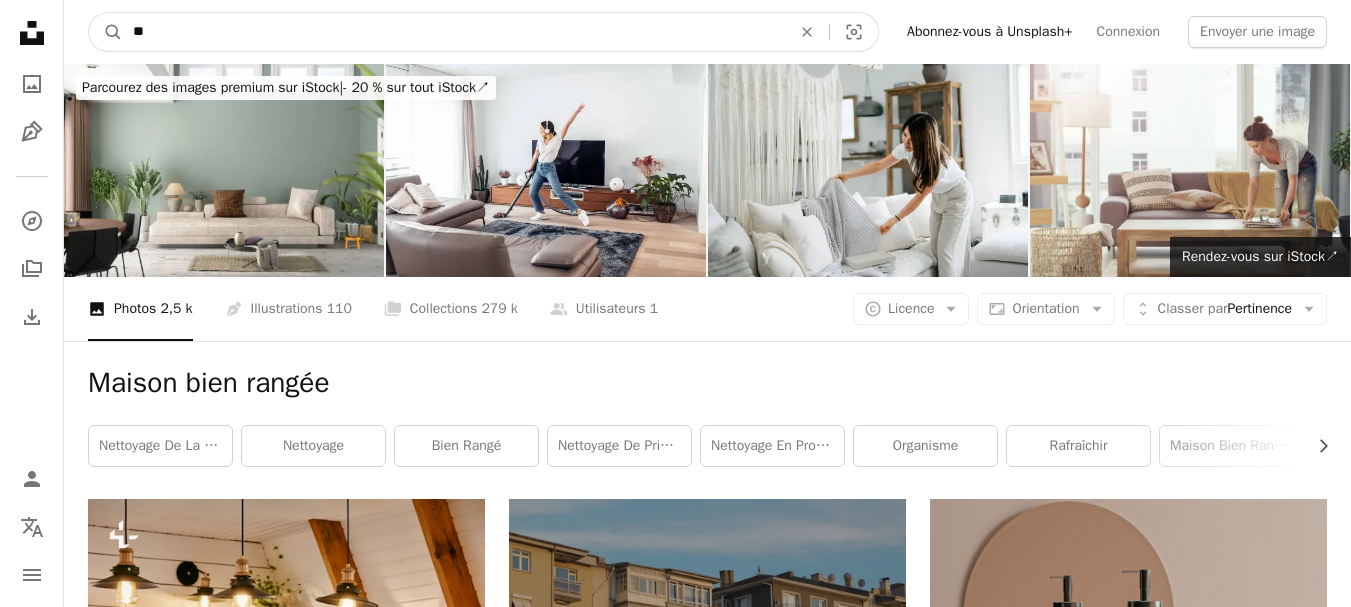 type on "*" 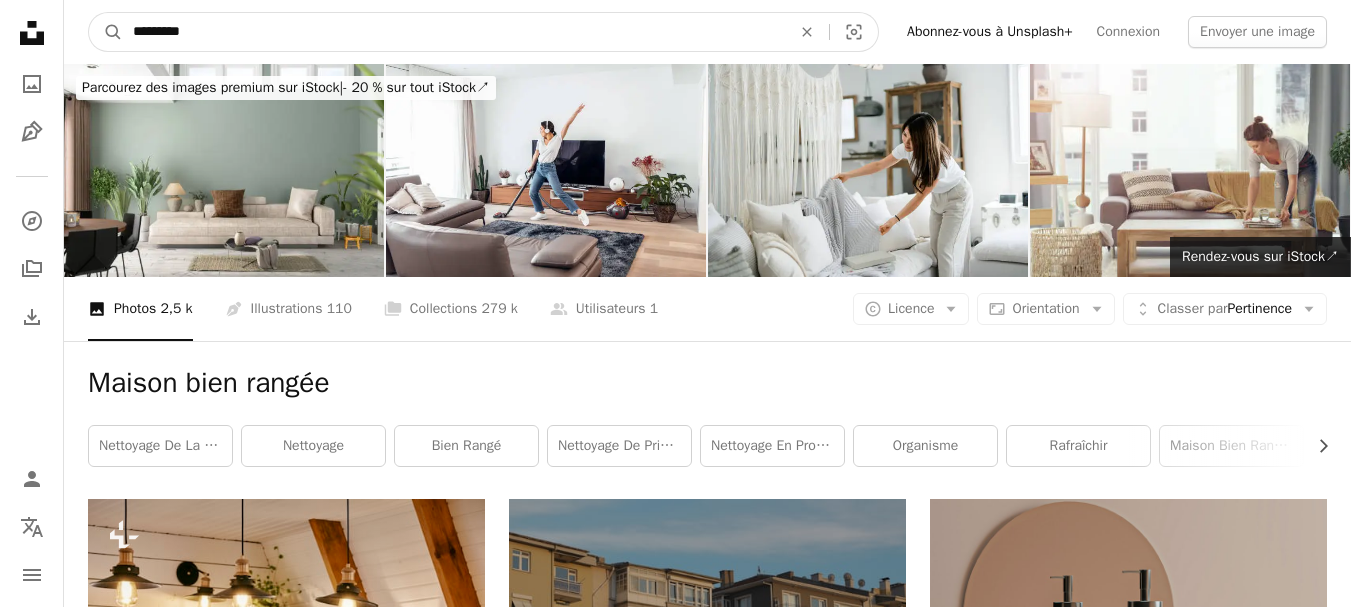 type on "*********" 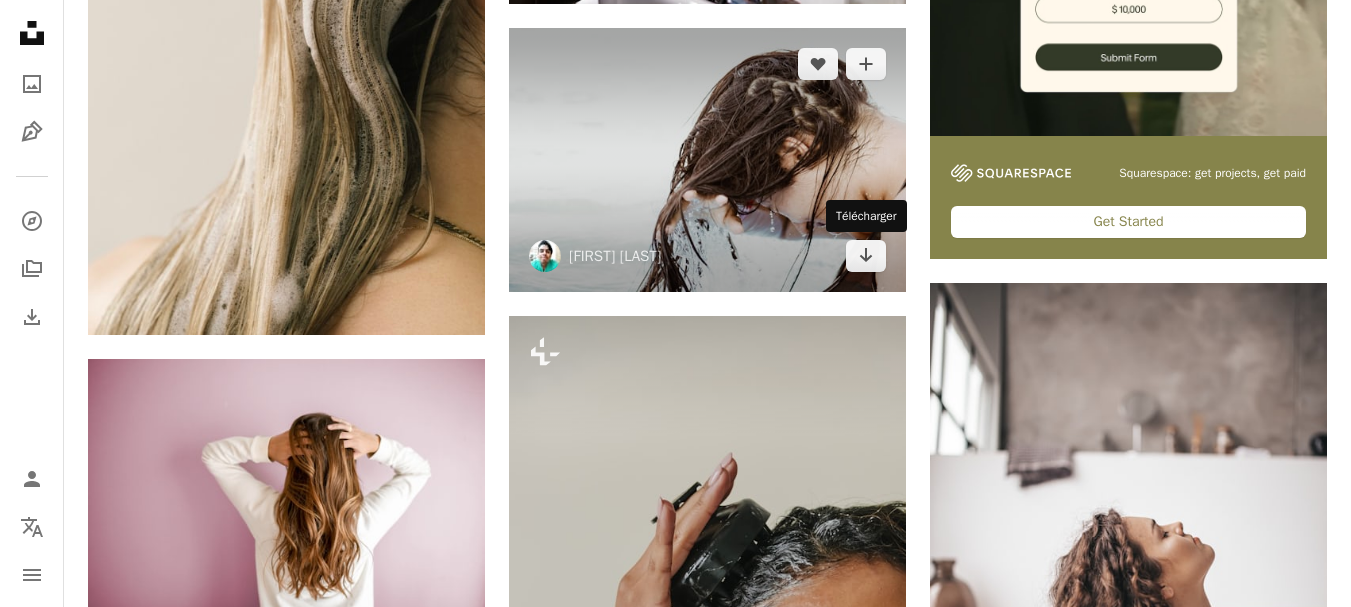 scroll, scrollTop: 720, scrollLeft: 0, axis: vertical 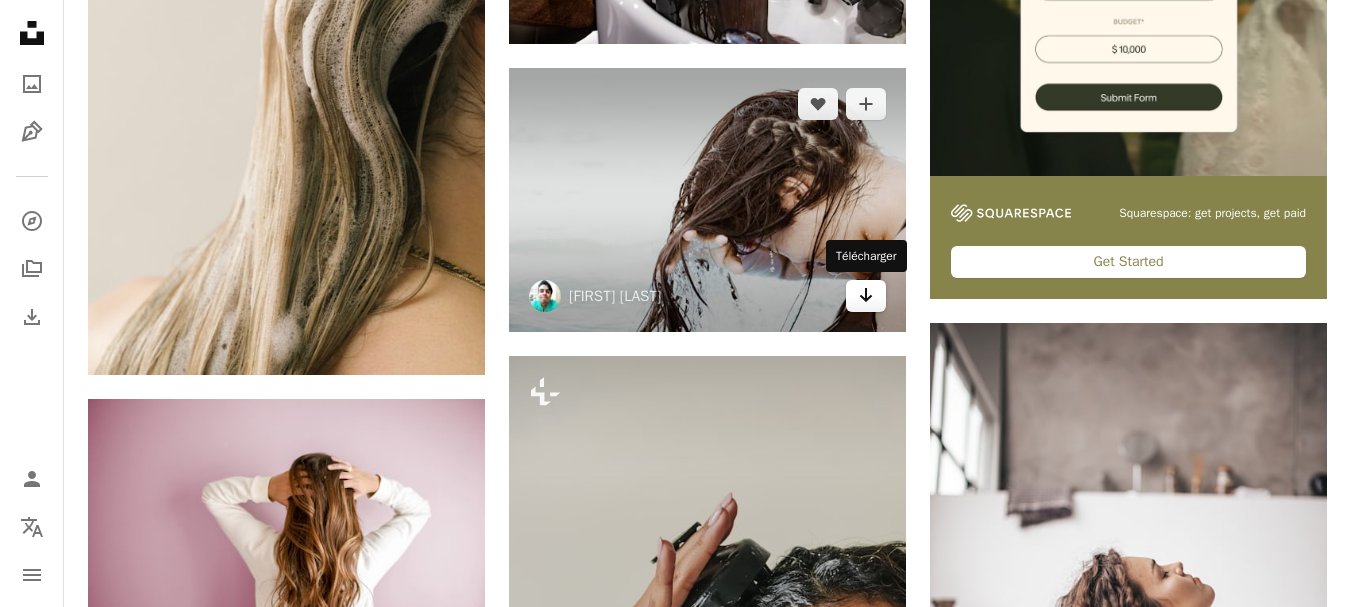 click 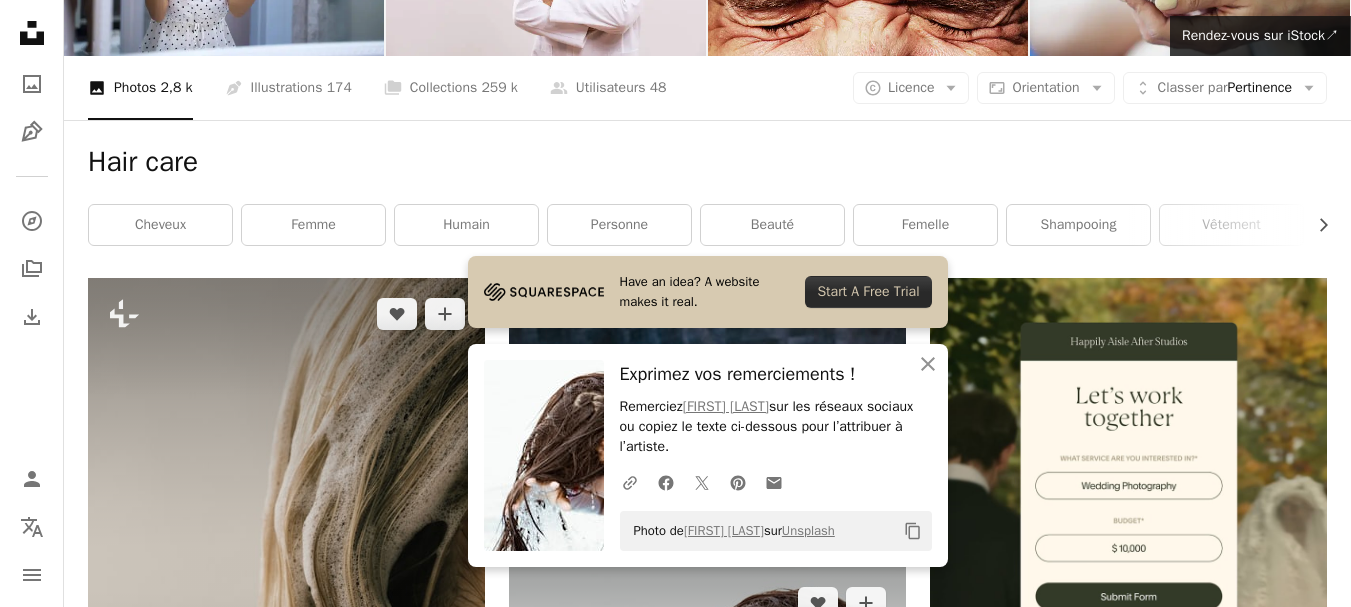 scroll, scrollTop: 0, scrollLeft: 0, axis: both 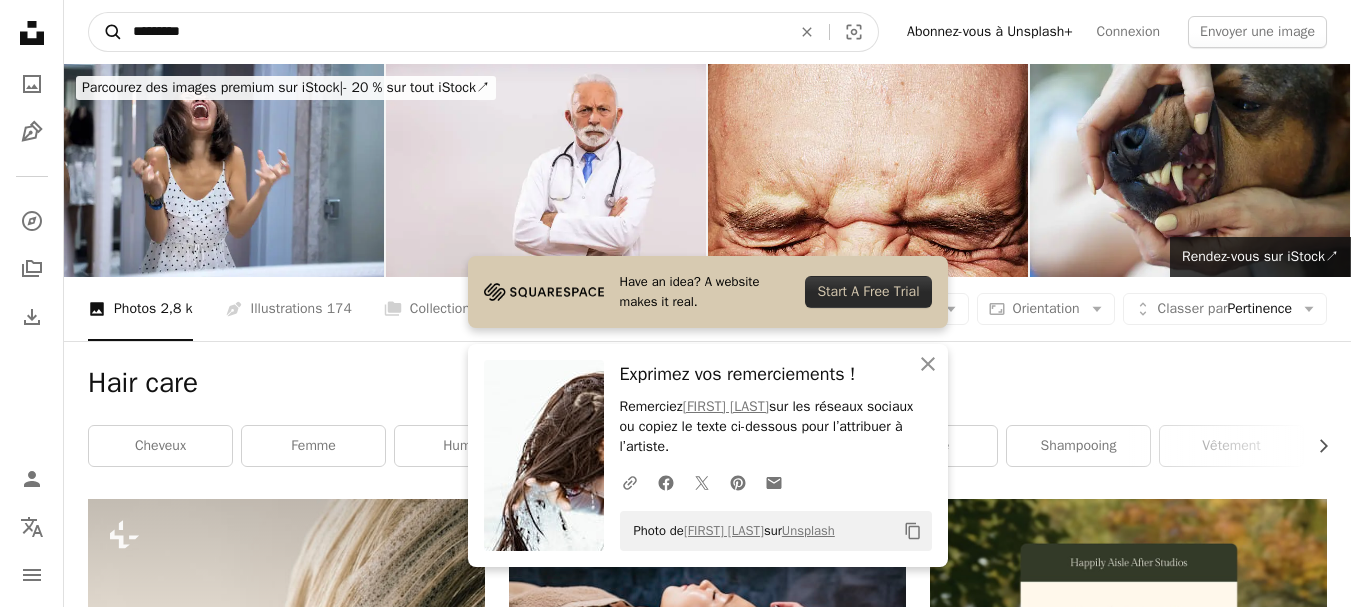 drag, startPoint x: 198, startPoint y: 28, endPoint x: 94, endPoint y: 41, distance: 104.80935 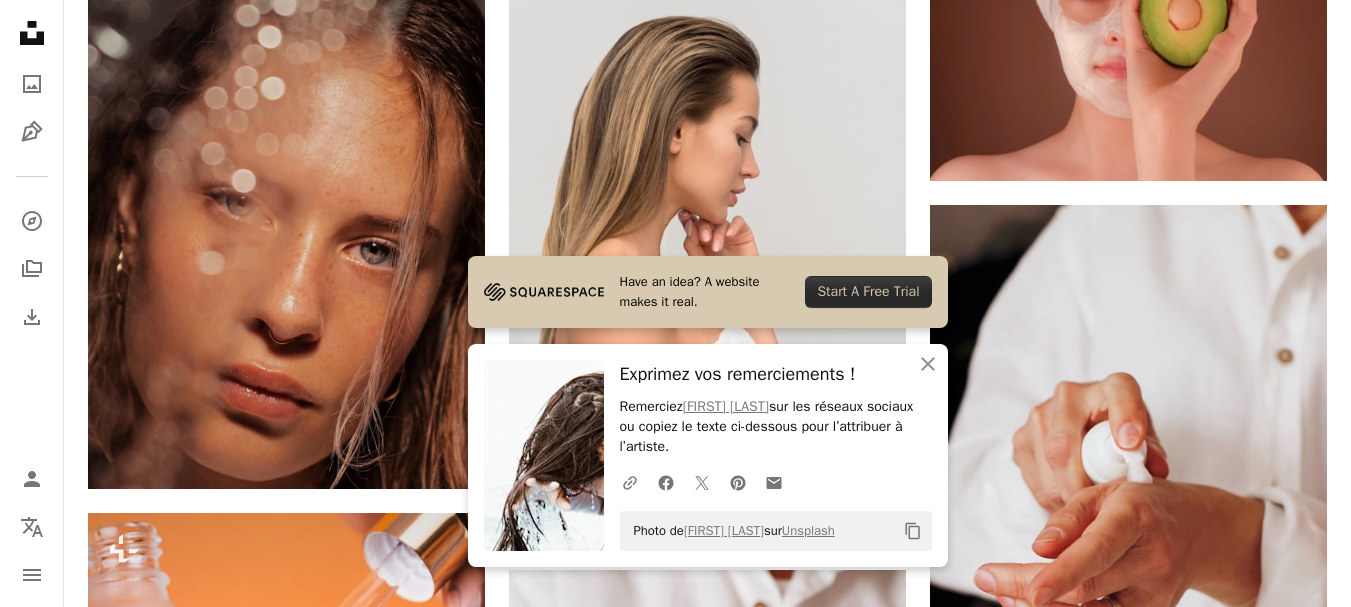 scroll, scrollTop: 1039, scrollLeft: 0, axis: vertical 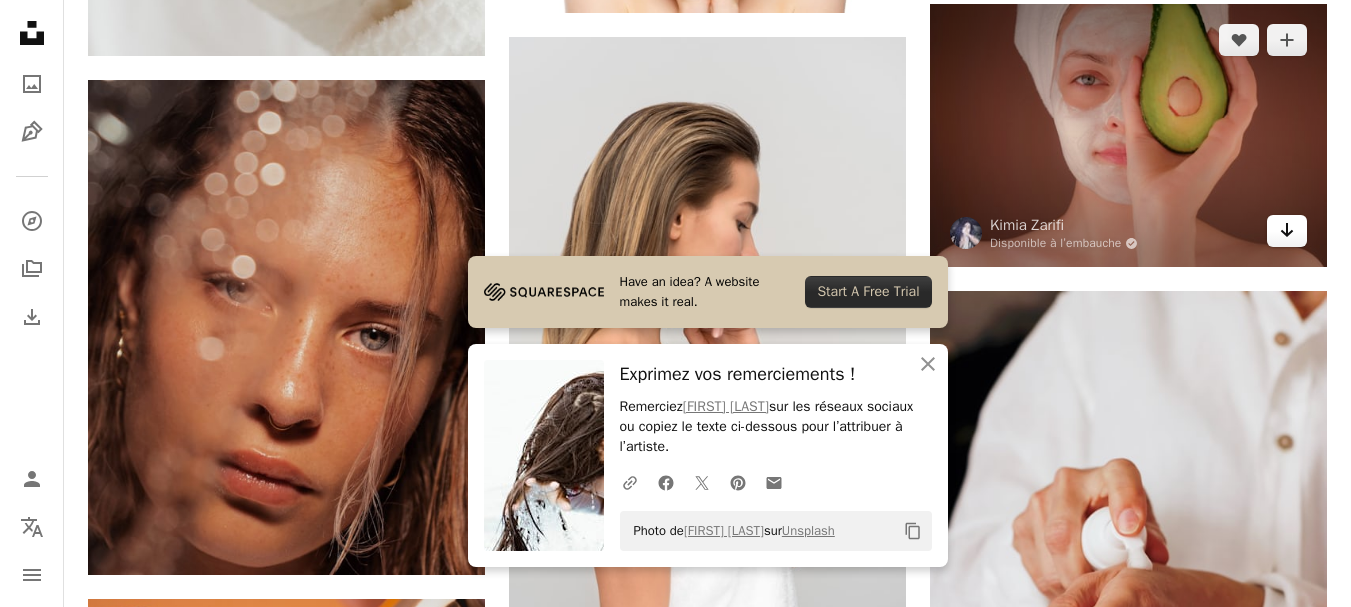 click on "Arrow pointing down" at bounding box center [1287, 231] 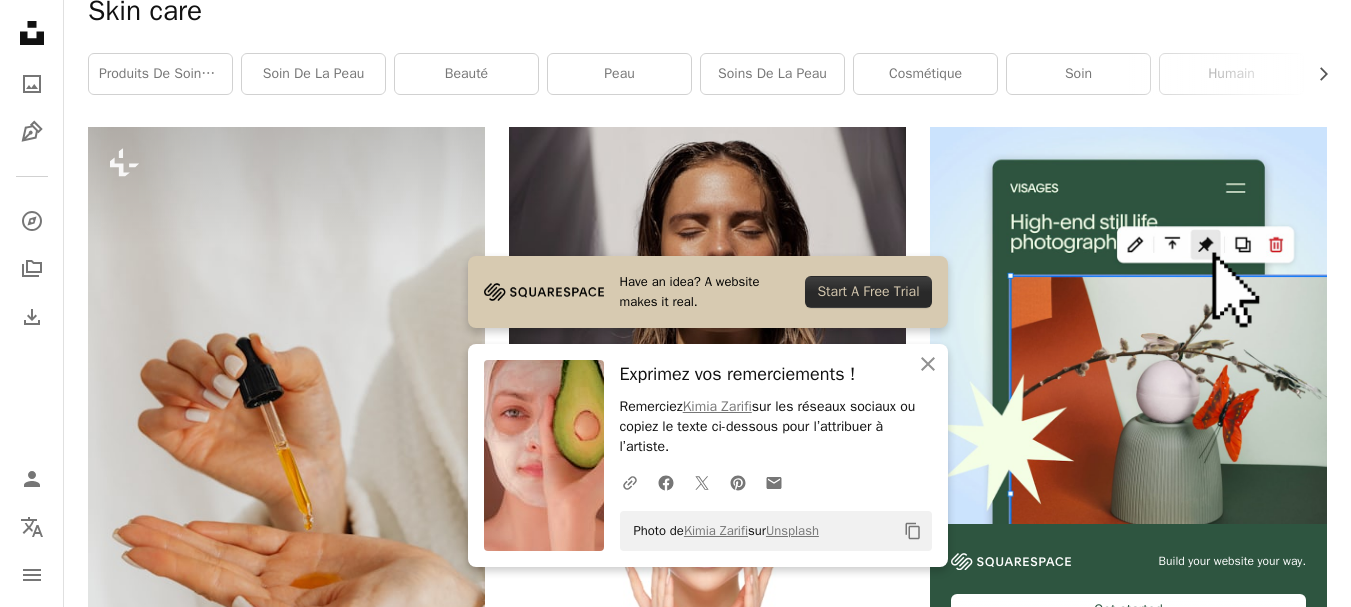 scroll, scrollTop: 0, scrollLeft: 0, axis: both 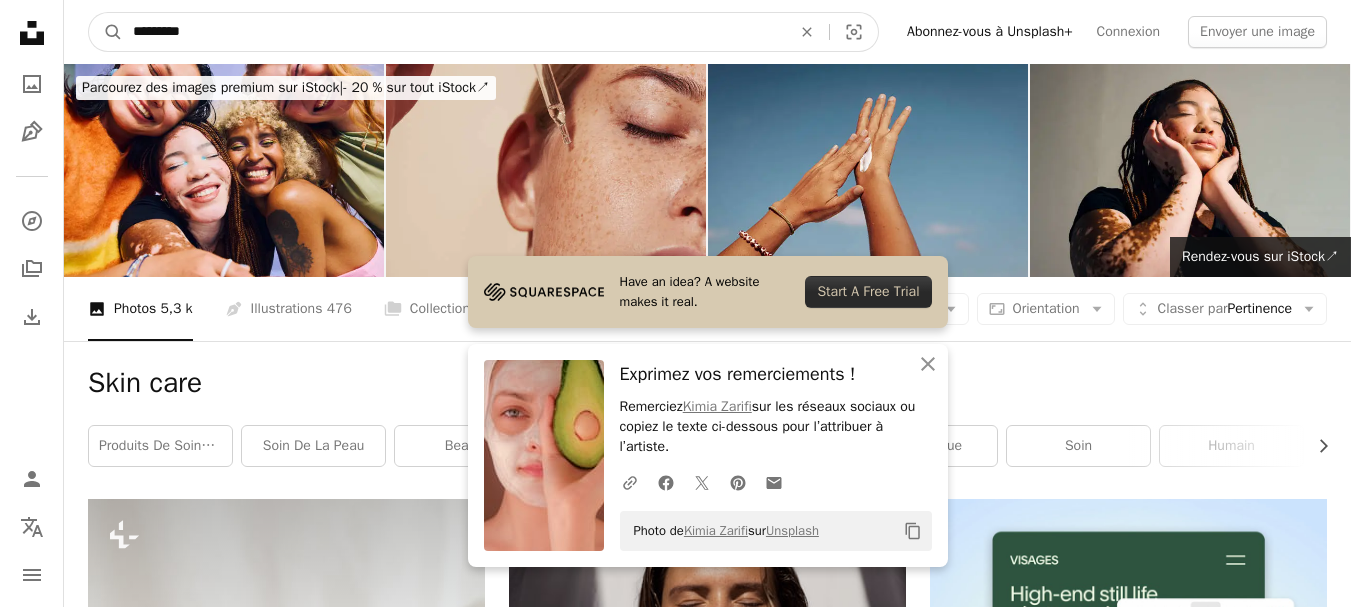 drag, startPoint x: 206, startPoint y: 36, endPoint x: 38, endPoint y: 34, distance: 168.0119 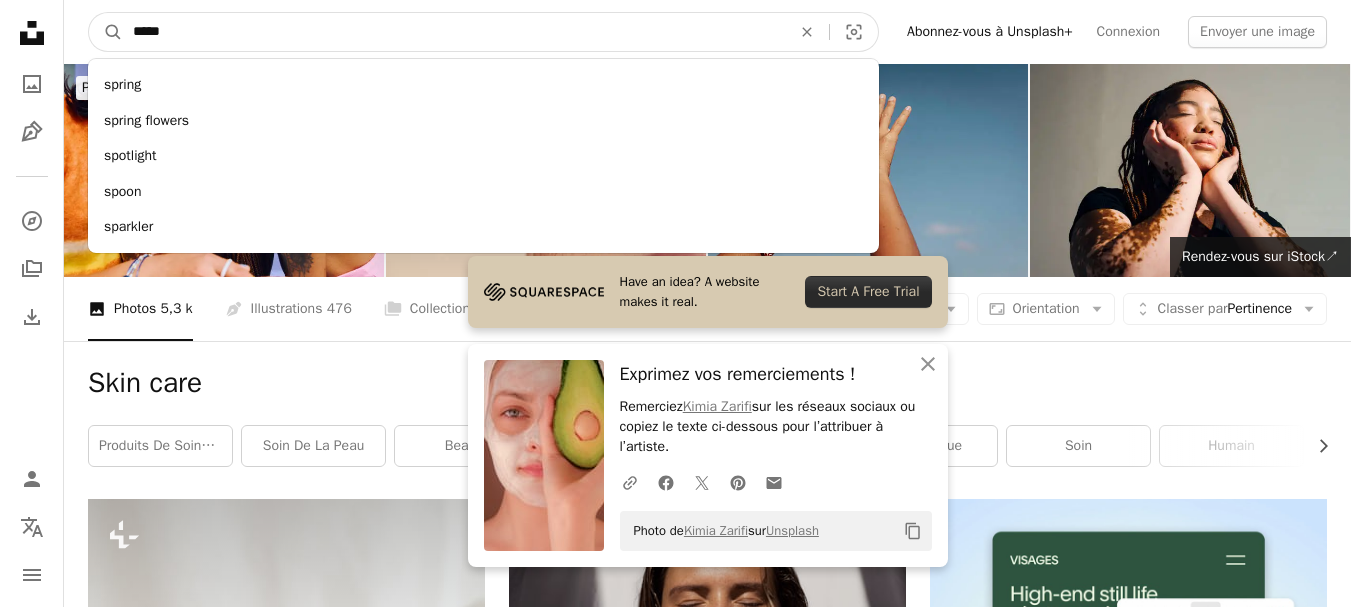 type on "*****" 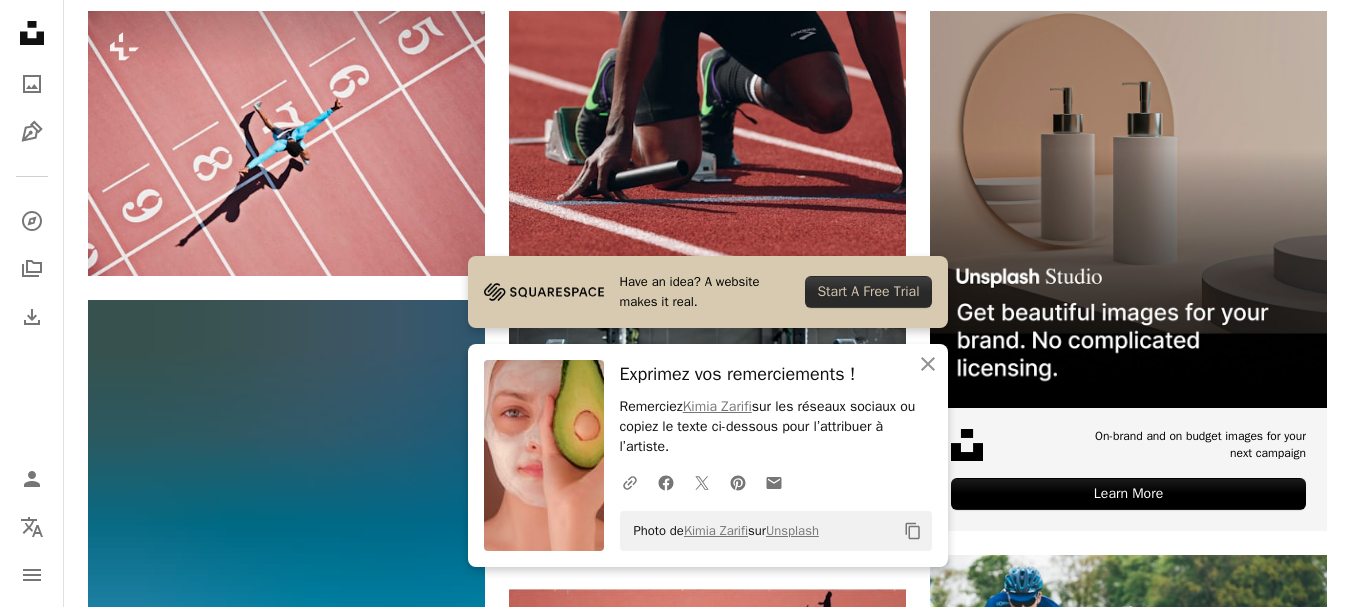 scroll, scrollTop: 513, scrollLeft: 0, axis: vertical 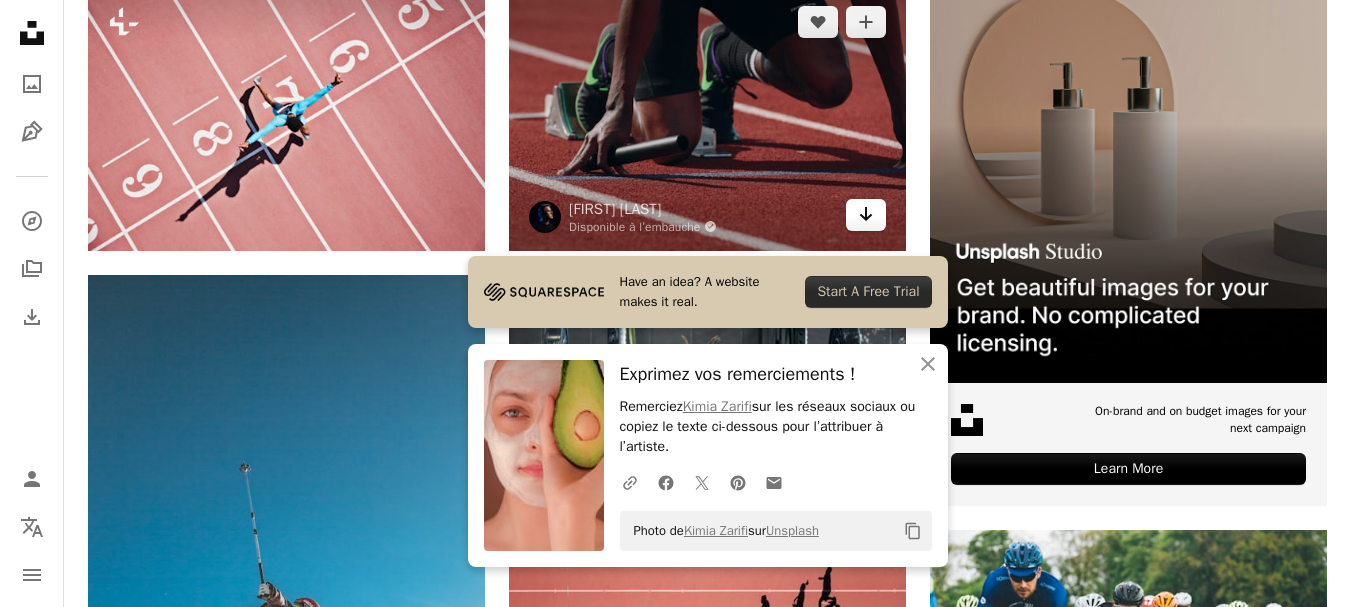 click on "Arrow pointing down" 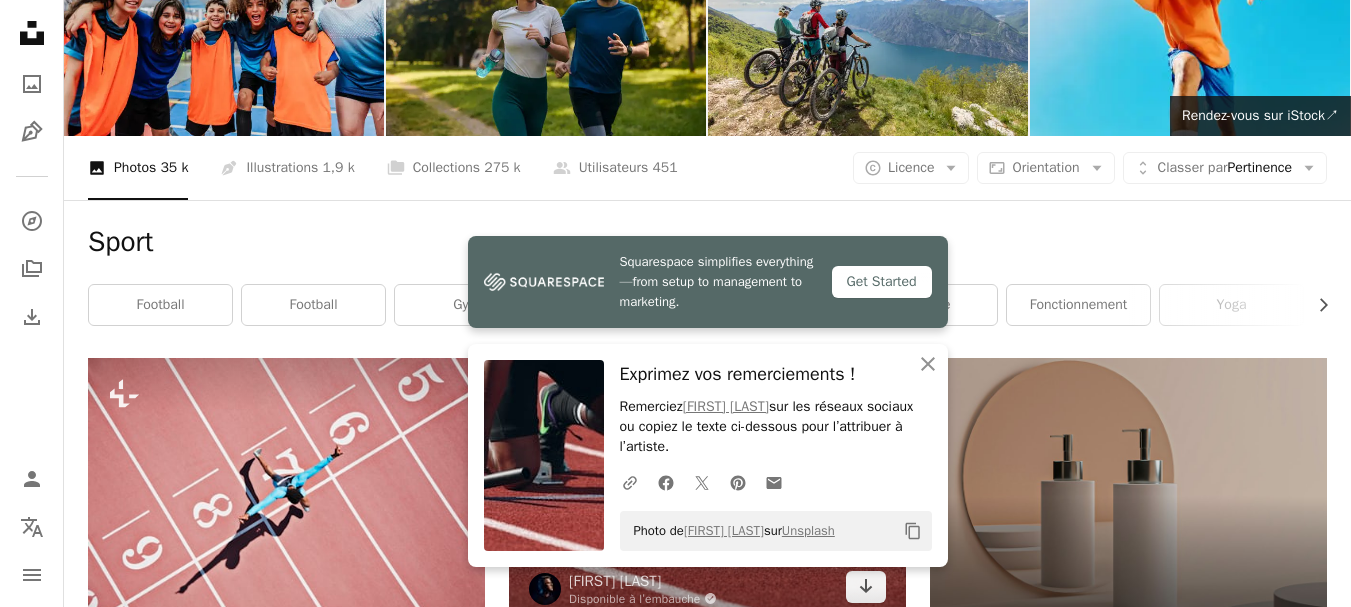 scroll, scrollTop: 0, scrollLeft: 0, axis: both 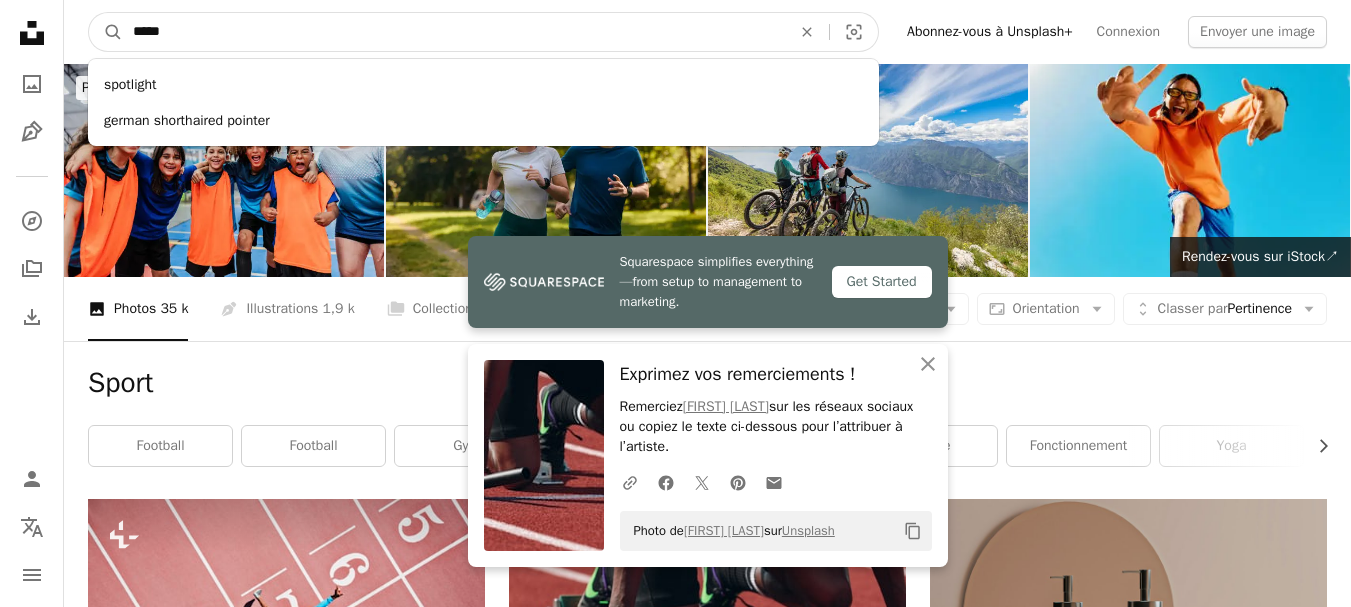 drag, startPoint x: 254, startPoint y: 35, endPoint x: 0, endPoint y: 24, distance: 254.23808 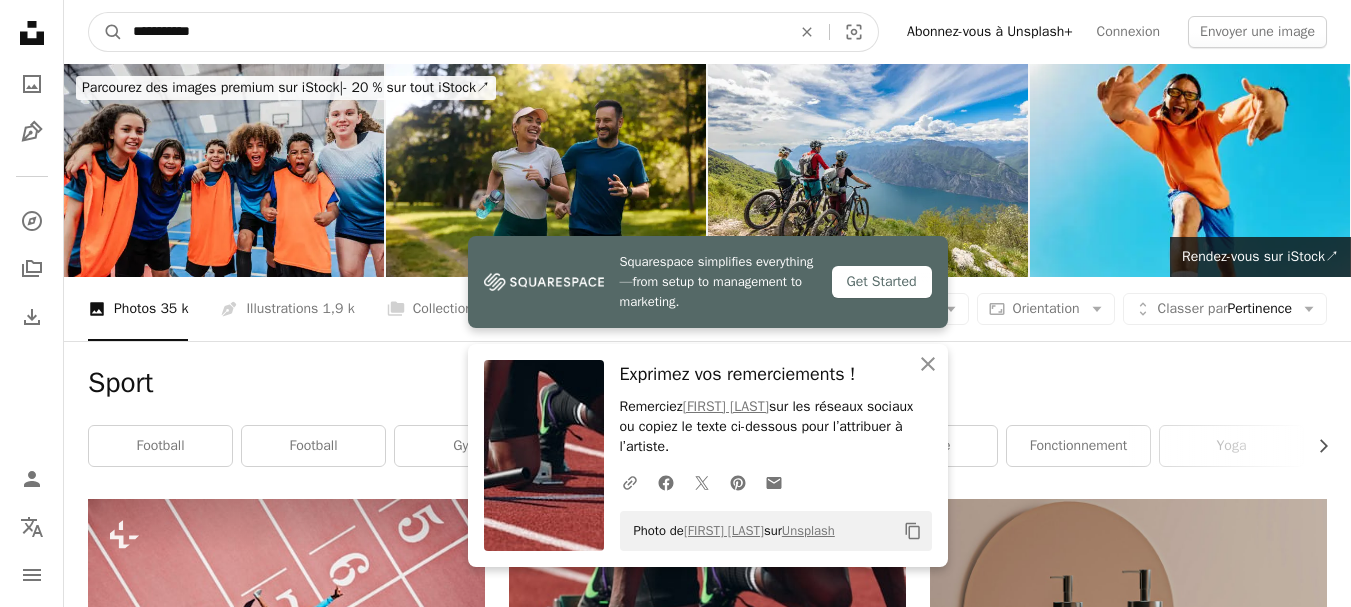type on "**********" 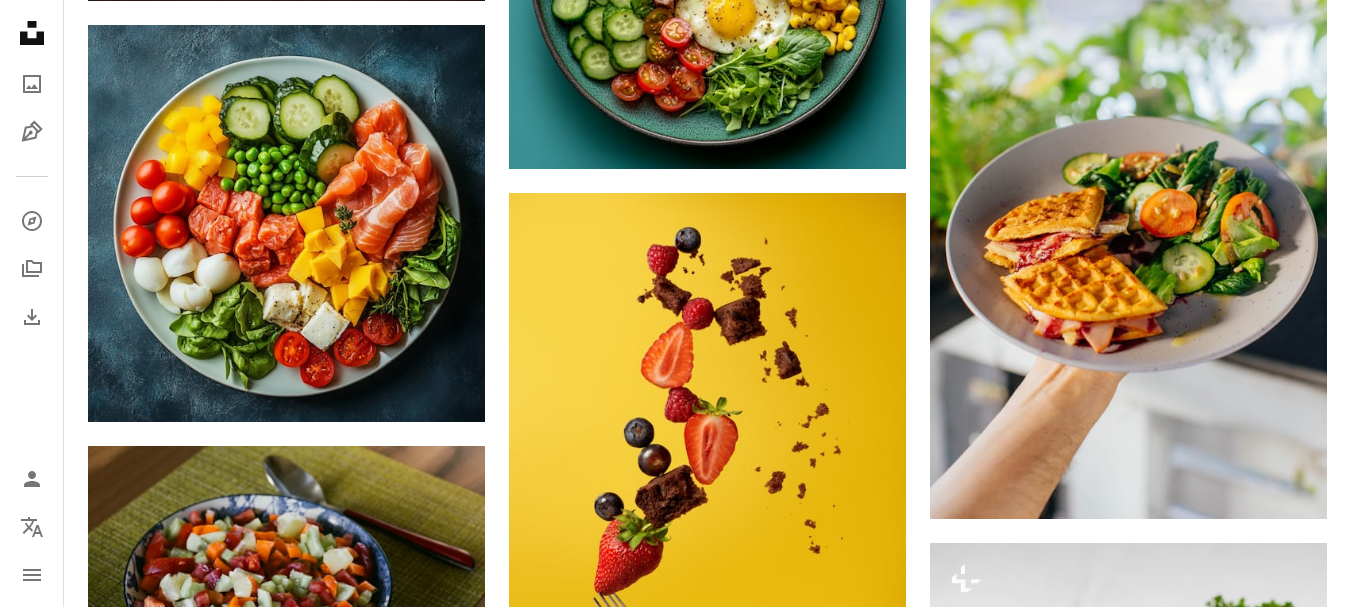 scroll, scrollTop: 1880, scrollLeft: 0, axis: vertical 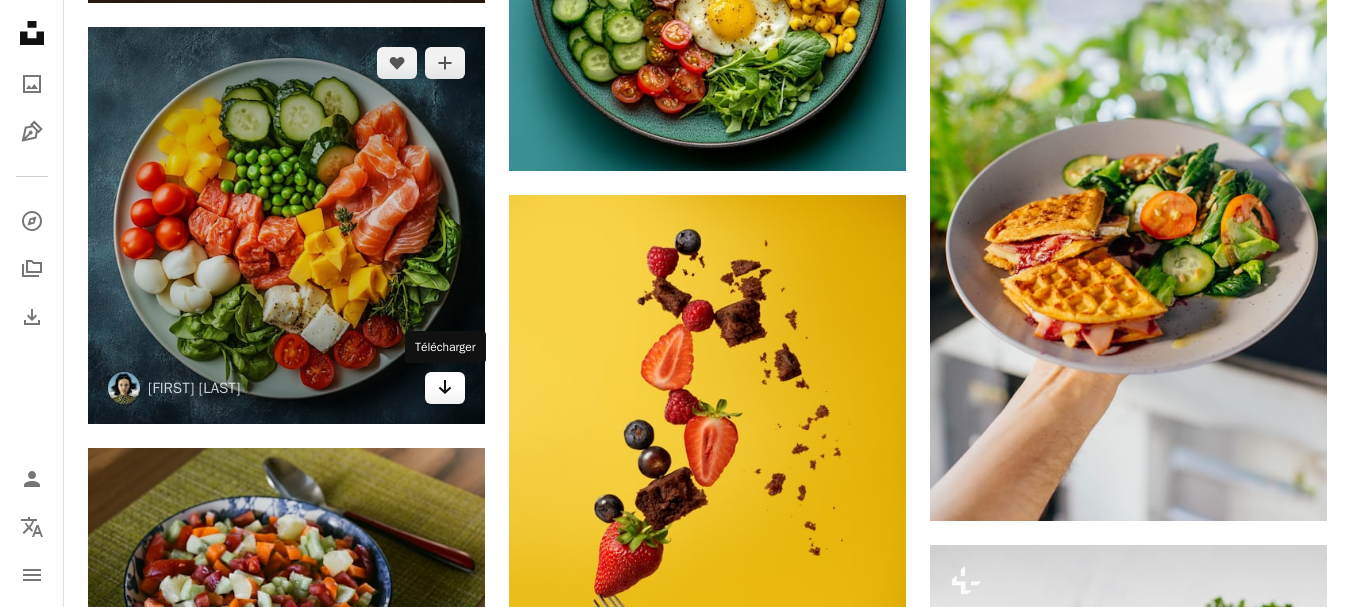 click on "Arrow pointing down" 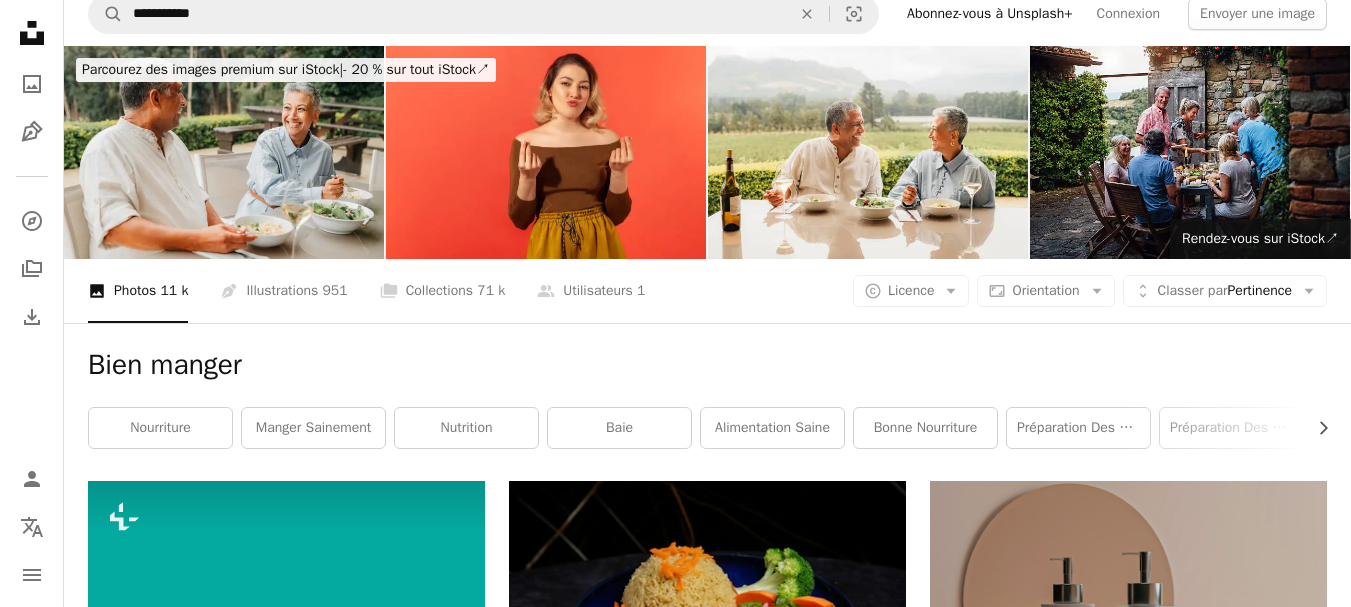 scroll, scrollTop: 0, scrollLeft: 0, axis: both 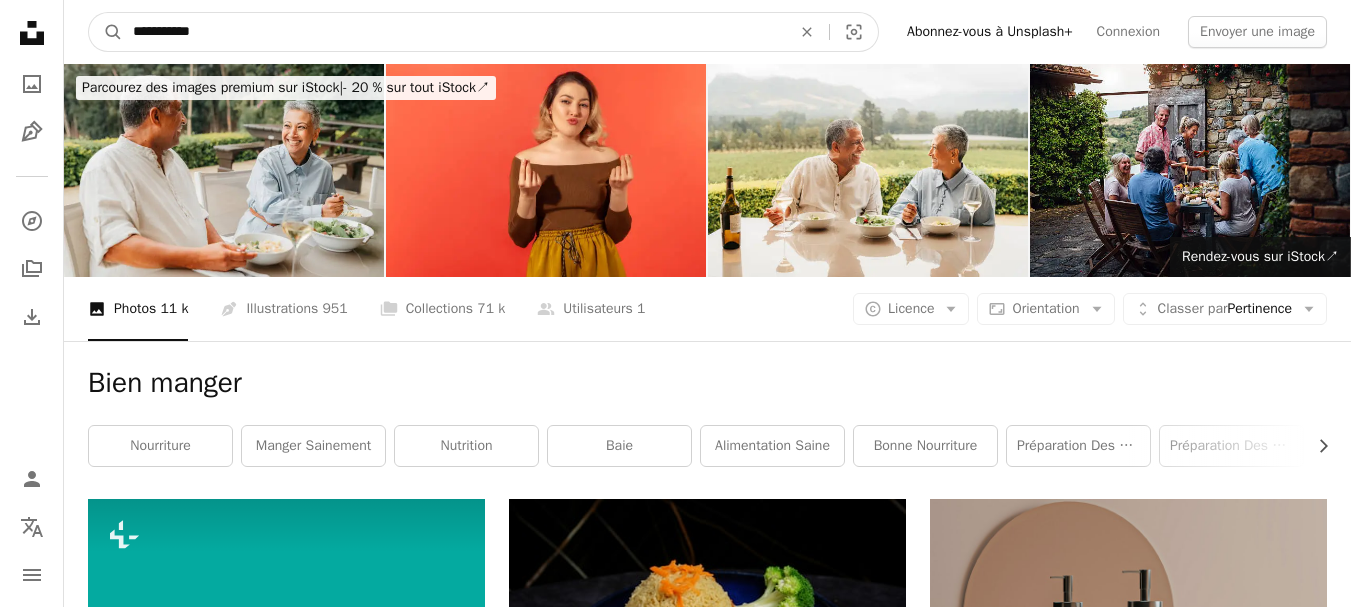 drag, startPoint x: 229, startPoint y: 45, endPoint x: 78, endPoint y: 39, distance: 151.11916 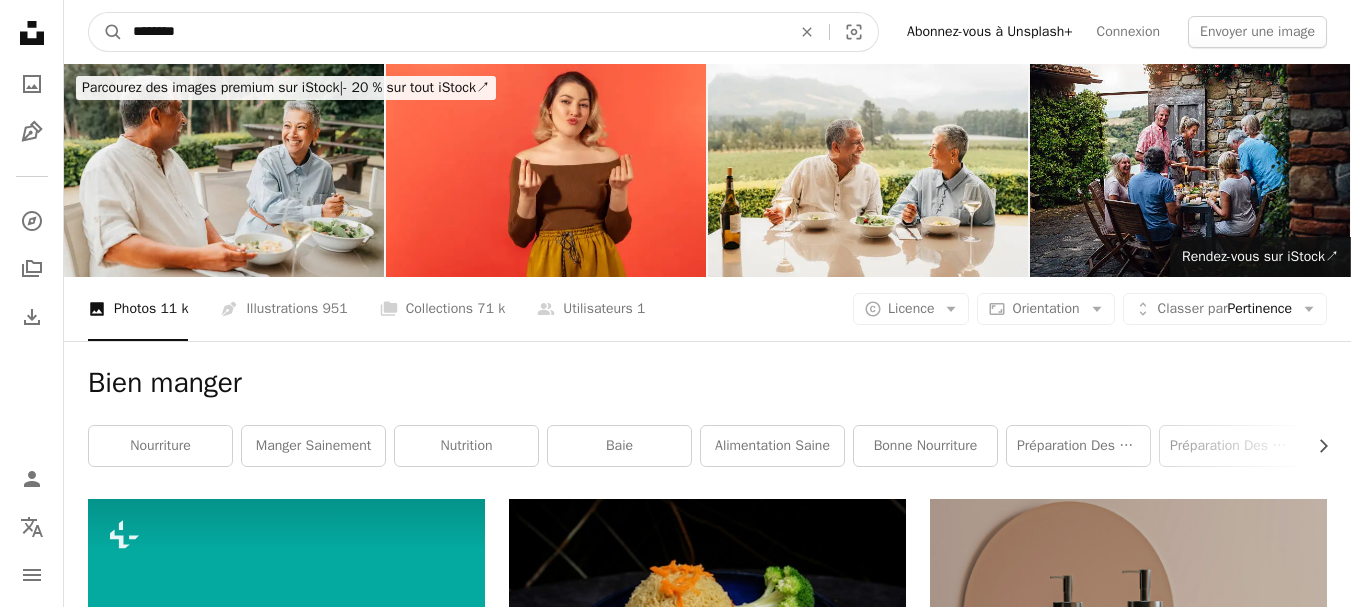 type on "********" 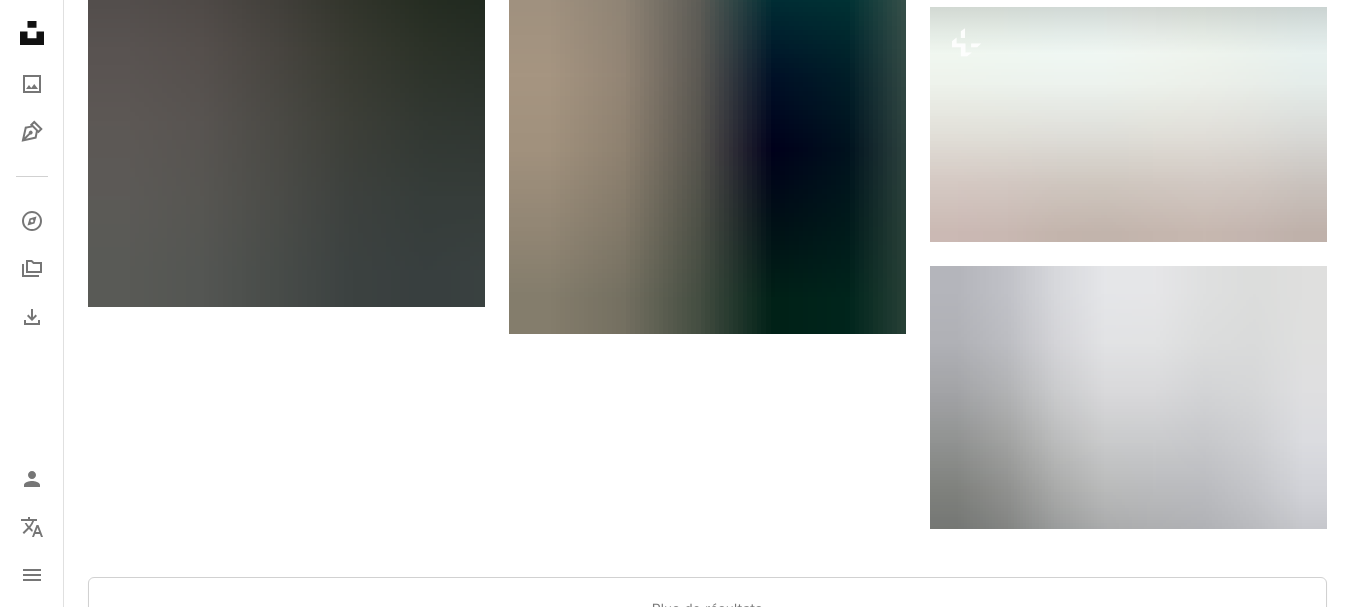 scroll, scrollTop: 3530, scrollLeft: 0, axis: vertical 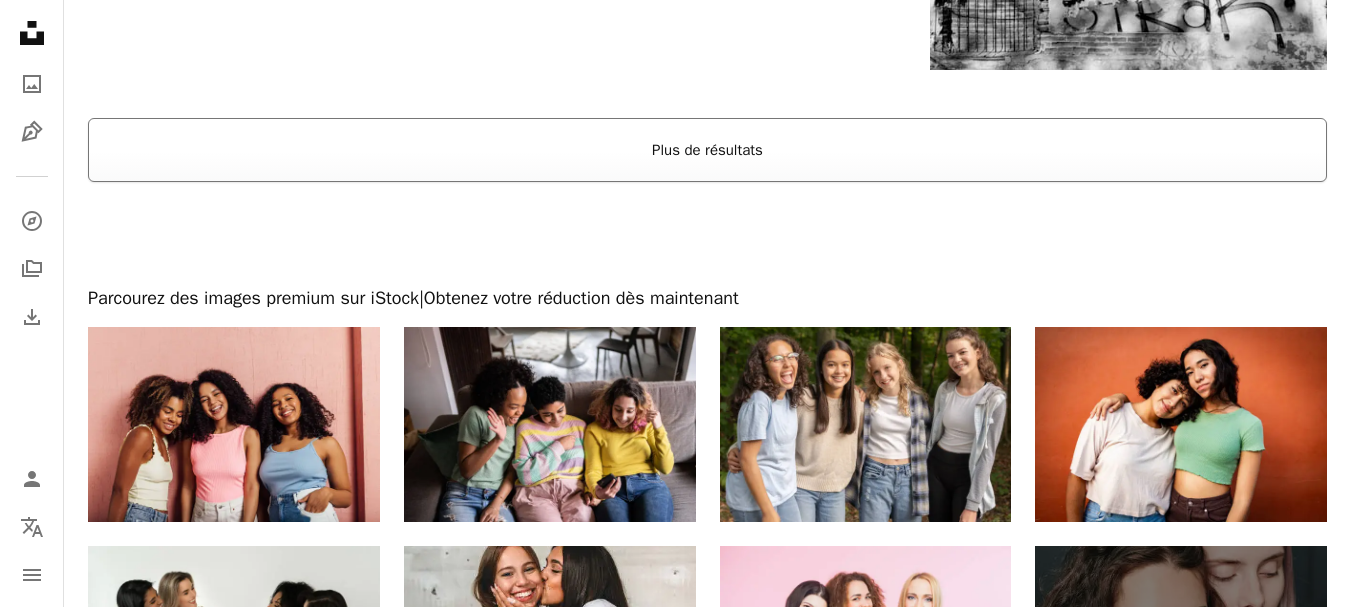 click on "Plus de résultats" at bounding box center [707, 150] 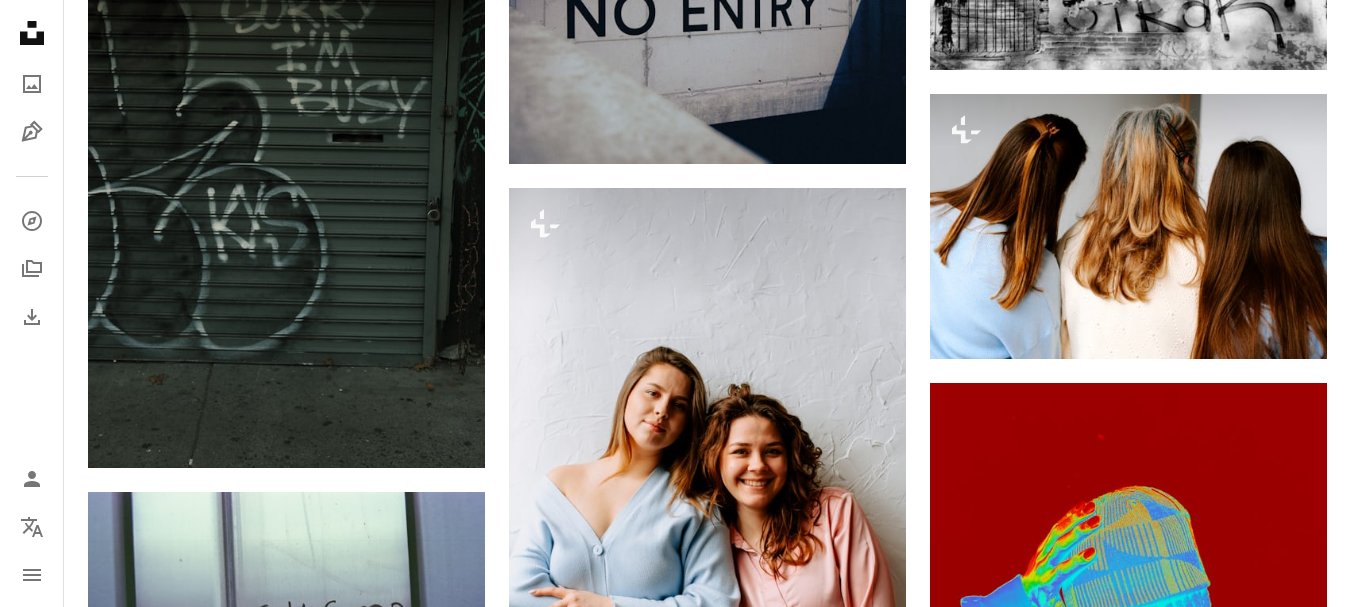 scroll, scrollTop: 0, scrollLeft: 0, axis: both 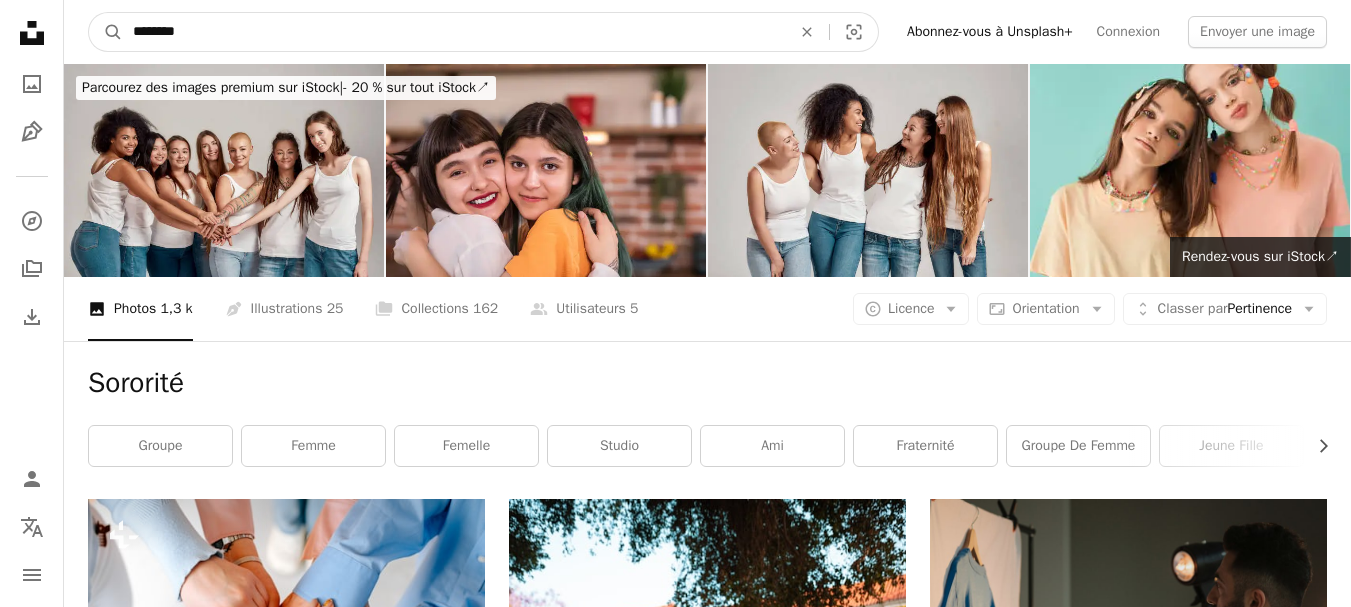 drag, startPoint x: 212, startPoint y: 48, endPoint x: 42, endPoint y: 7, distance: 174.87424 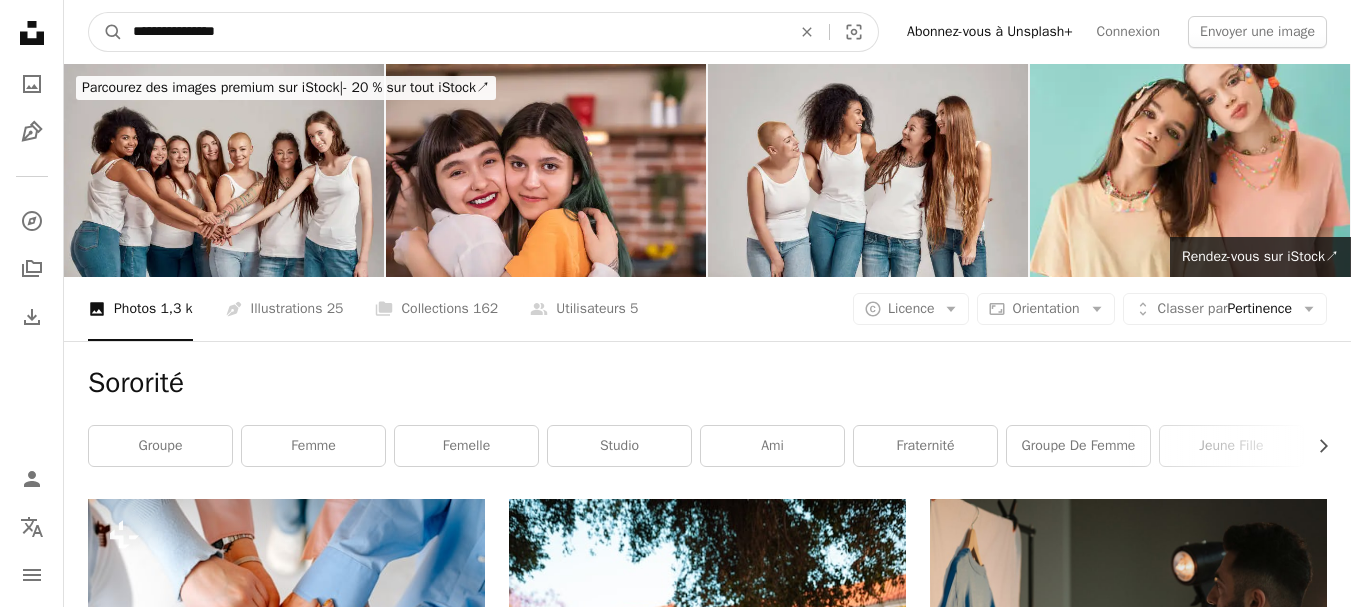 type on "**********" 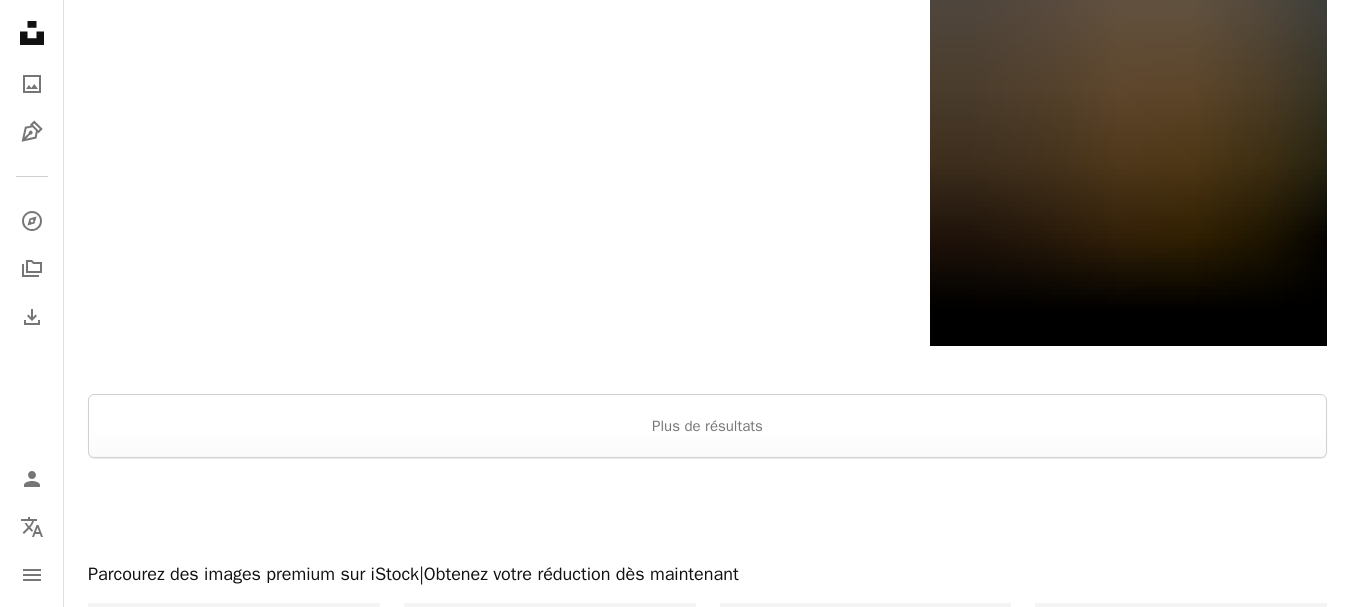 scroll, scrollTop: 0, scrollLeft: 0, axis: both 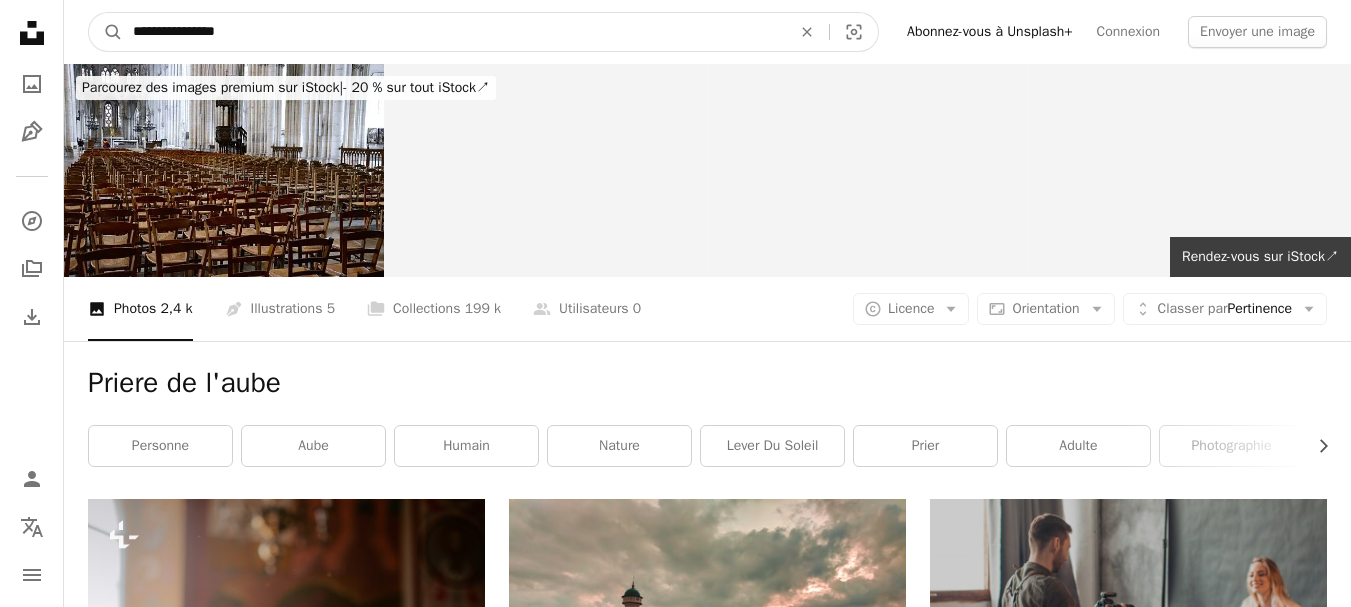 drag, startPoint x: 281, startPoint y: 35, endPoint x: 0, endPoint y: 3, distance: 282.8162 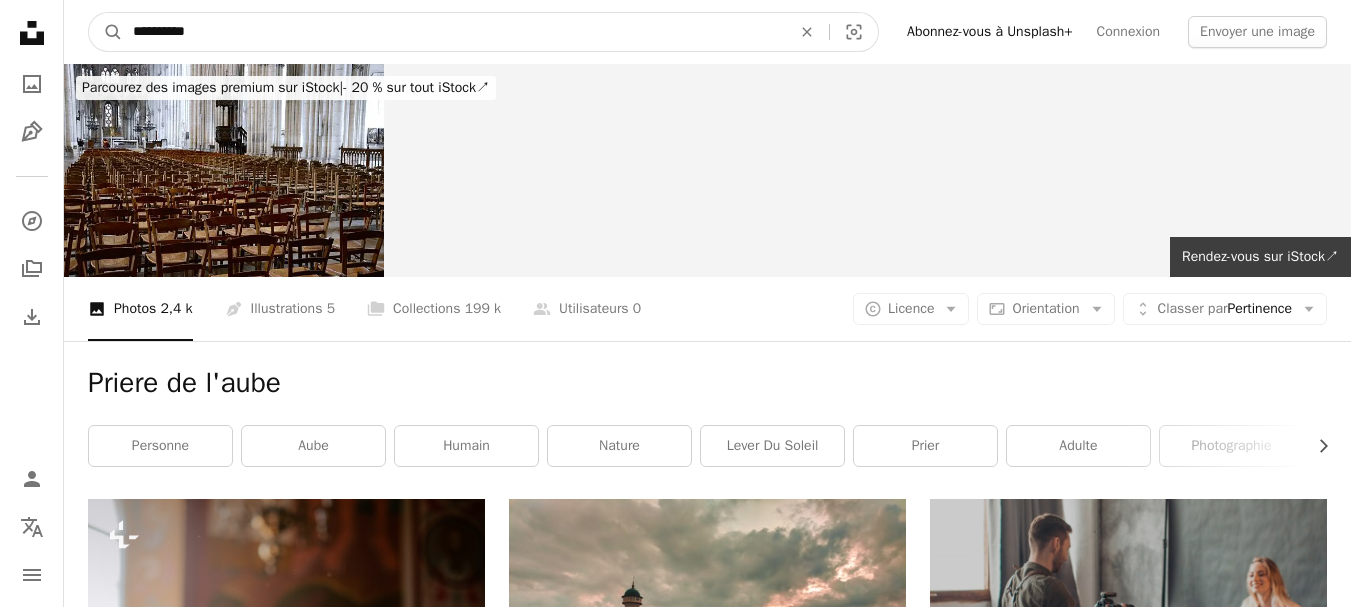 type on "**********" 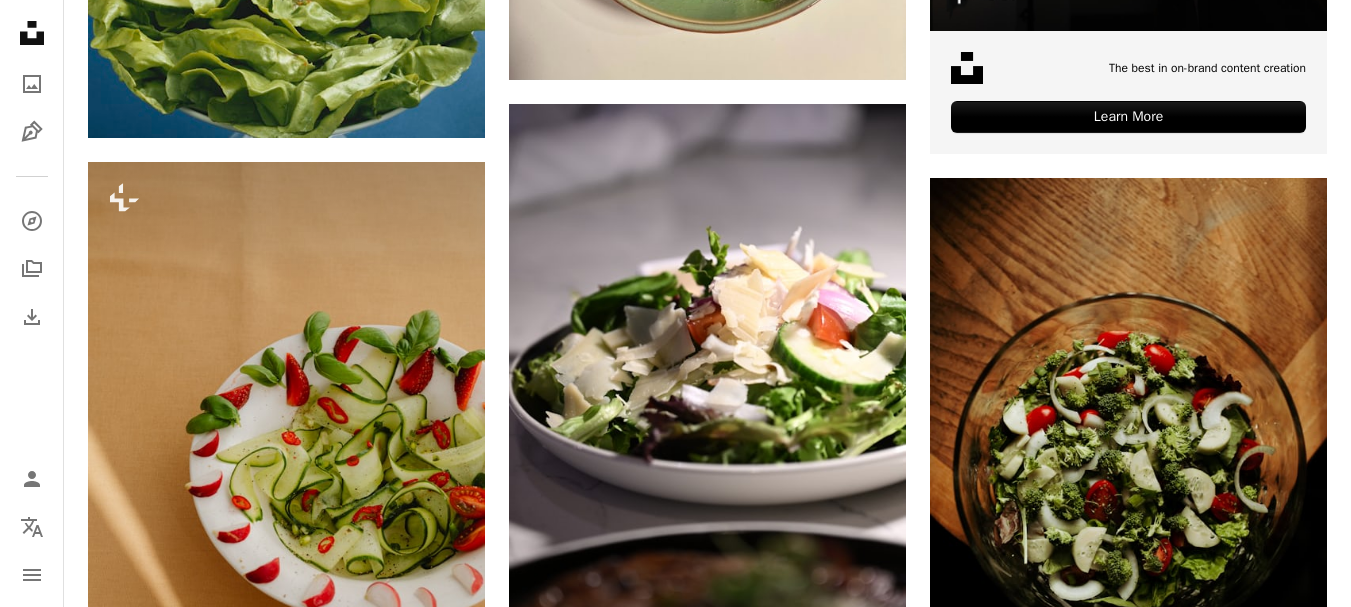 scroll, scrollTop: 0, scrollLeft: 0, axis: both 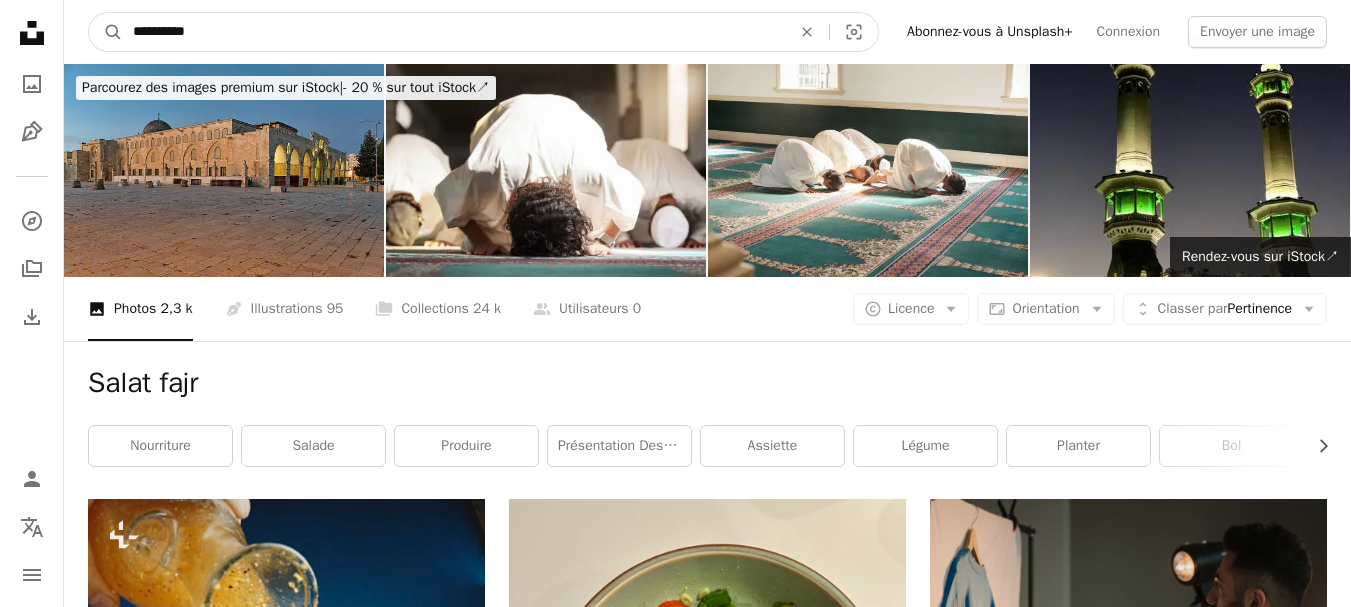drag, startPoint x: 232, startPoint y: 33, endPoint x: 0, endPoint y: 46, distance: 232.36394 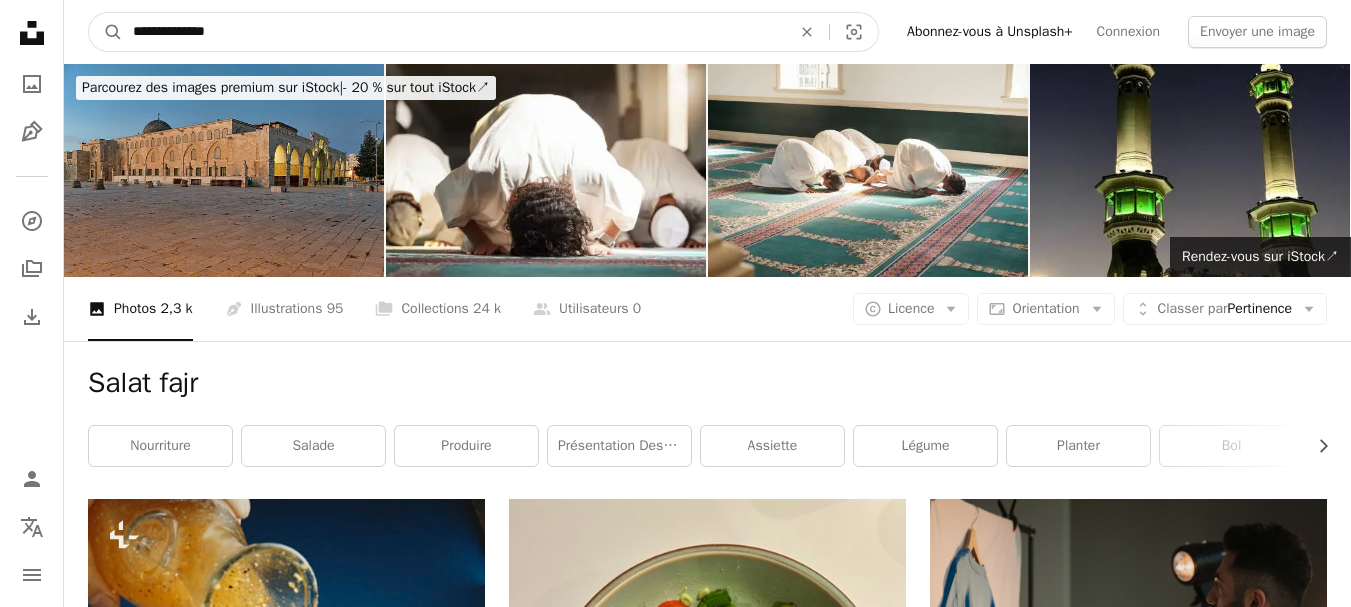 type on "**********" 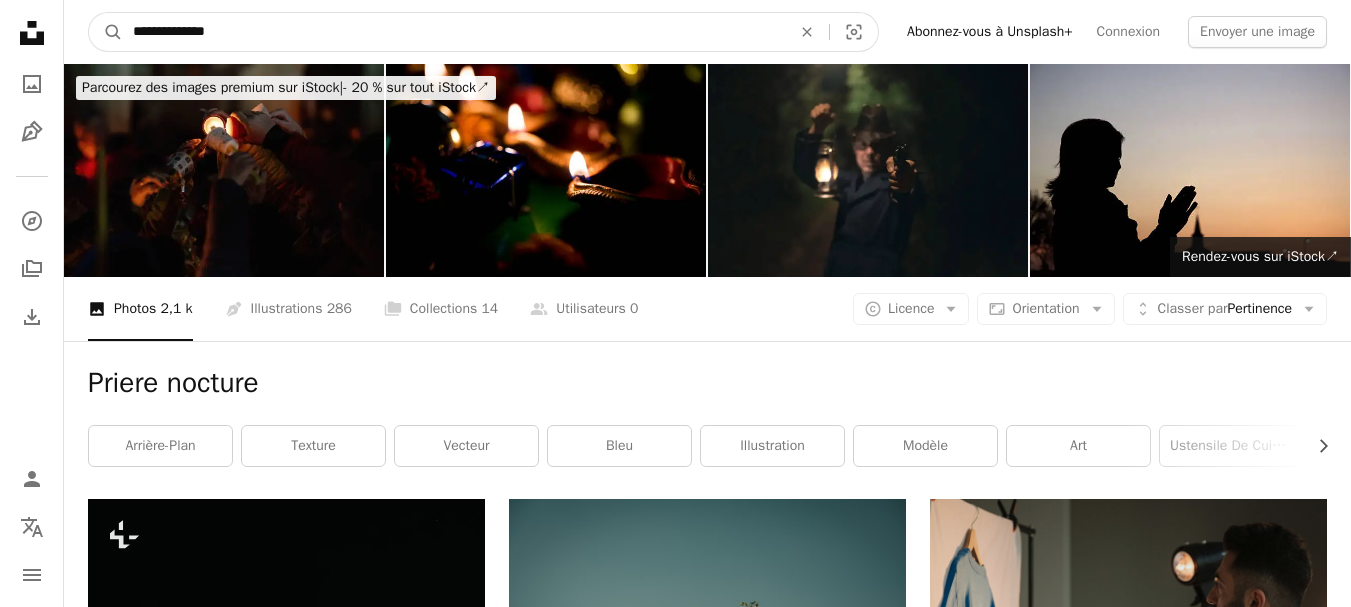 click on "**********" at bounding box center (454, 32) 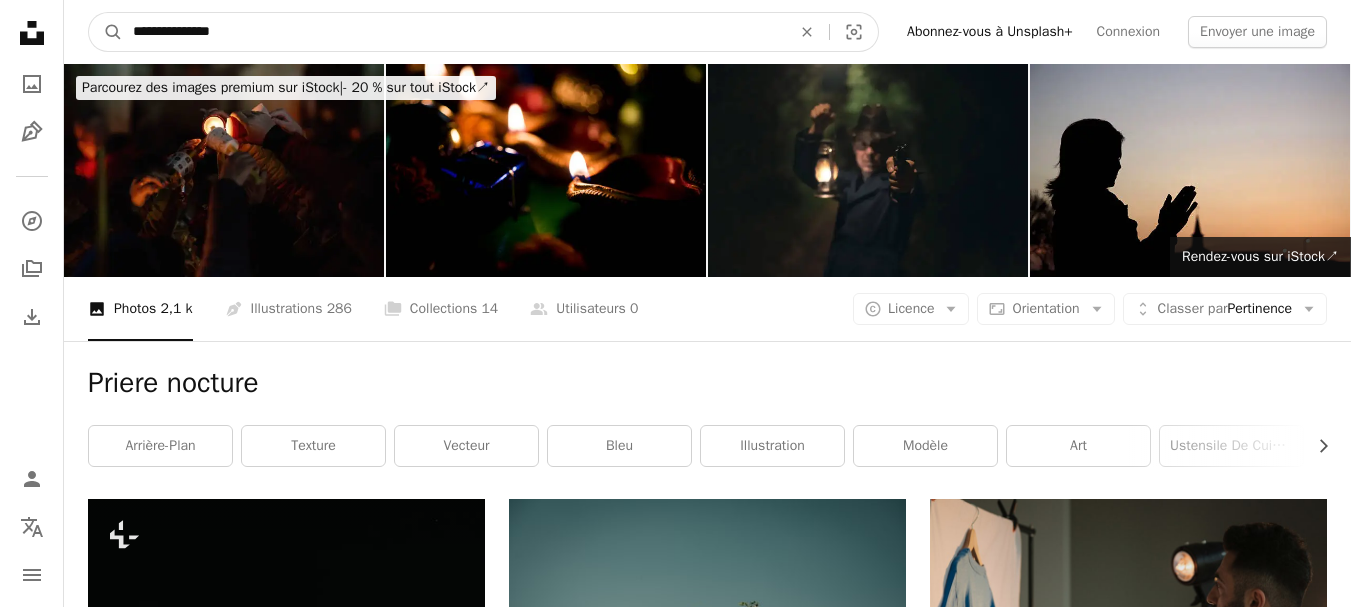 type on "**********" 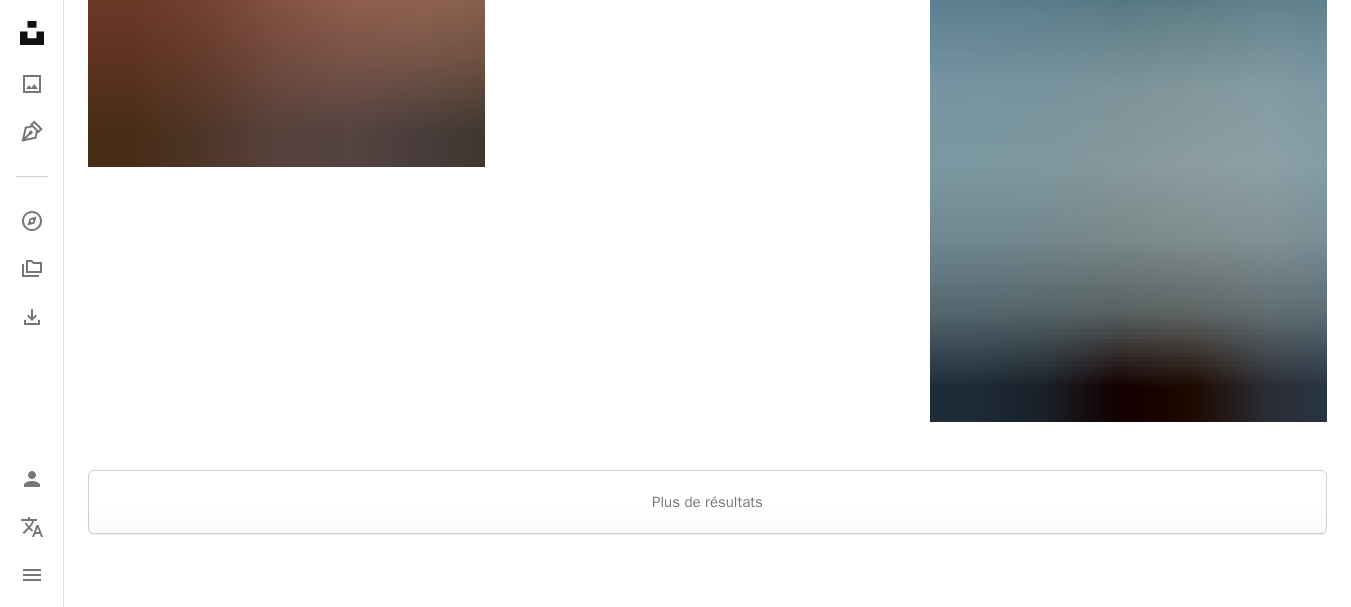 scroll, scrollTop: 0, scrollLeft: 0, axis: both 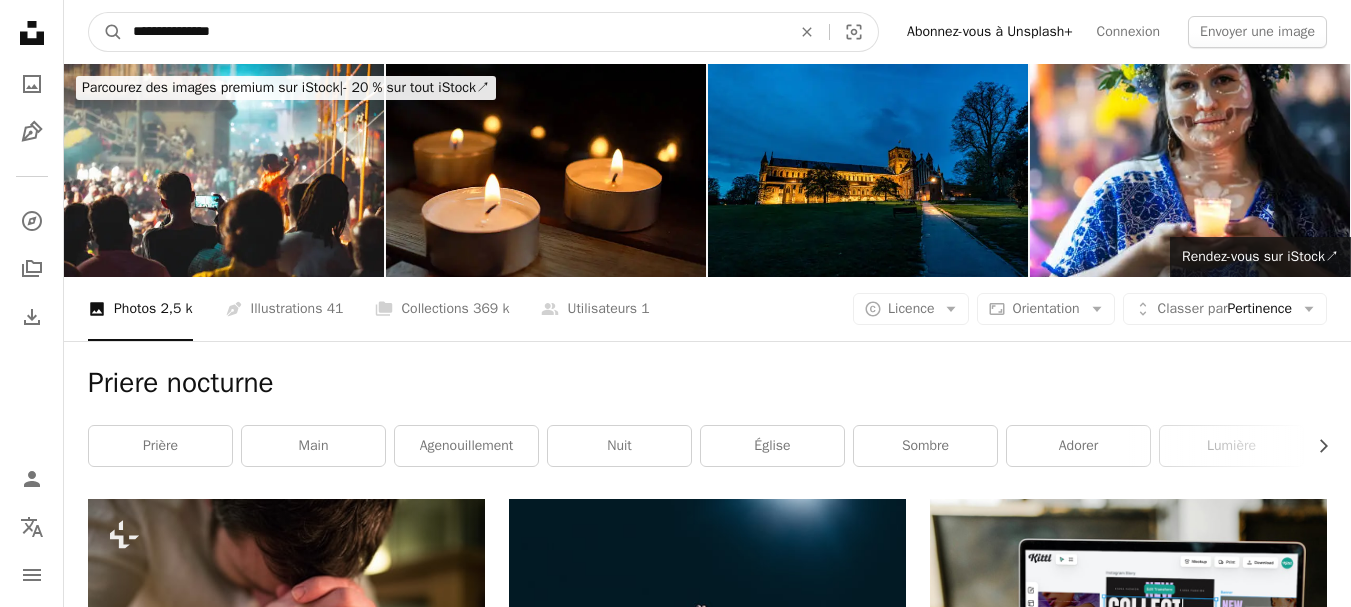 drag, startPoint x: 234, startPoint y: 38, endPoint x: 60, endPoint y: 12, distance: 175.93181 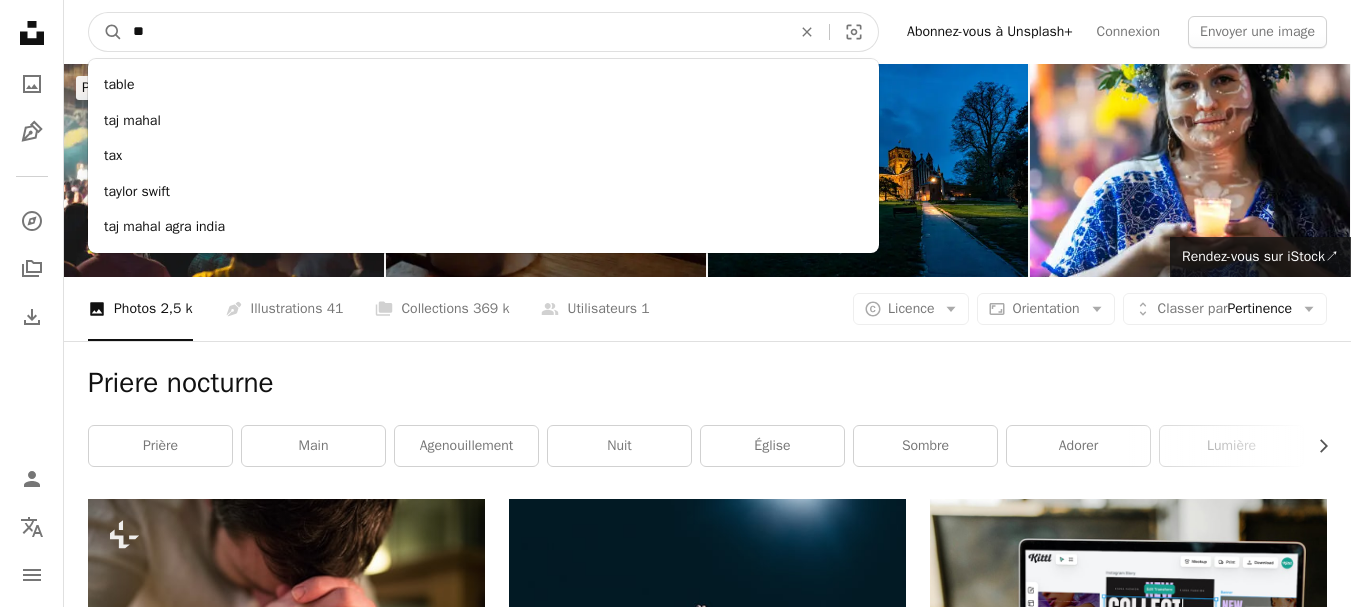 type on "*" 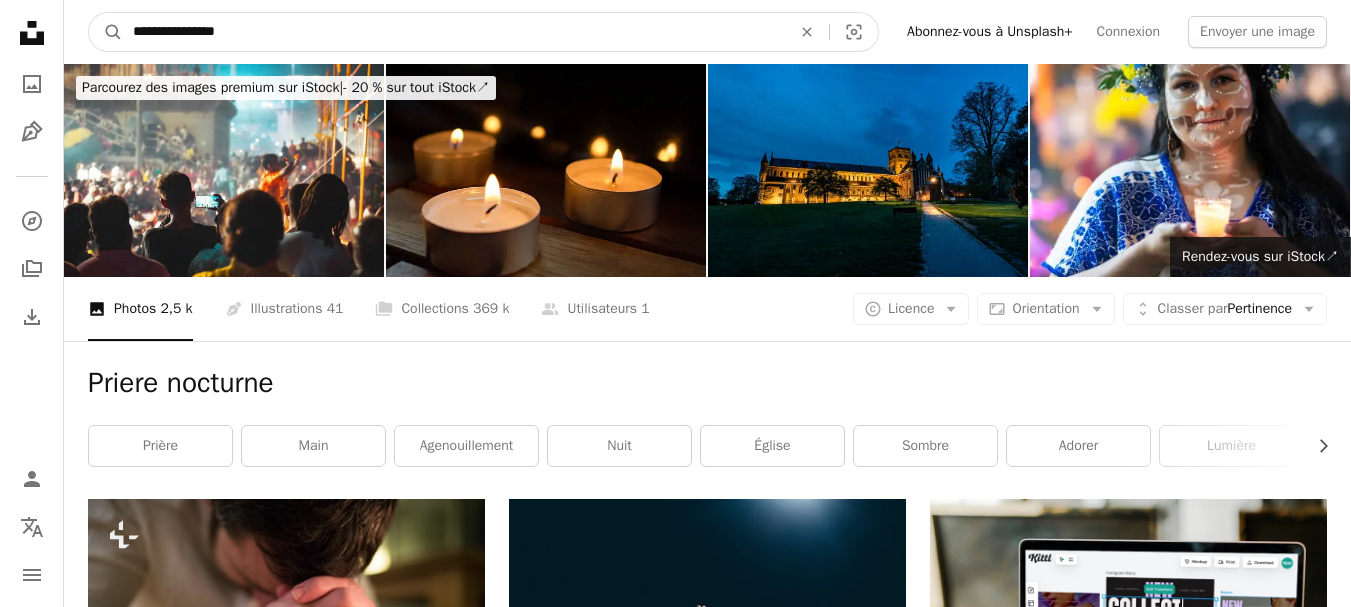 type on "**********" 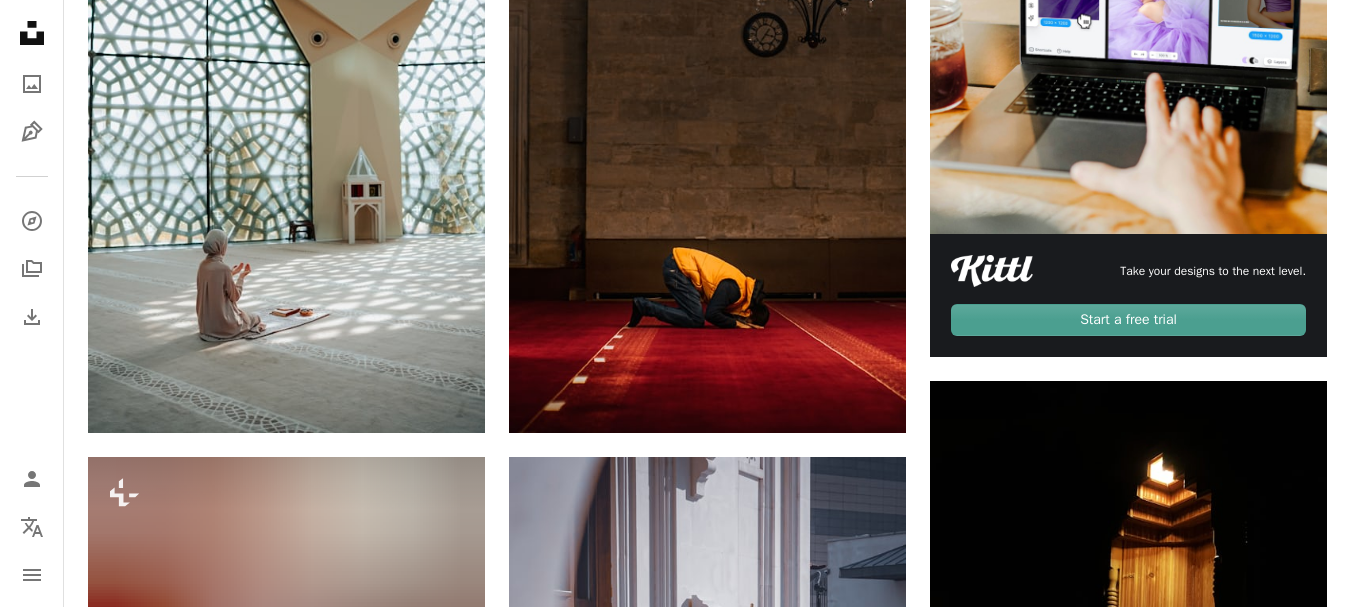 scroll, scrollTop: 671, scrollLeft: 0, axis: vertical 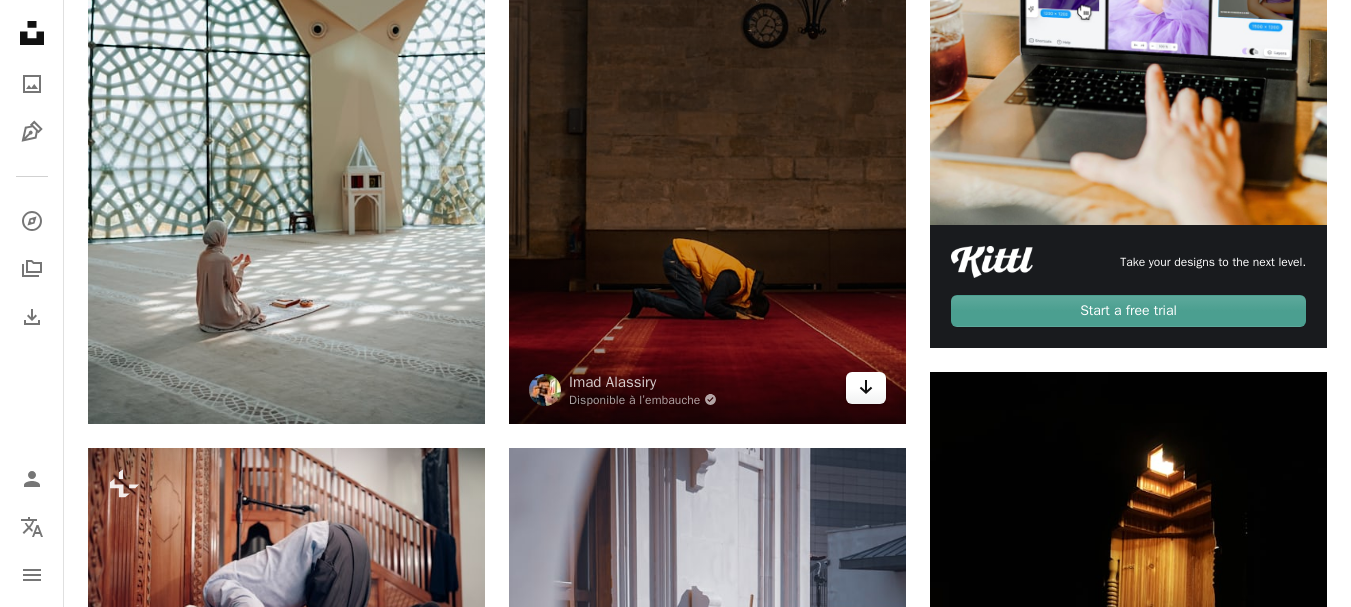 click on "Arrow pointing down" 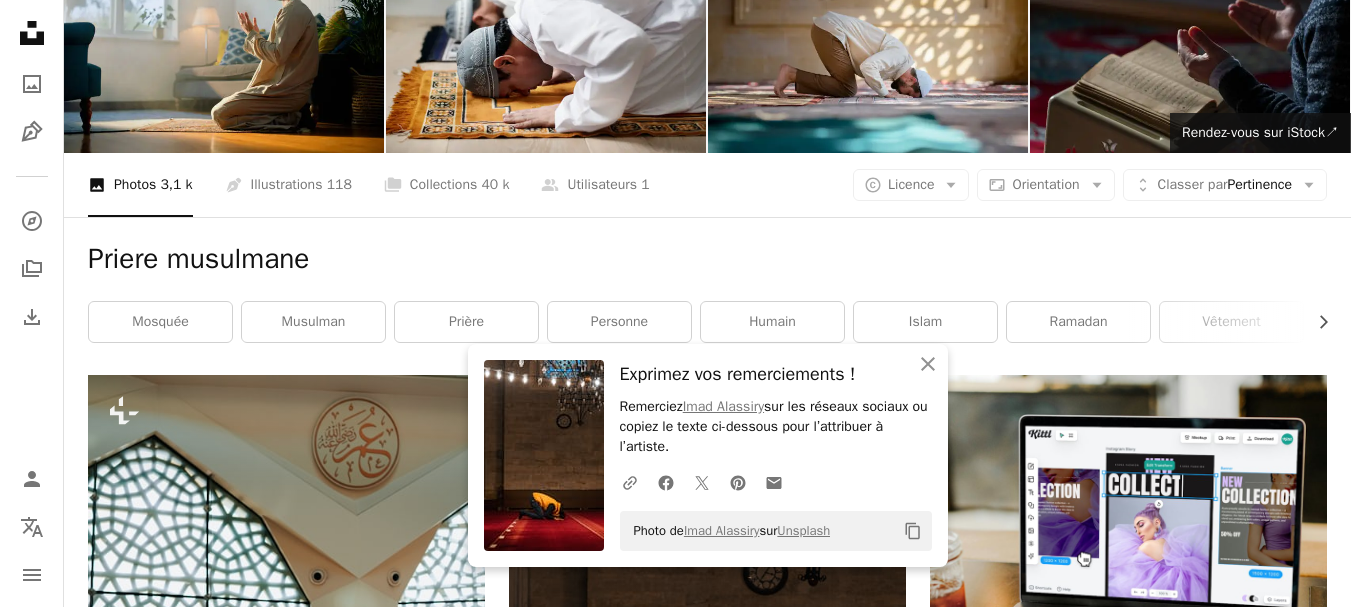 scroll, scrollTop: 0, scrollLeft: 0, axis: both 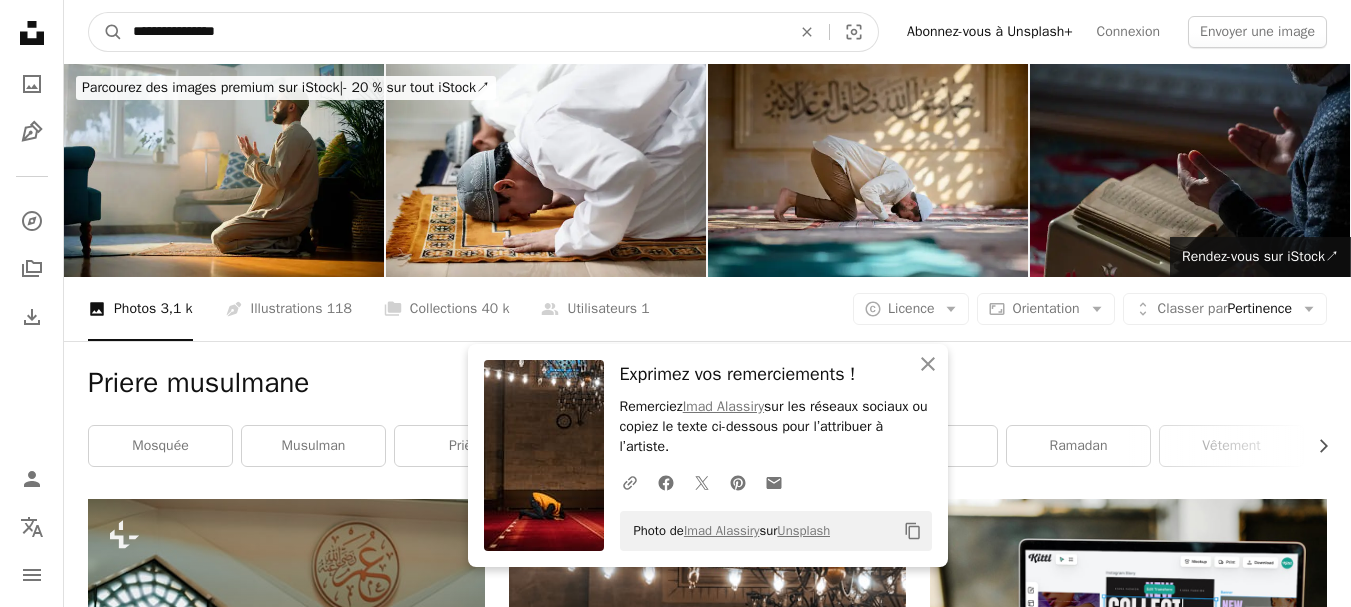 drag, startPoint x: 280, startPoint y: 46, endPoint x: 0, endPoint y: -35, distance: 291.4807 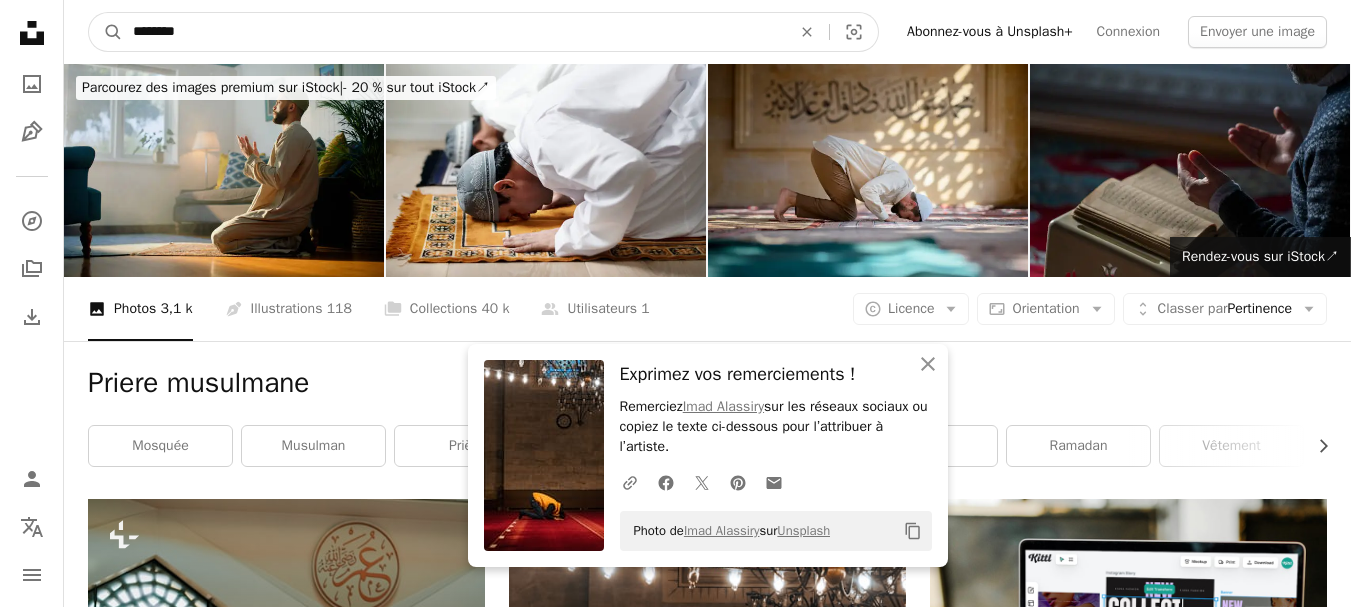 type on "********" 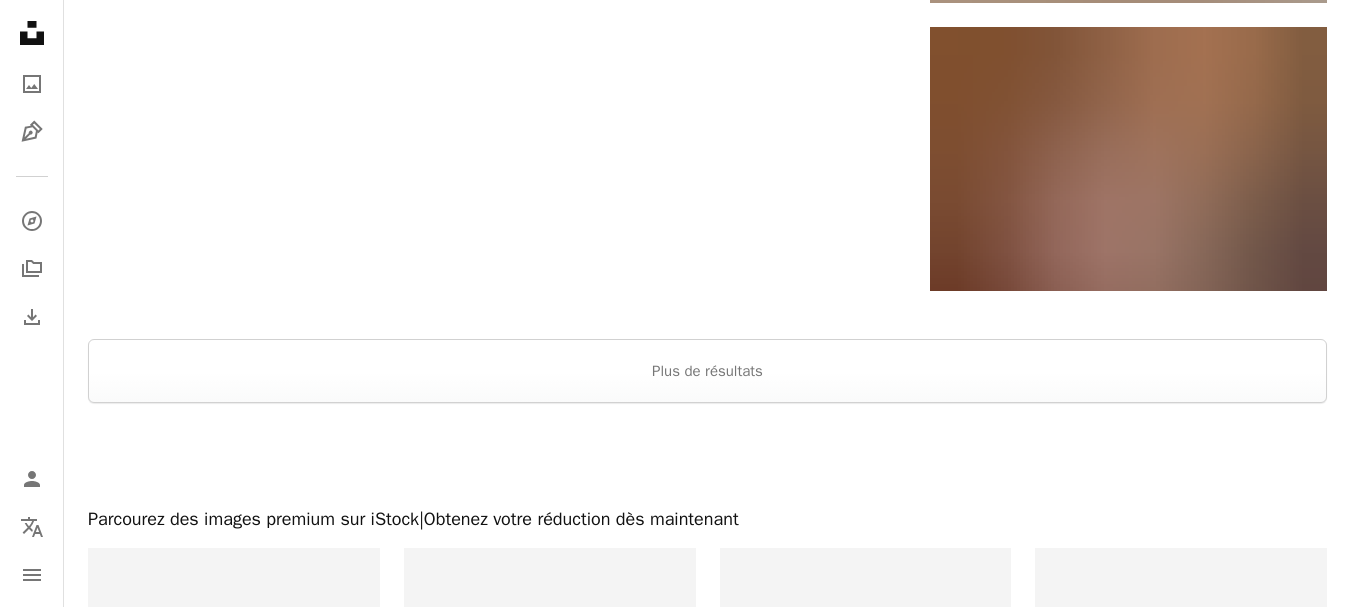 scroll, scrollTop: 3761, scrollLeft: 0, axis: vertical 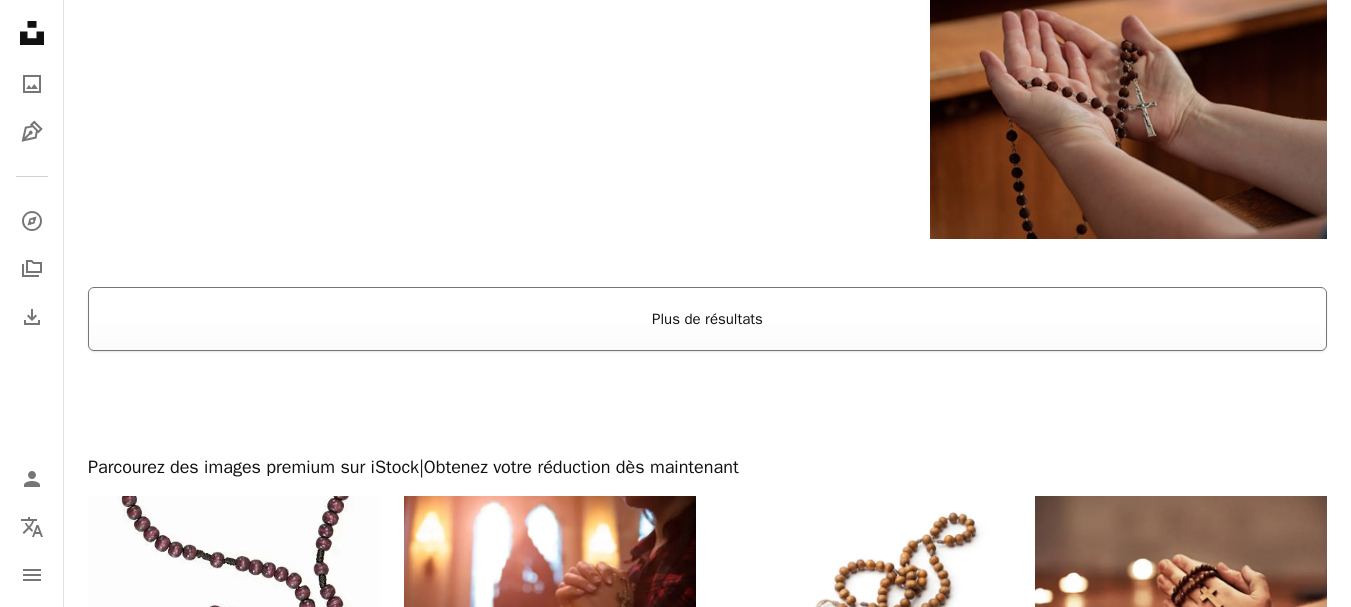 click on "Plus de résultats" at bounding box center [707, 319] 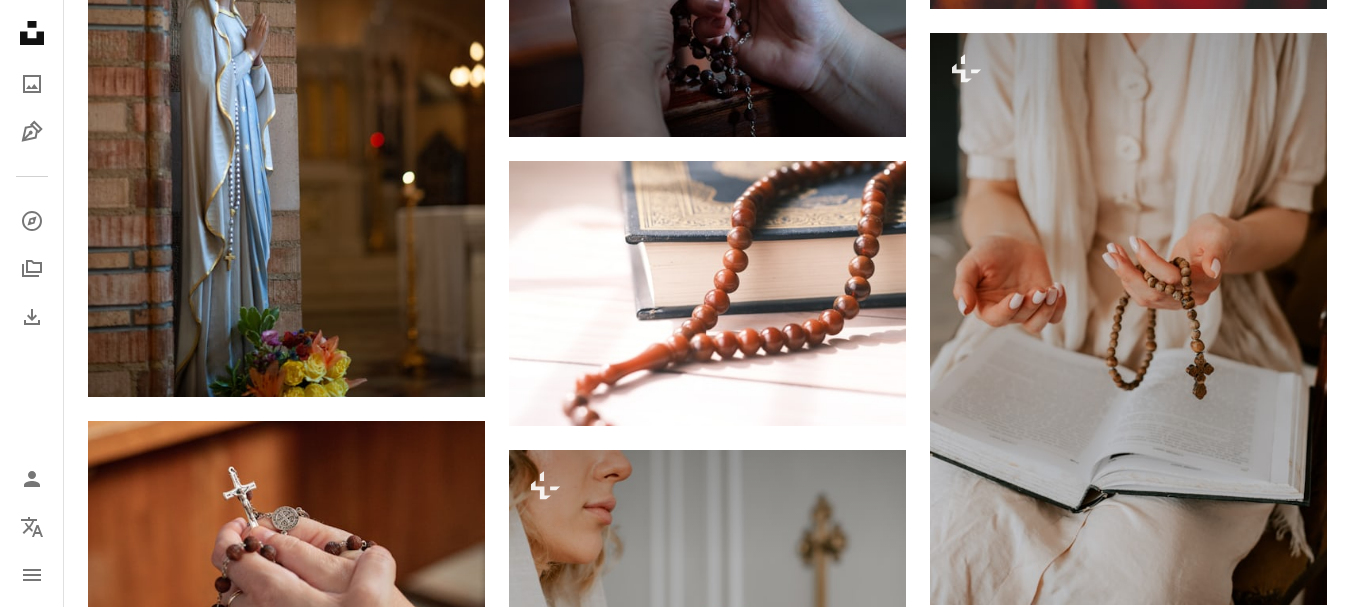 scroll, scrollTop: 5866, scrollLeft: 0, axis: vertical 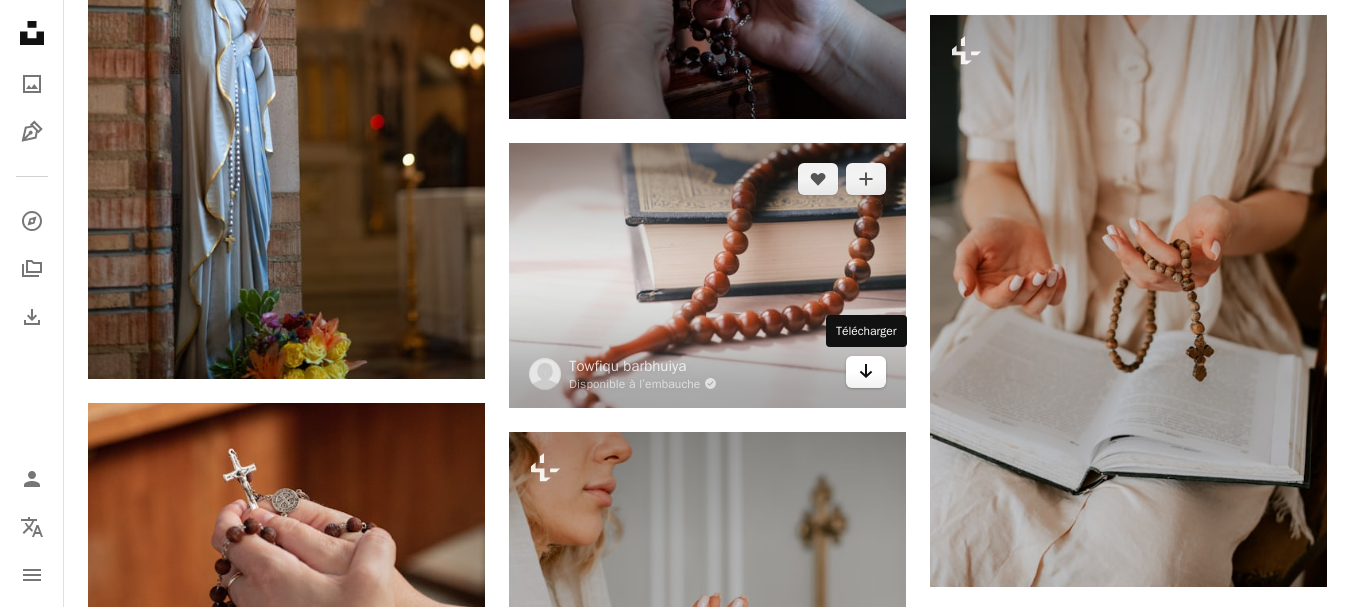 click 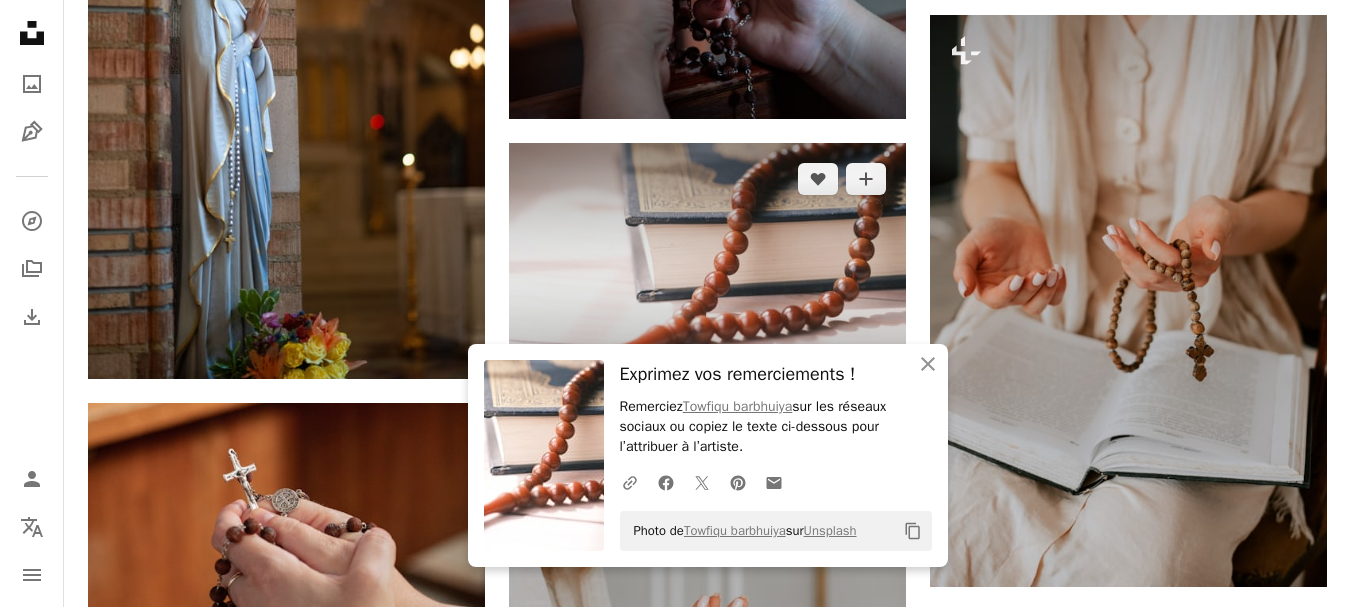 scroll, scrollTop: 0, scrollLeft: 0, axis: both 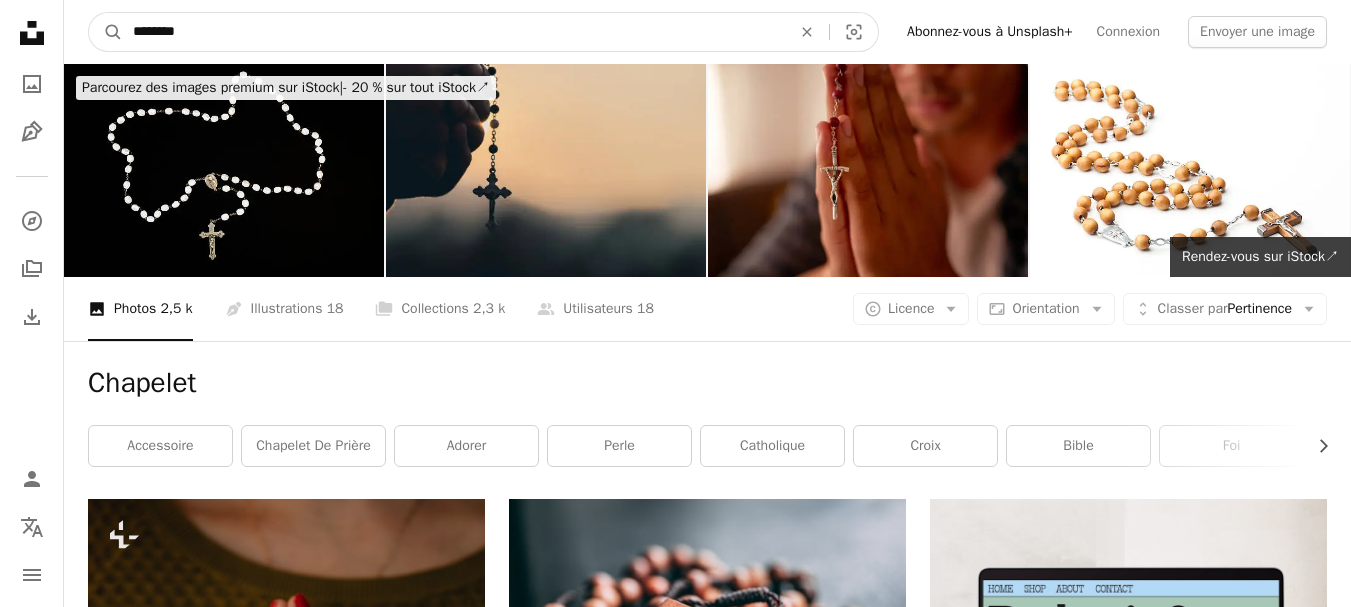 drag, startPoint x: 220, startPoint y: 23, endPoint x: 0, endPoint y: 13, distance: 220.22716 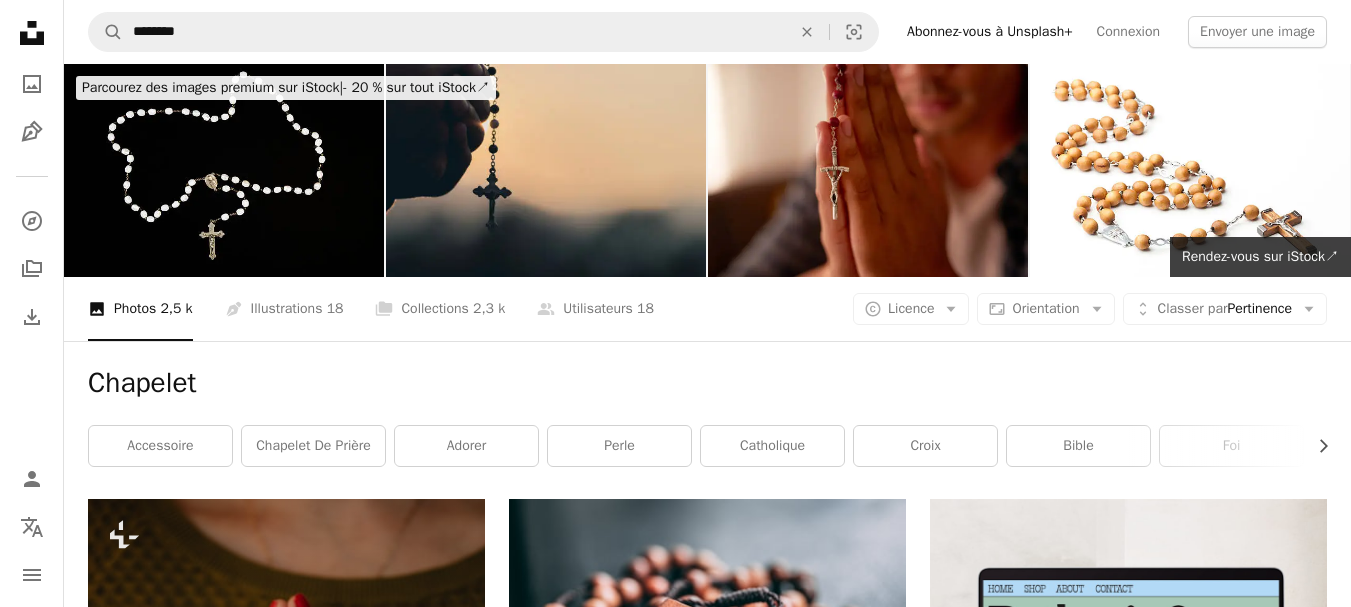 click on "Unsplash logo Accueil Unsplash A photo Pen Tool A compass A stack of folders Download Person Localization icon navigation menu" at bounding box center [32, 303] 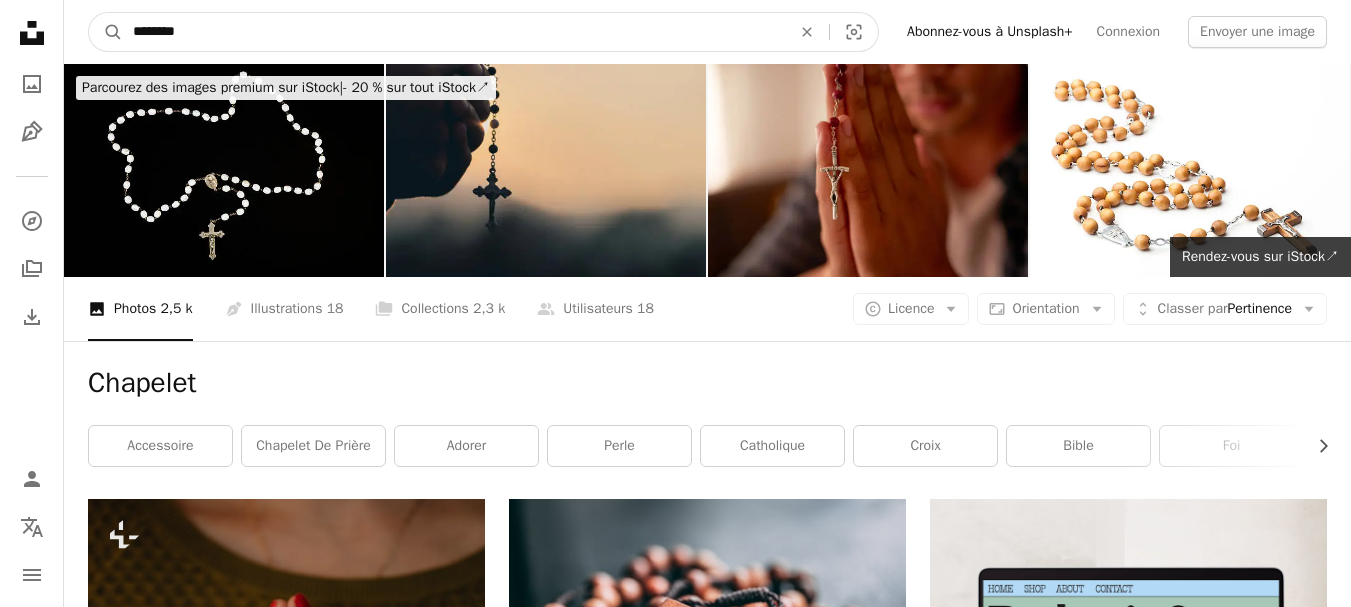 drag, startPoint x: 228, startPoint y: 27, endPoint x: 0, endPoint y: 50, distance: 229.15715 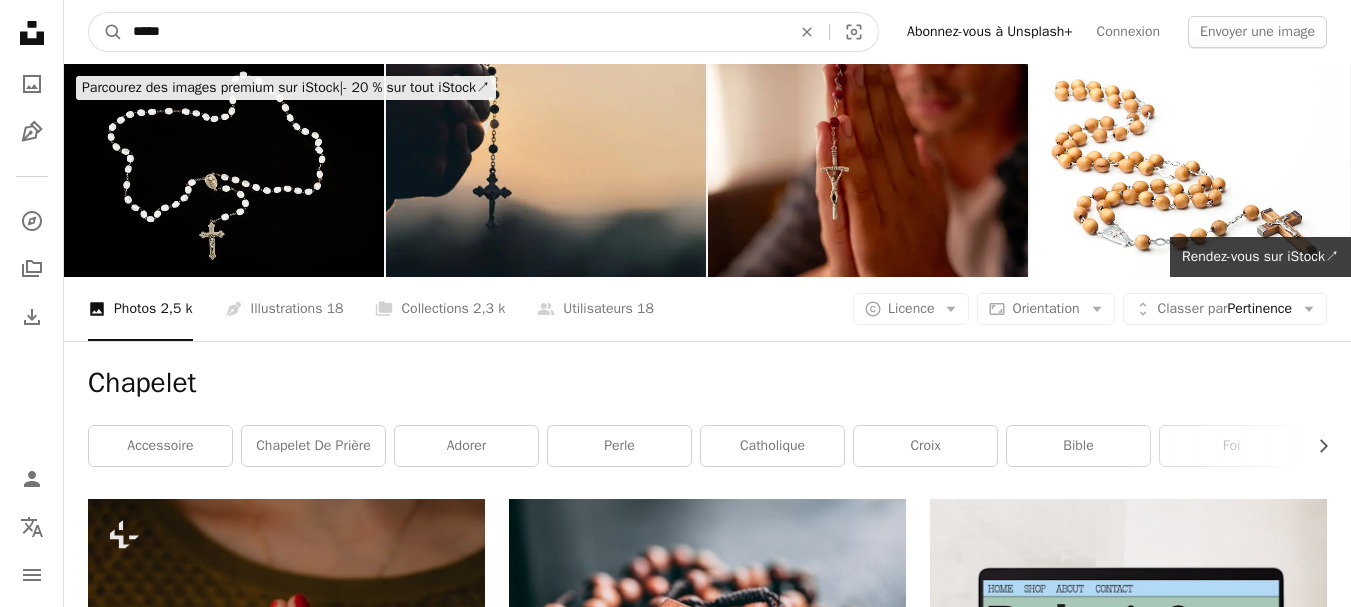 type on "*****" 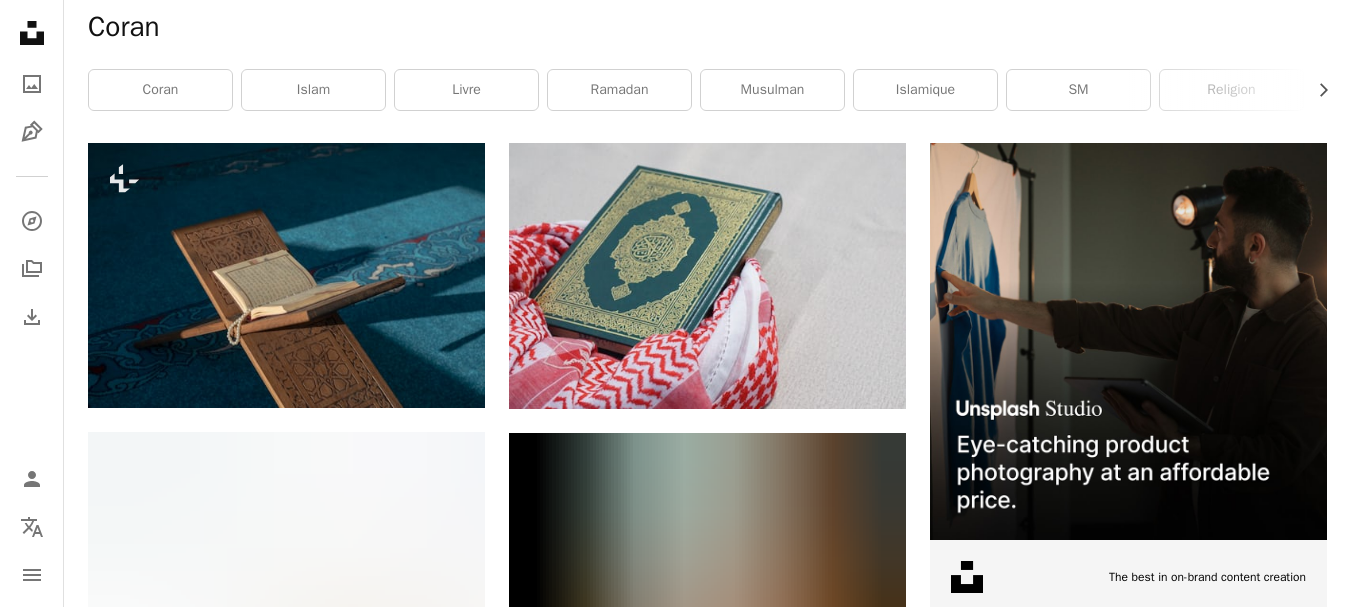 scroll, scrollTop: 378, scrollLeft: 0, axis: vertical 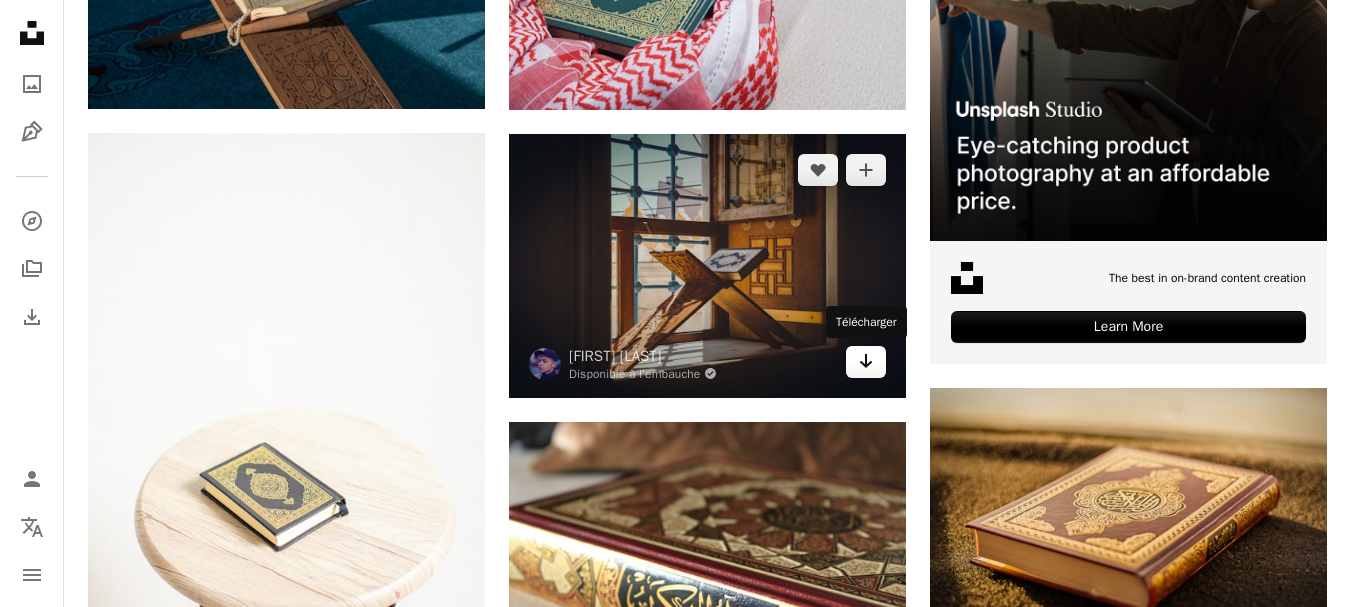 click on "Arrow pointing down" 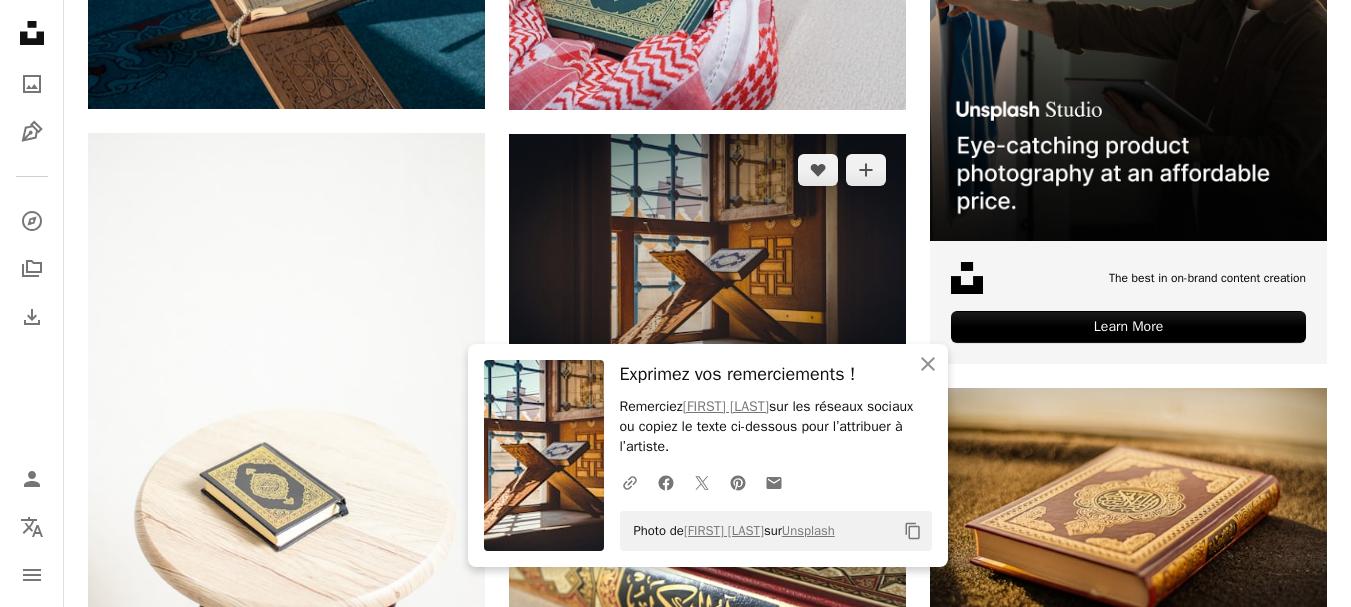 scroll, scrollTop: 0, scrollLeft: 0, axis: both 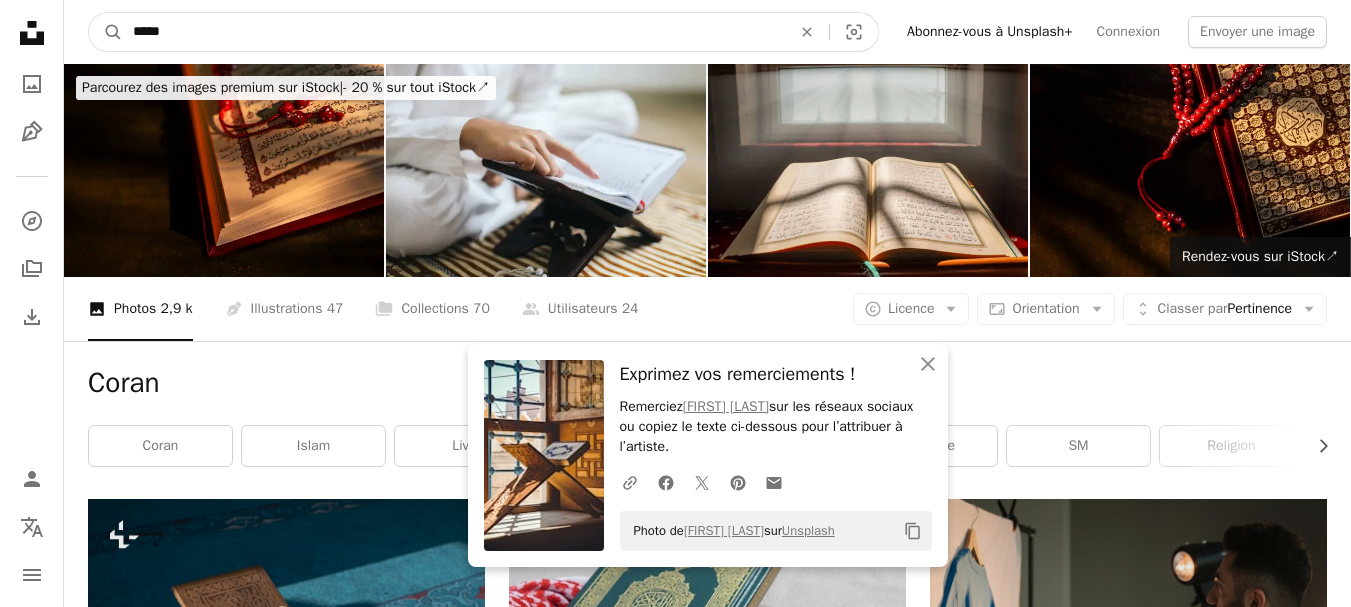 drag, startPoint x: 218, startPoint y: 22, endPoint x: 0, endPoint y: 8, distance: 218.44908 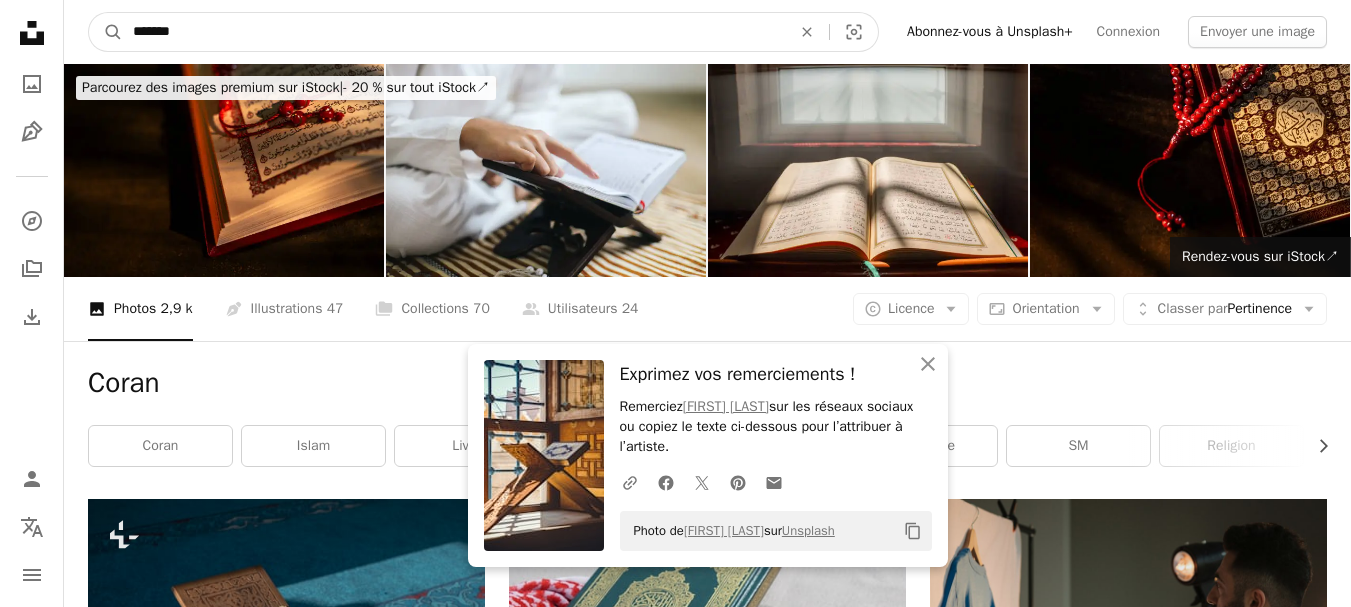type on "*******" 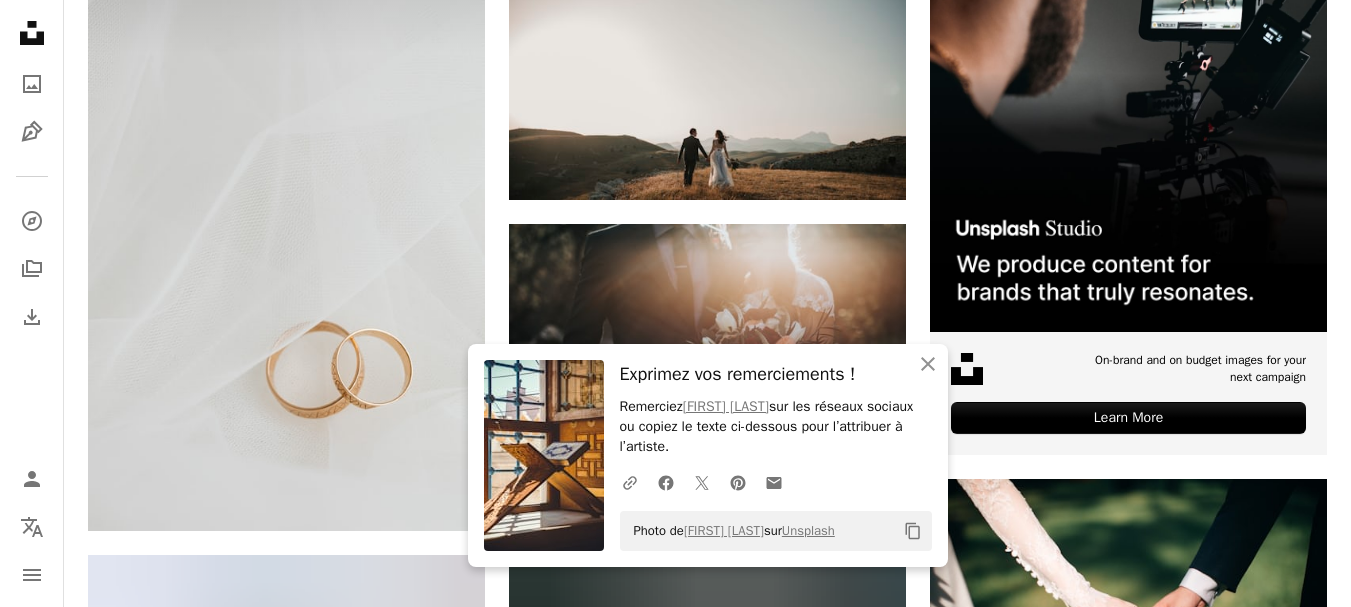 scroll, scrollTop: 588, scrollLeft: 0, axis: vertical 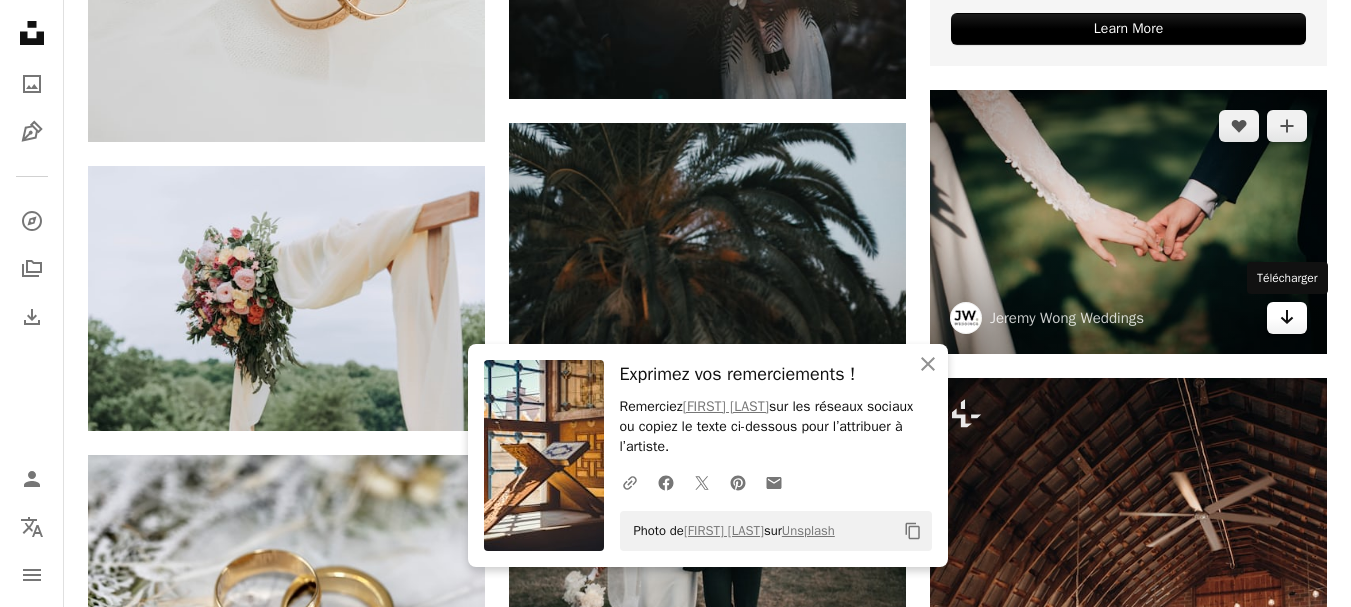 click on "Arrow pointing down" at bounding box center [1287, 318] 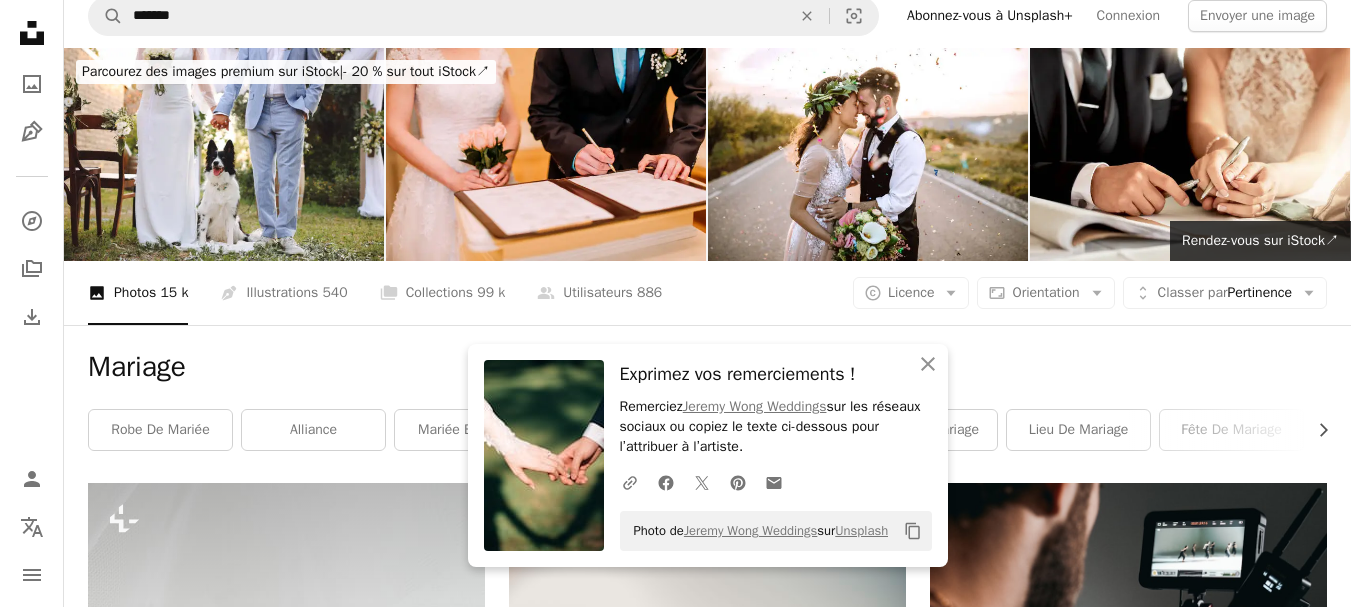 scroll, scrollTop: 0, scrollLeft: 0, axis: both 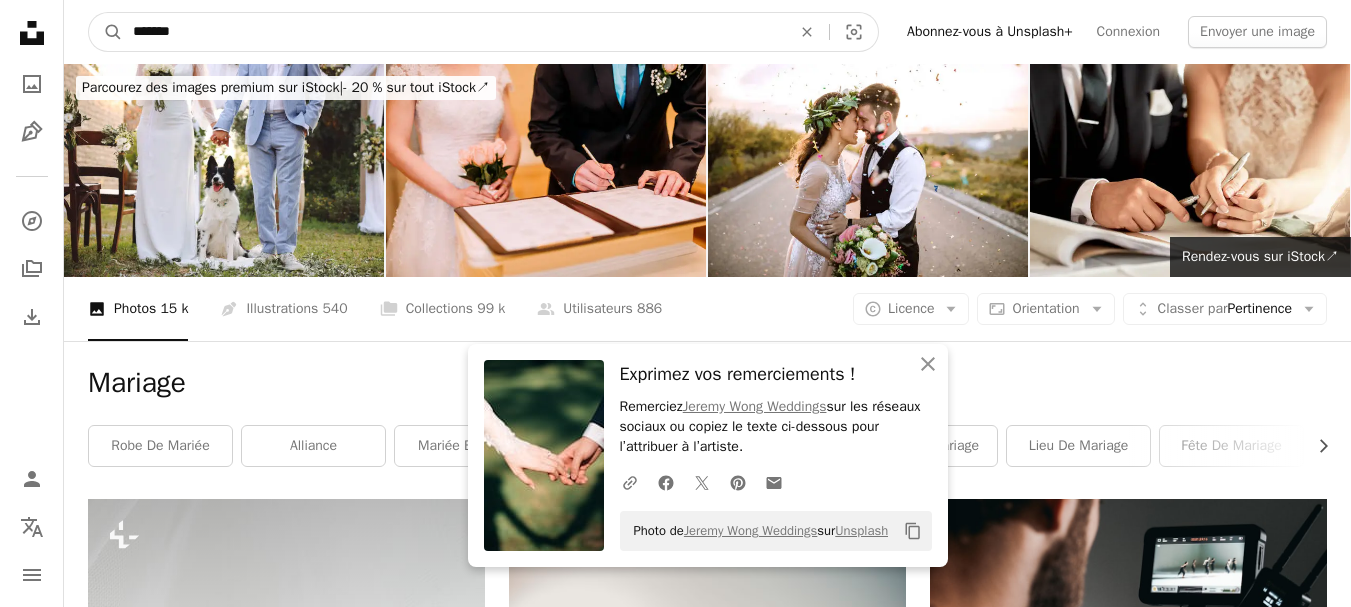 drag, startPoint x: 192, startPoint y: 31, endPoint x: 0, endPoint y: 9, distance: 193.2563 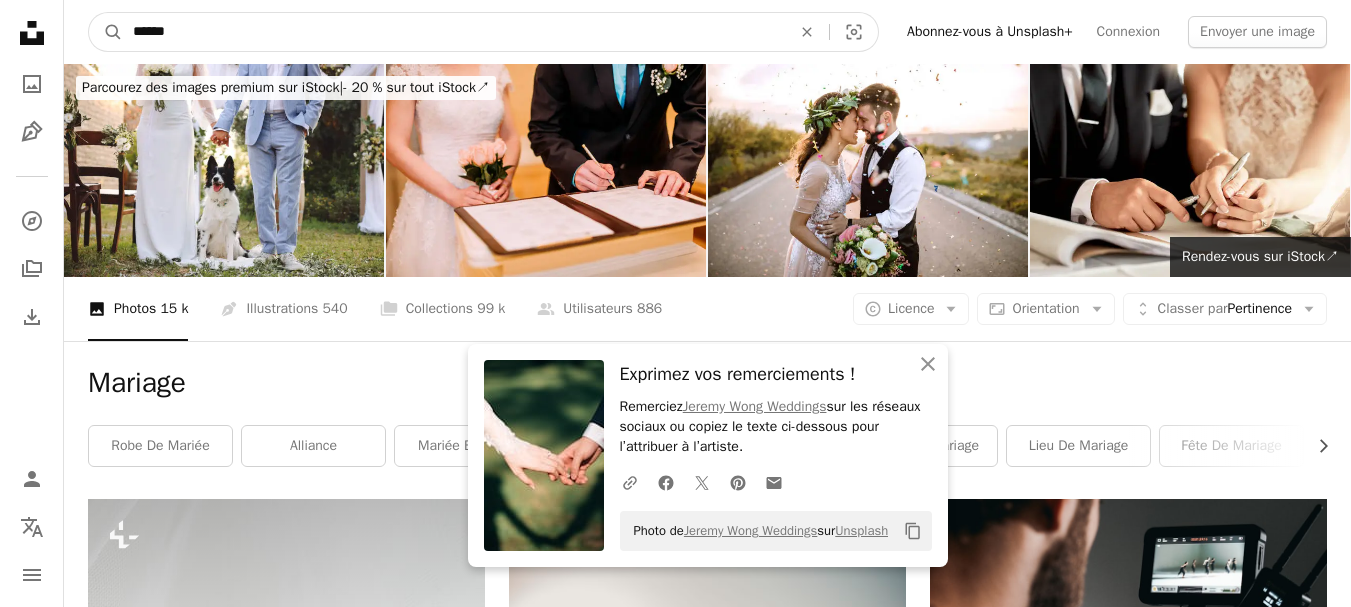 type on "******" 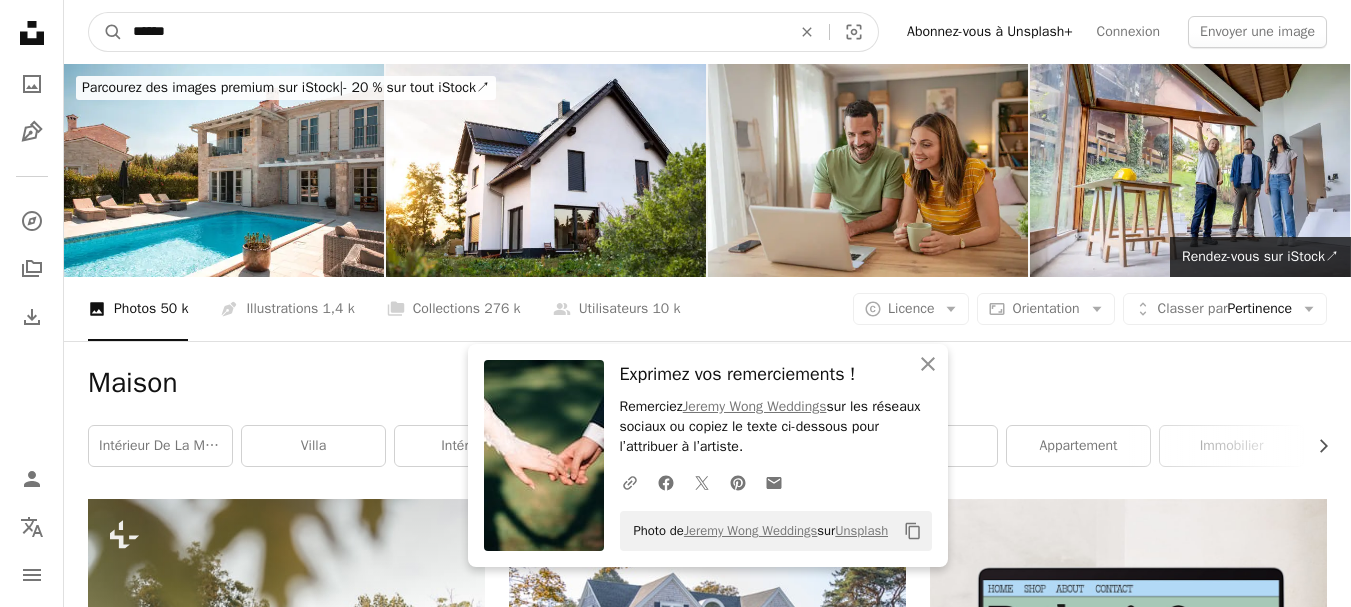 click on "******" at bounding box center (454, 32) 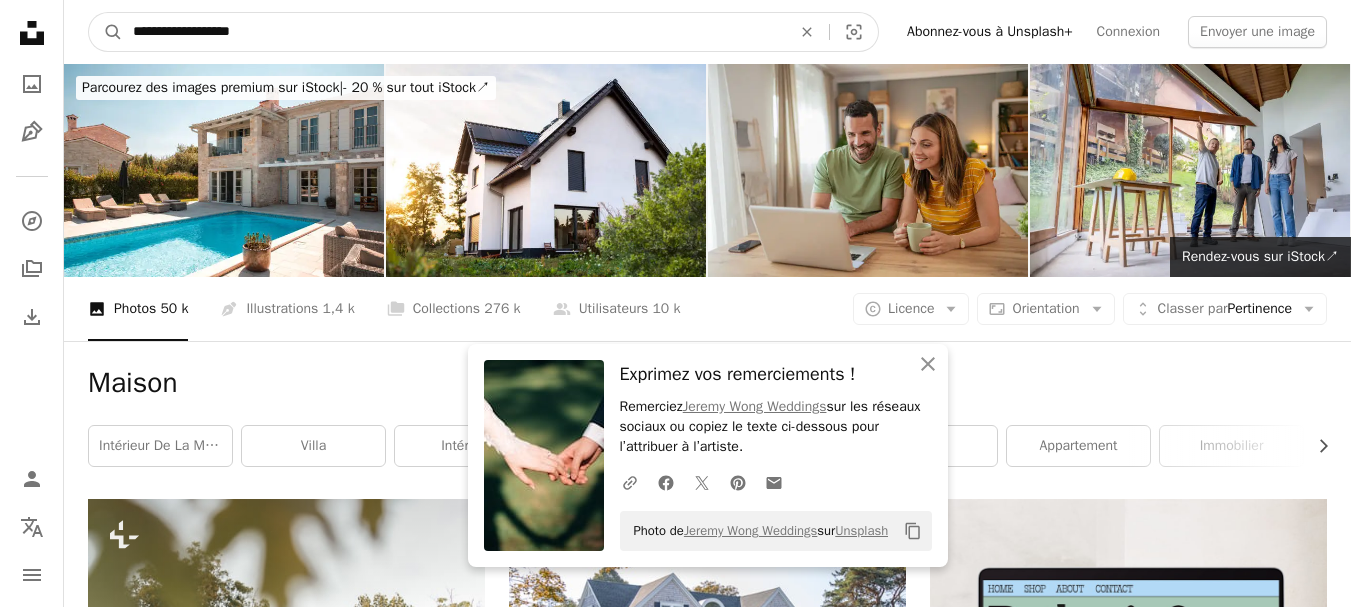 type on "**********" 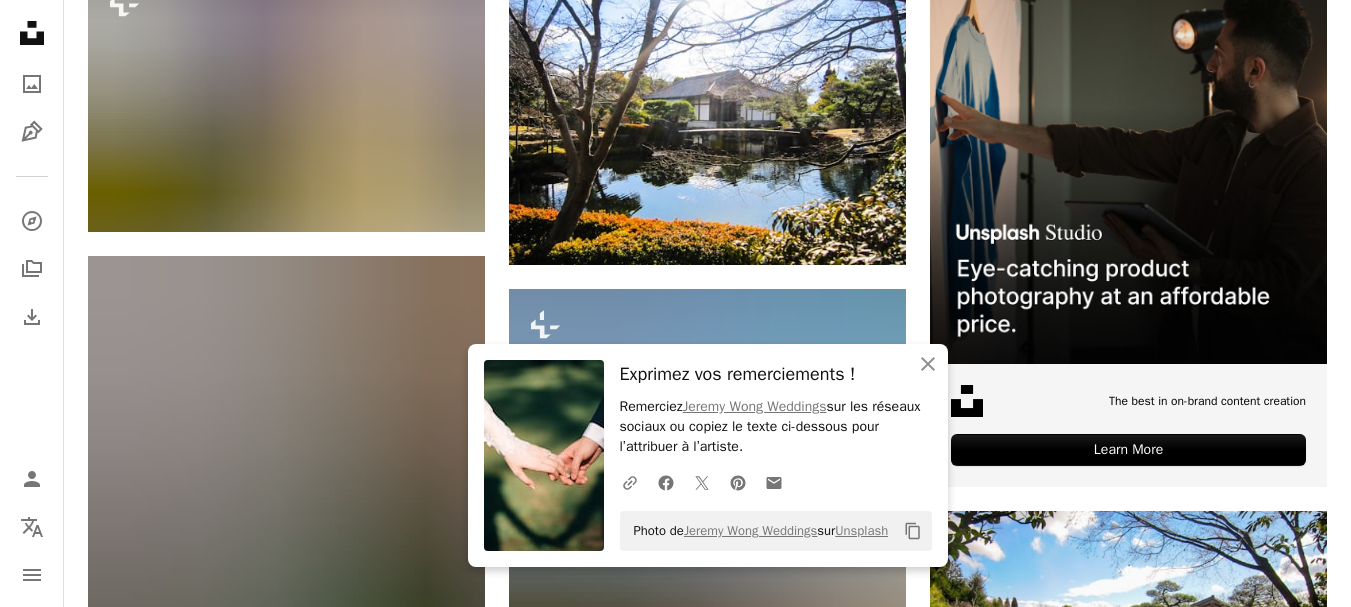 scroll, scrollTop: 0, scrollLeft: 0, axis: both 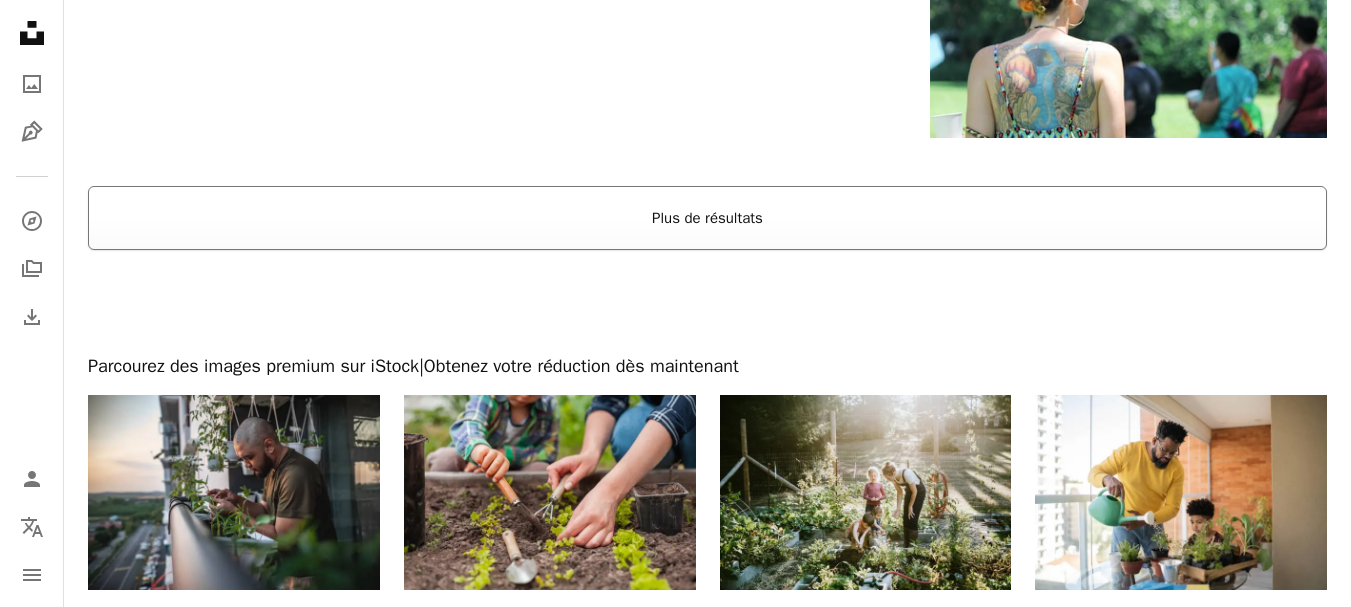 click on "Plus de résultats" at bounding box center (707, 218) 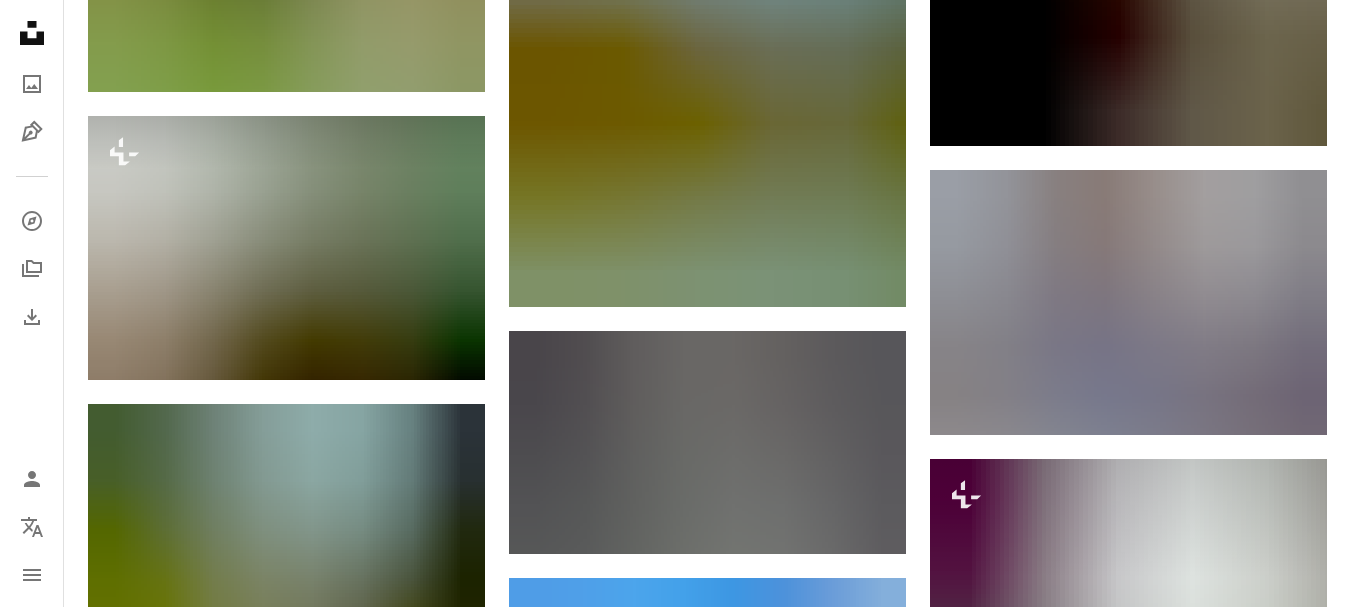 scroll, scrollTop: 5159, scrollLeft: 0, axis: vertical 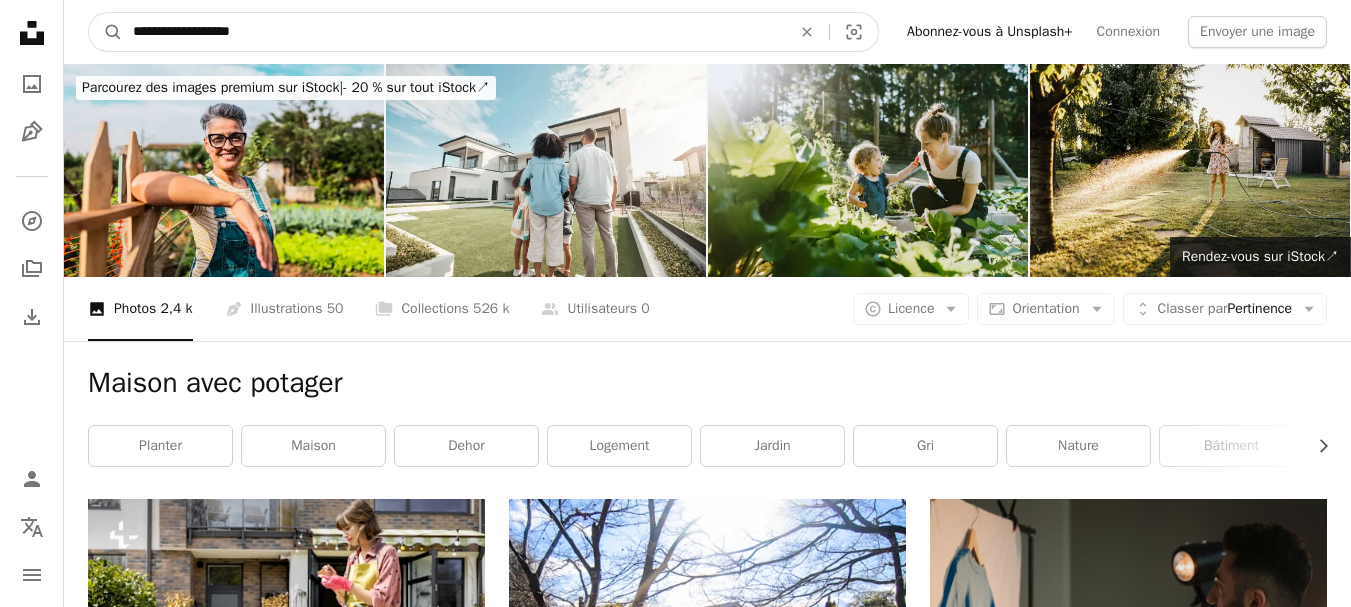 drag, startPoint x: 317, startPoint y: 27, endPoint x: 182, endPoint y: 23, distance: 135.05925 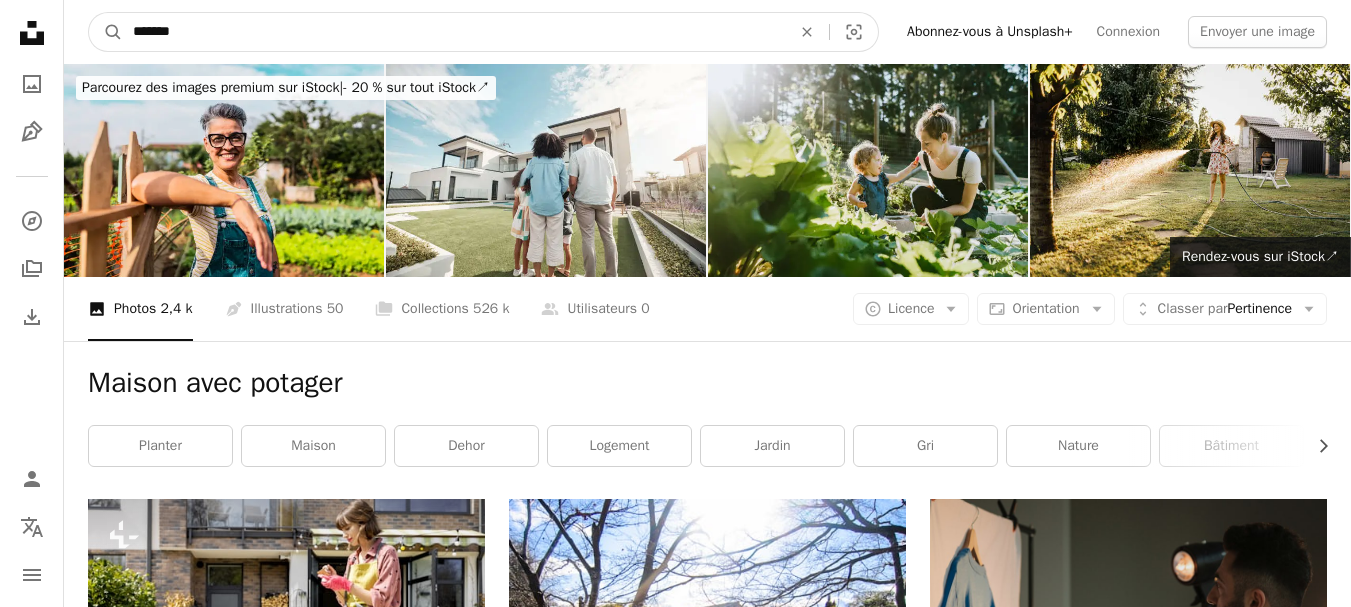 type on "******" 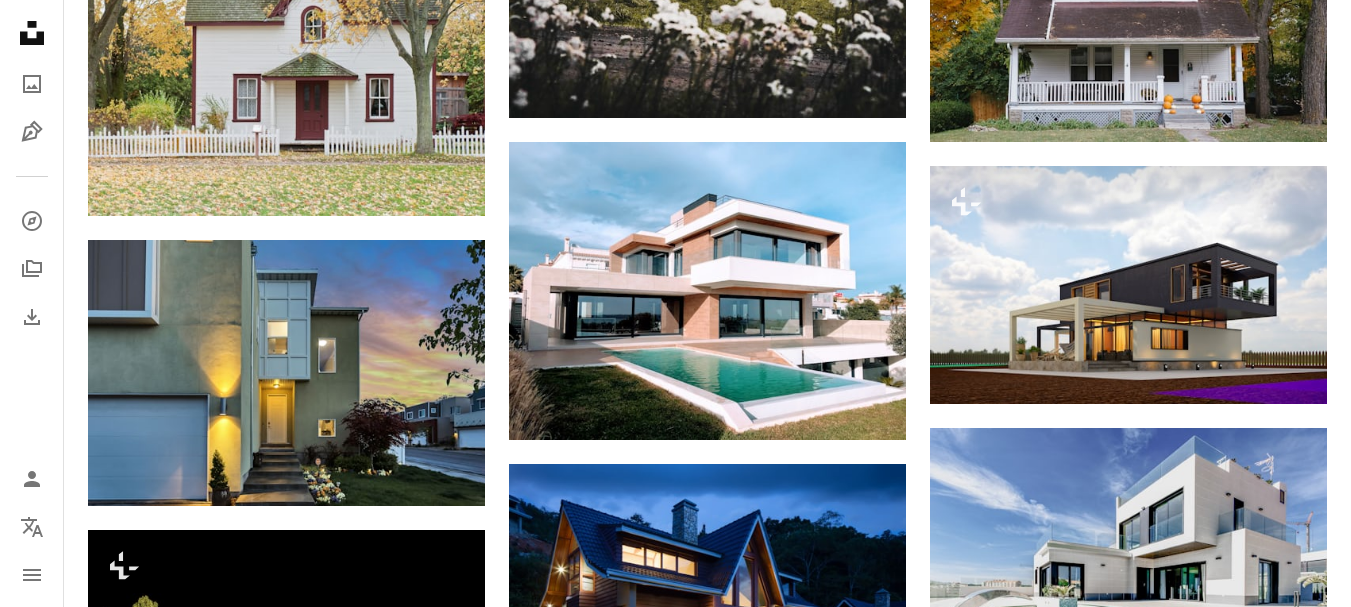 scroll, scrollTop: 0, scrollLeft: 0, axis: both 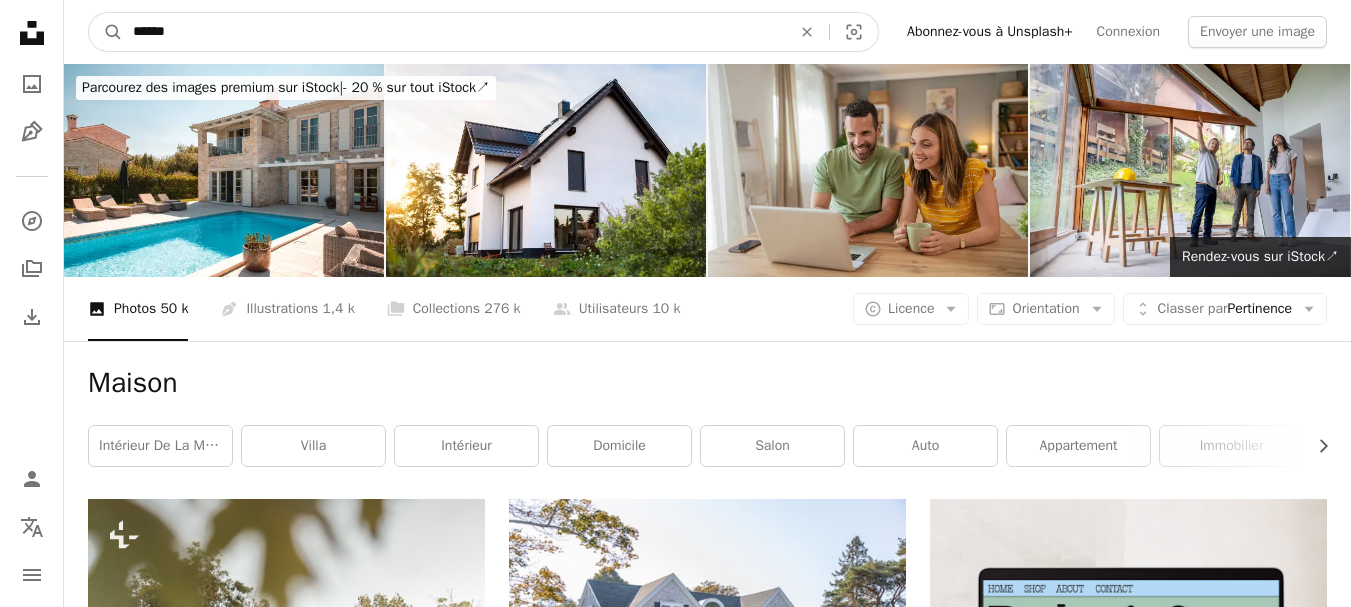 click on "******" at bounding box center [454, 32] 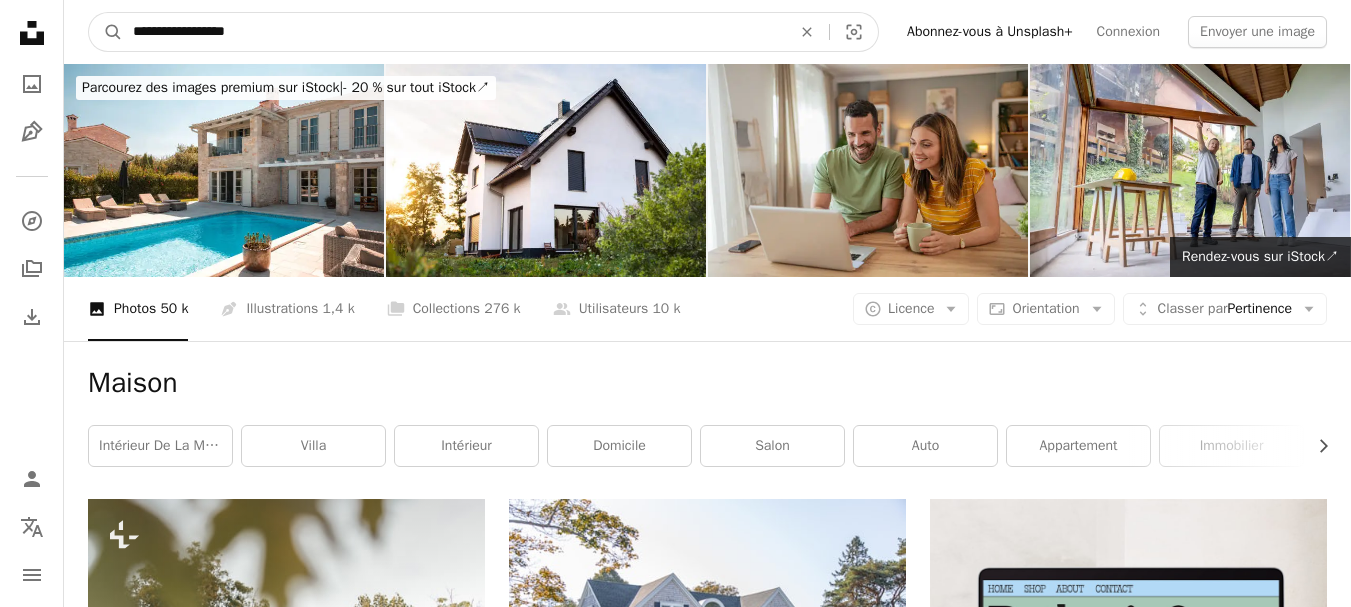type on "**********" 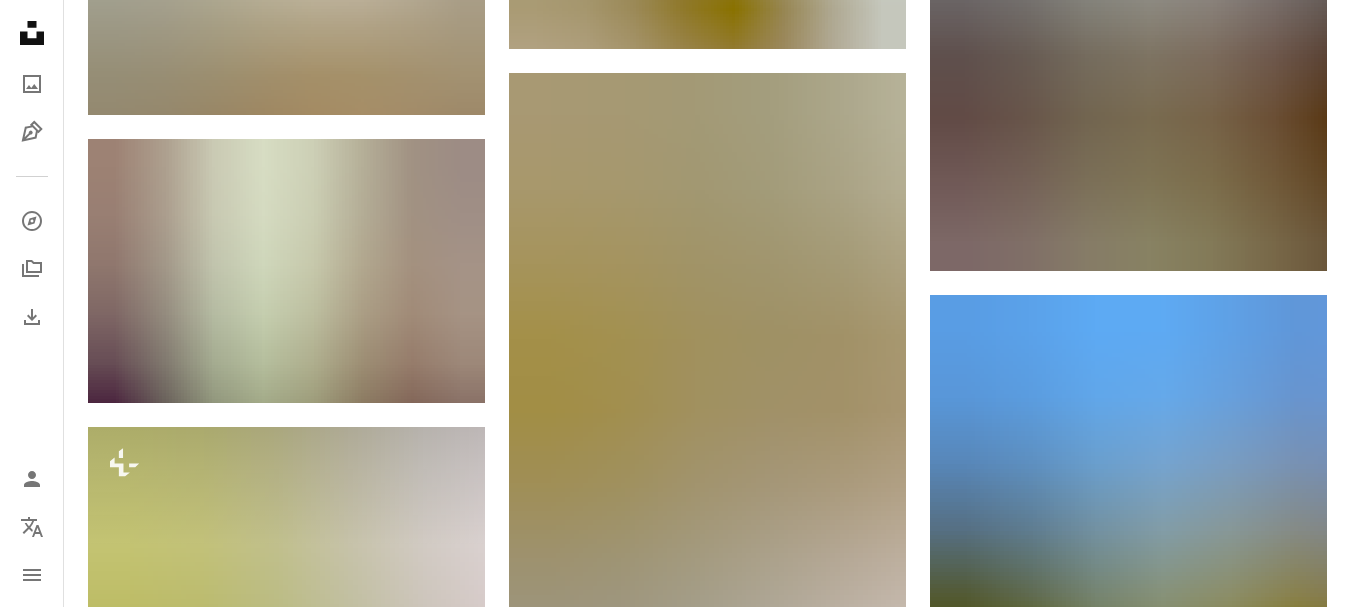 scroll, scrollTop: 1574, scrollLeft: 0, axis: vertical 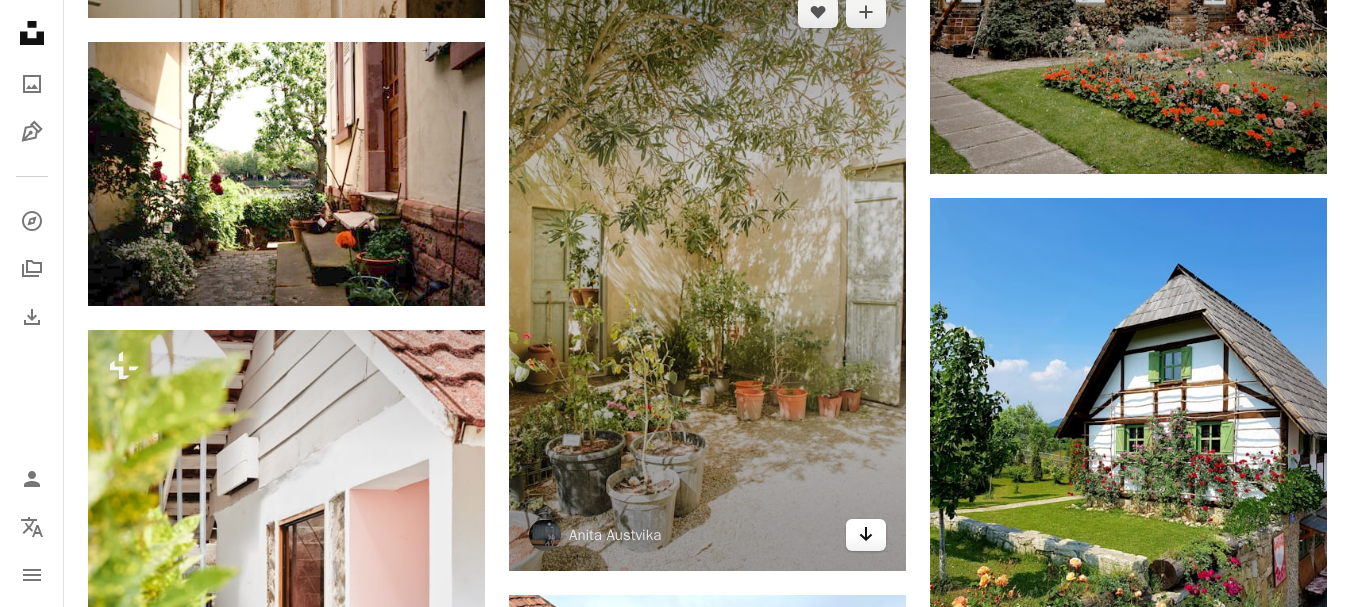 click on "Arrow pointing down" 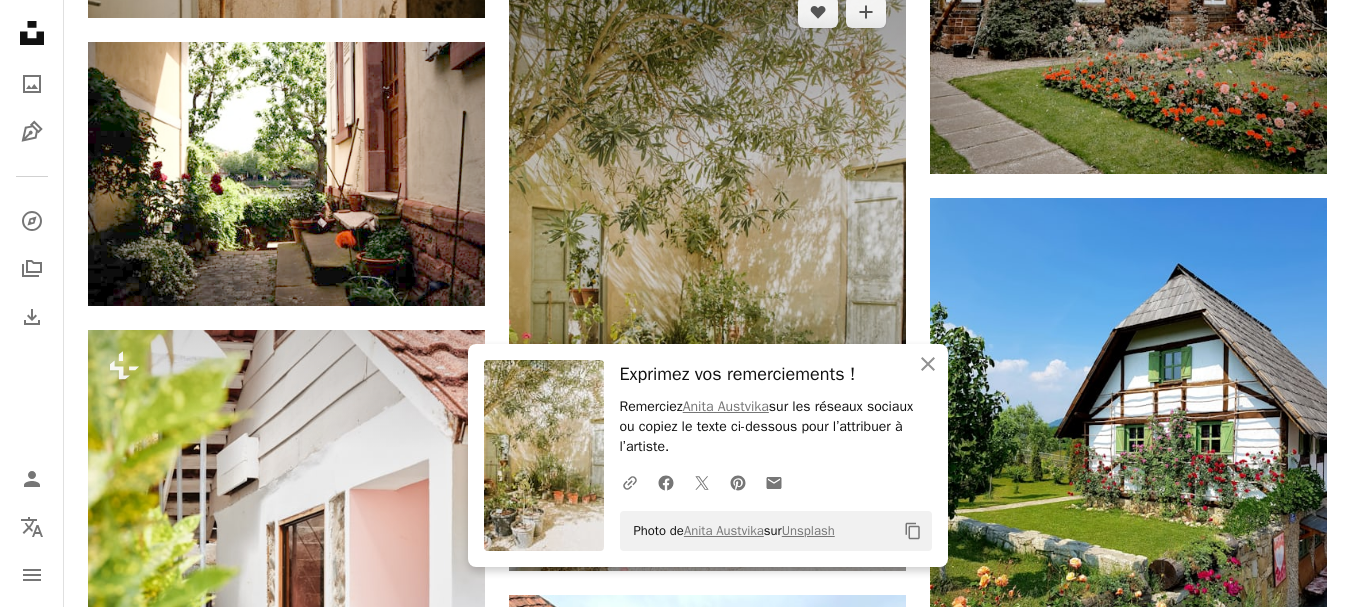 scroll, scrollTop: 0, scrollLeft: 0, axis: both 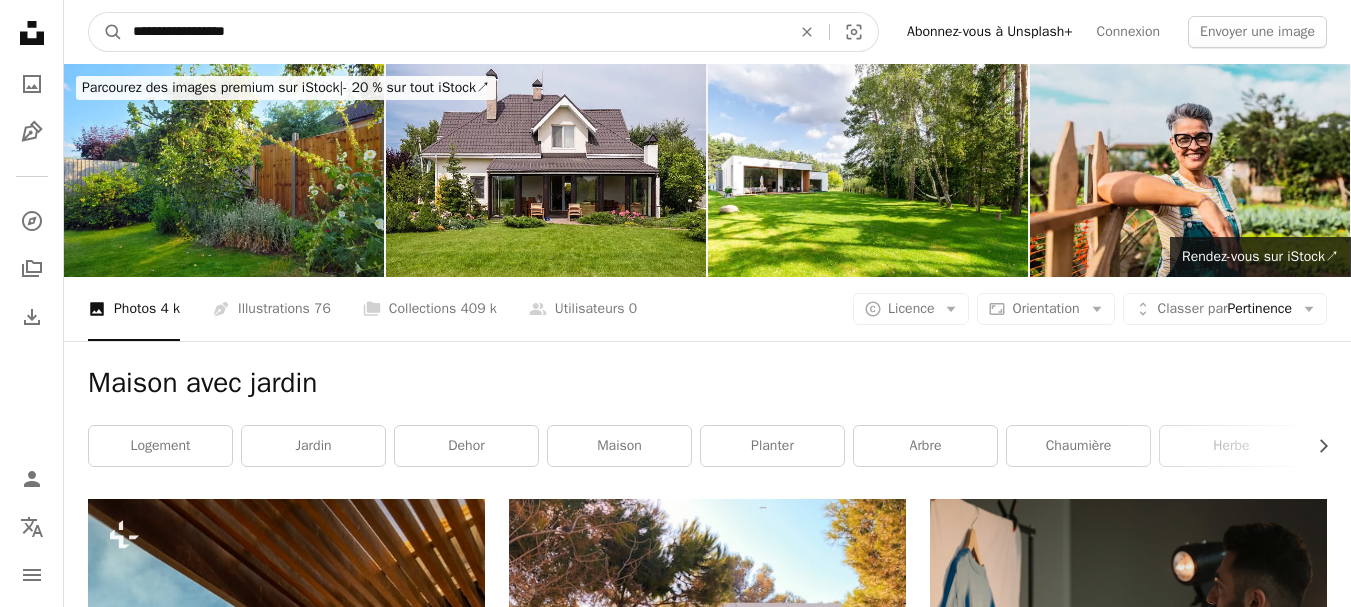 drag, startPoint x: 376, startPoint y: 16, endPoint x: 0, endPoint y: 12, distance: 376.02127 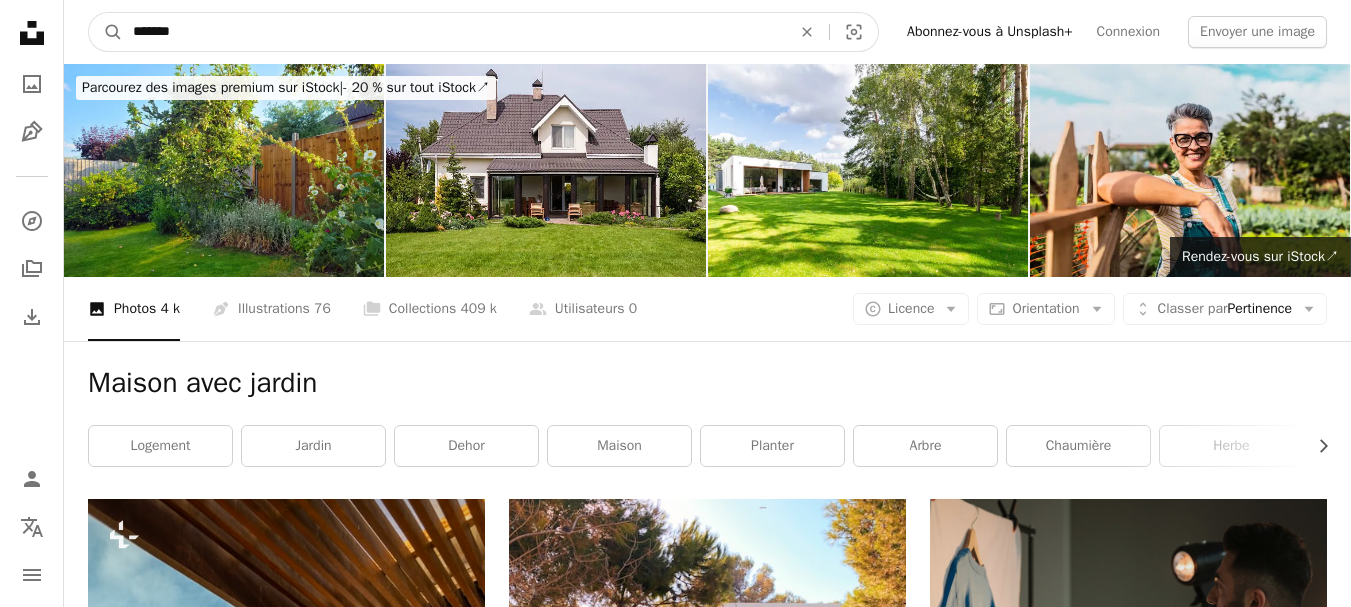 type on "*******" 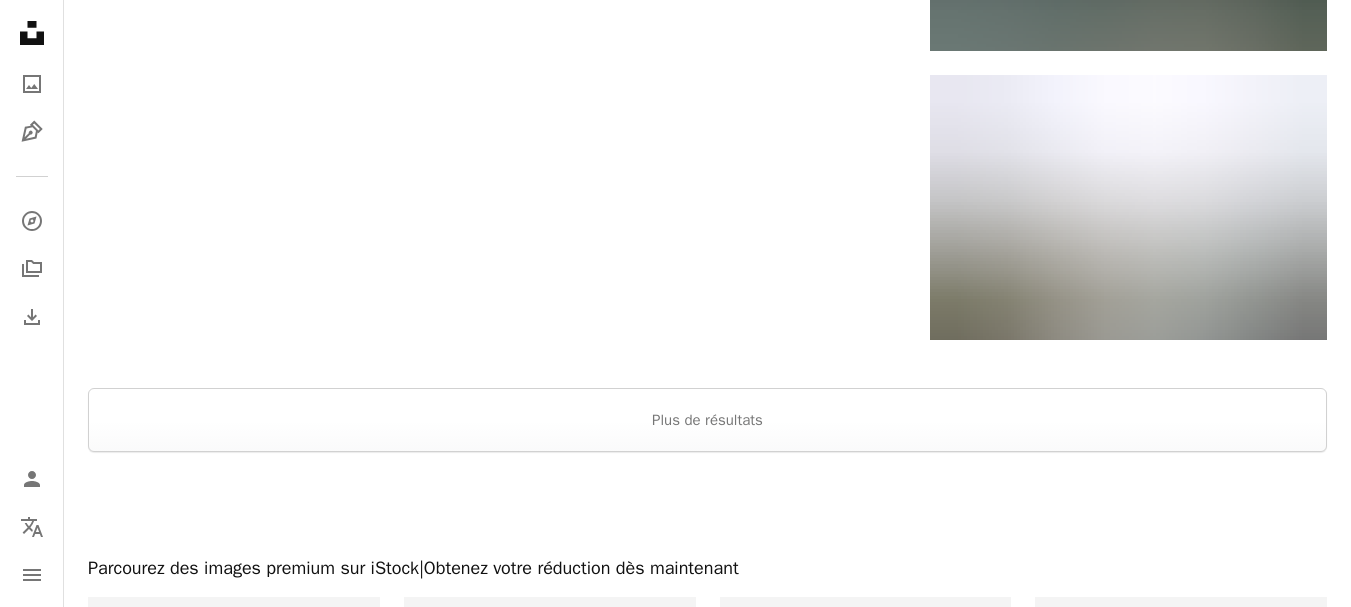 scroll, scrollTop: 3051, scrollLeft: 0, axis: vertical 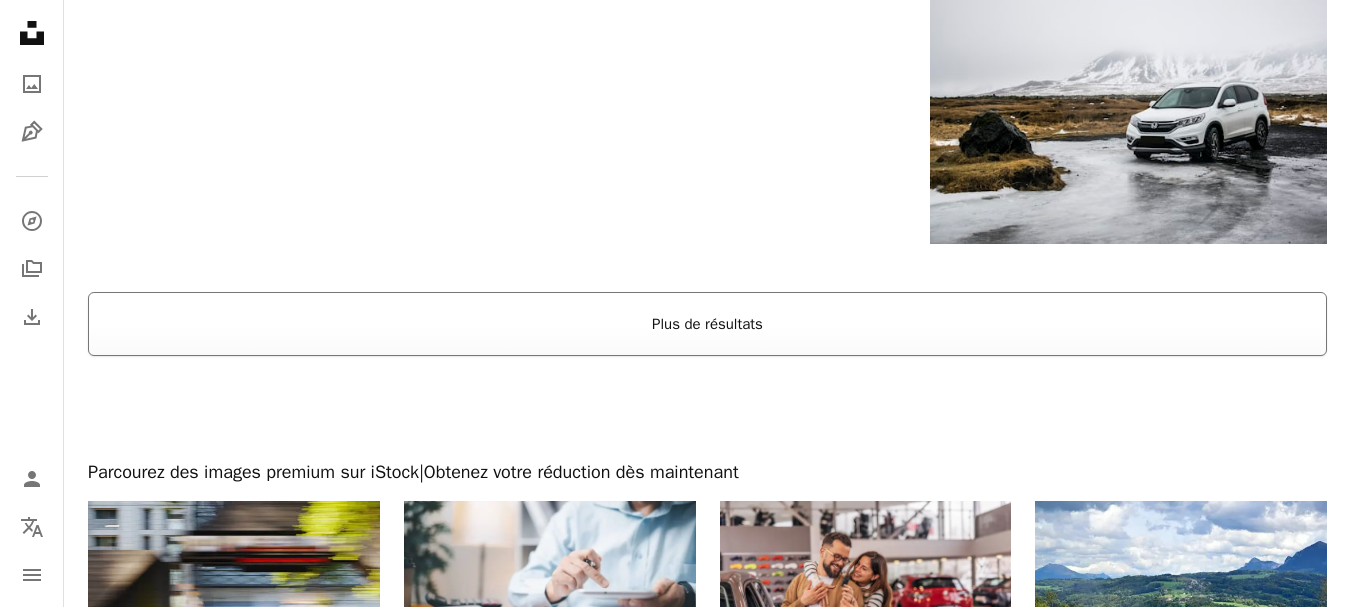 click on "Plus de résultats" at bounding box center [707, 324] 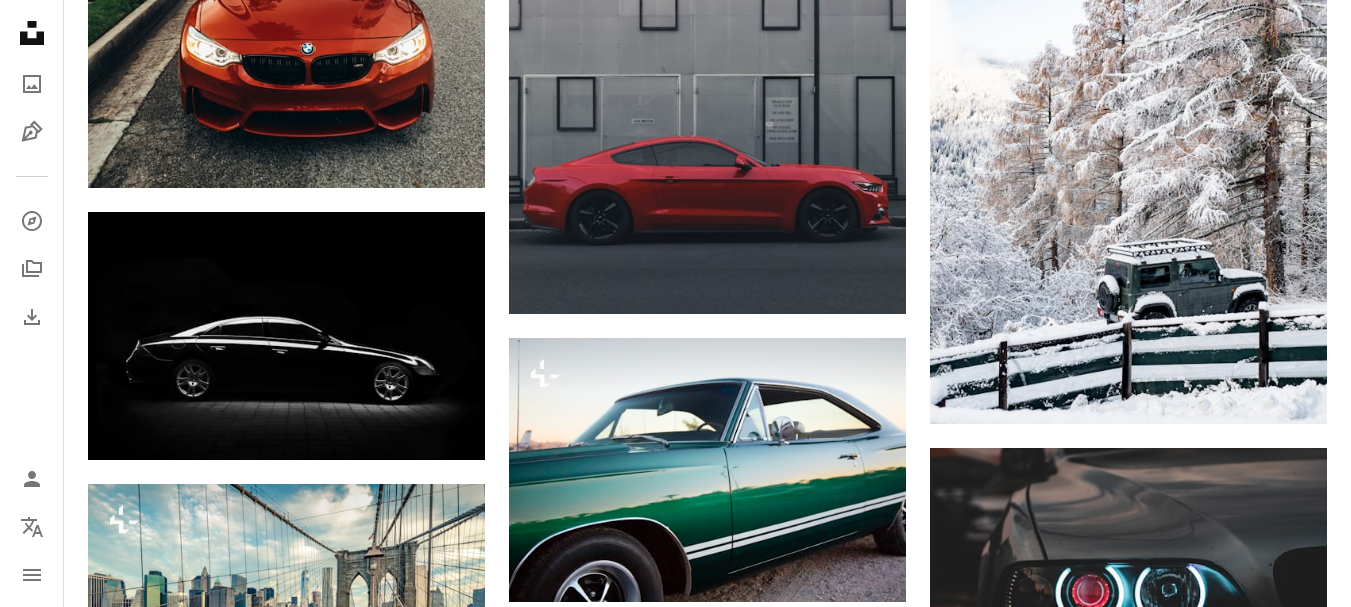 scroll, scrollTop: 0, scrollLeft: 0, axis: both 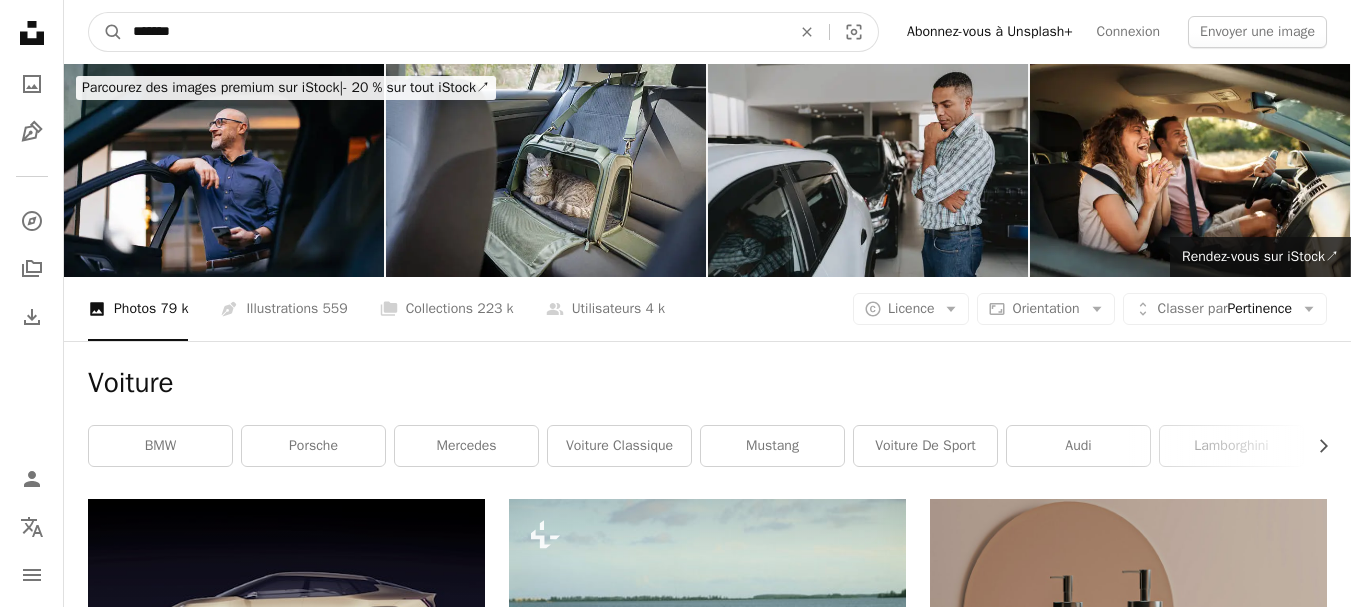 click on "*******" at bounding box center (454, 32) 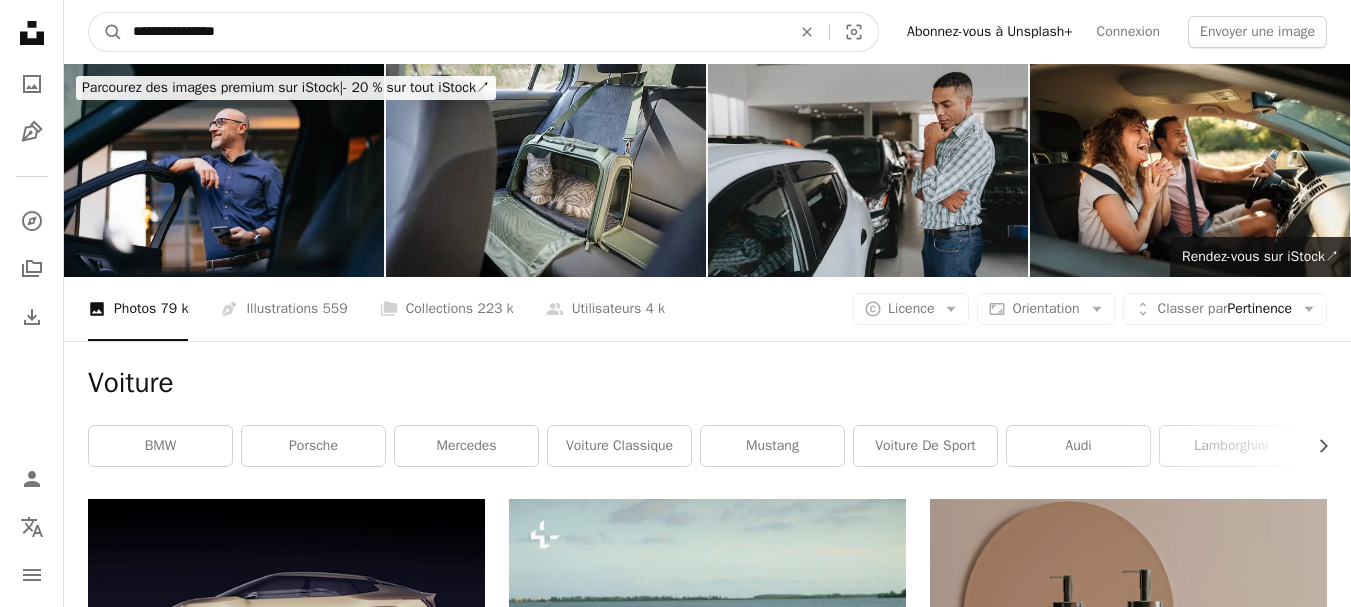 type on "**********" 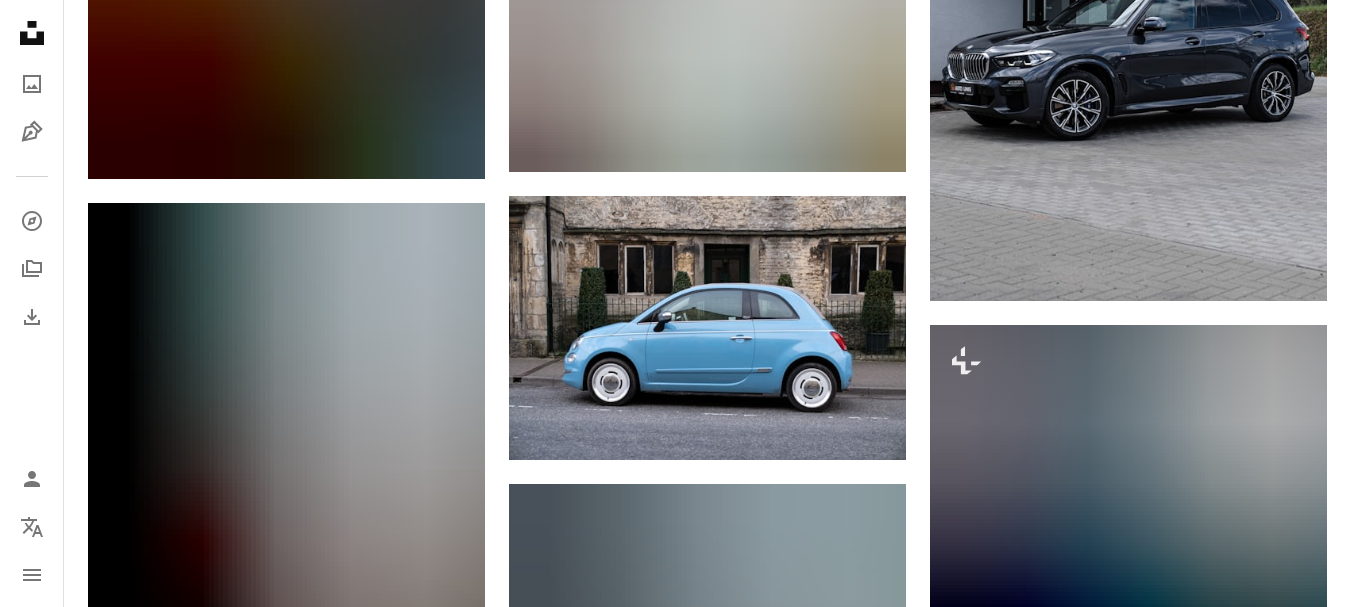 scroll, scrollTop: 1246, scrollLeft: 0, axis: vertical 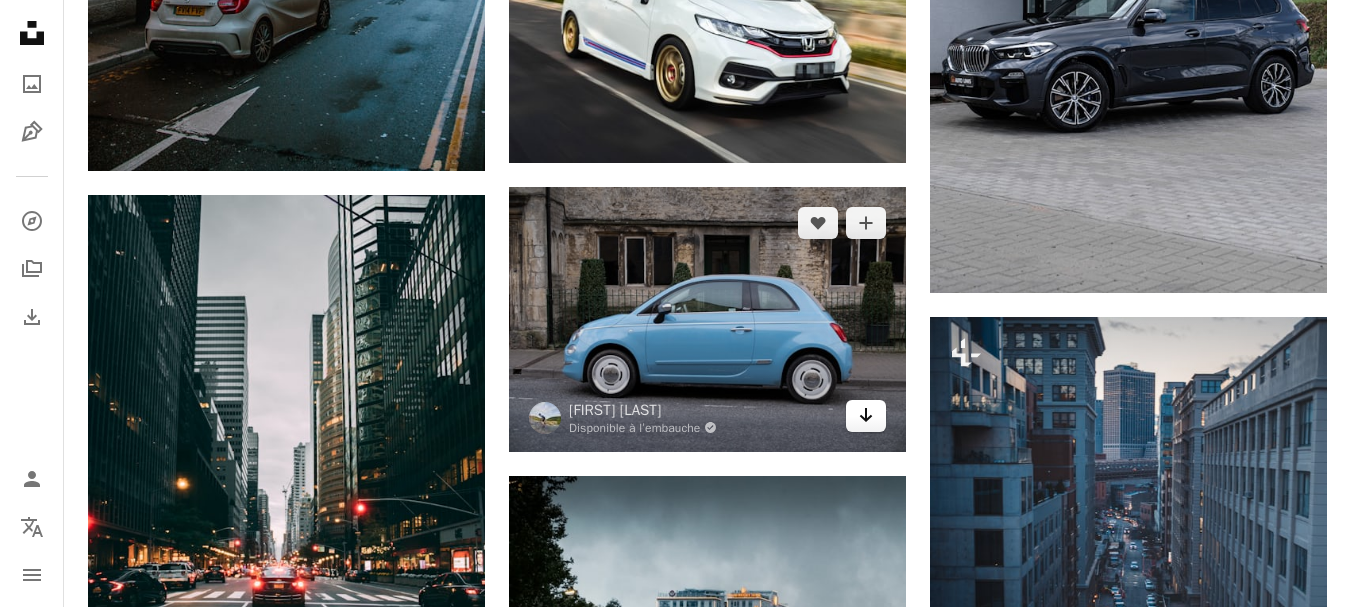 click 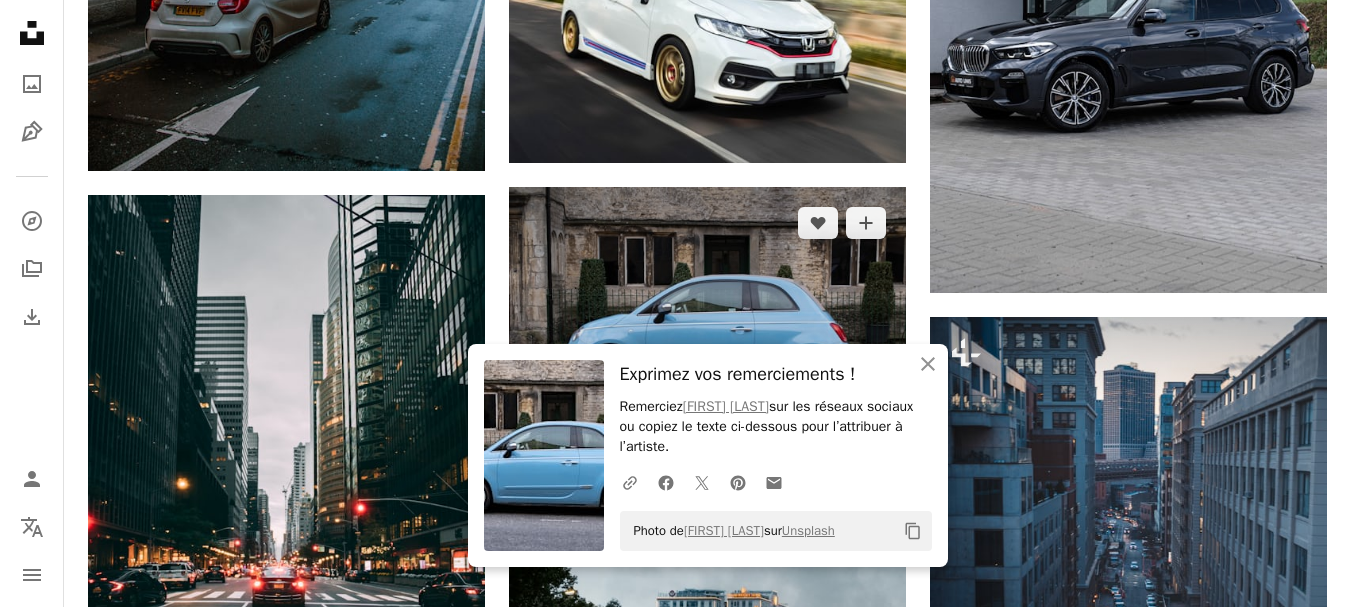 scroll, scrollTop: 0, scrollLeft: 0, axis: both 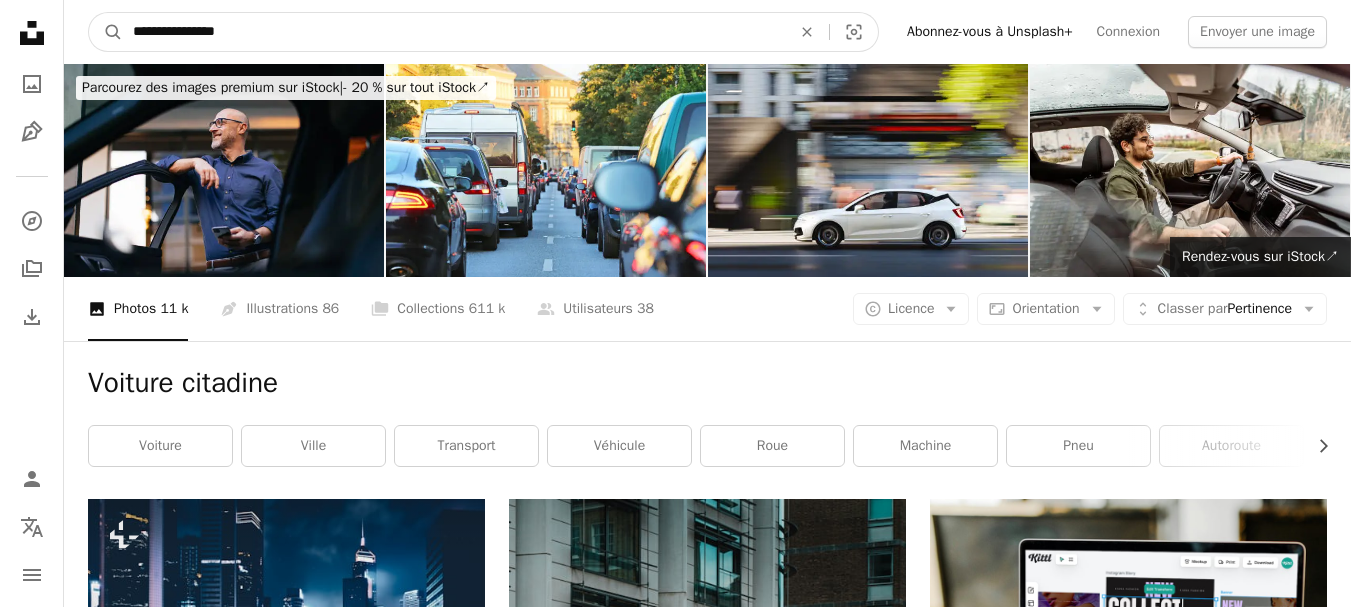 drag, startPoint x: 268, startPoint y: 28, endPoint x: 0, endPoint y: 14, distance: 268.36542 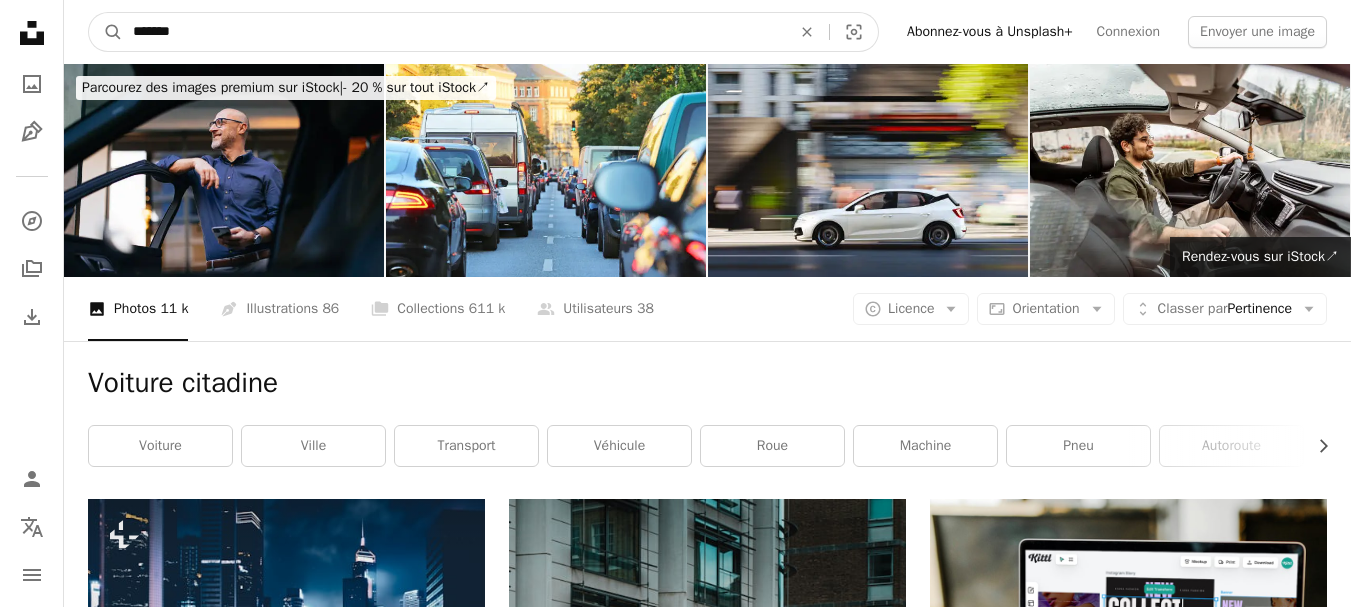 type on "*******" 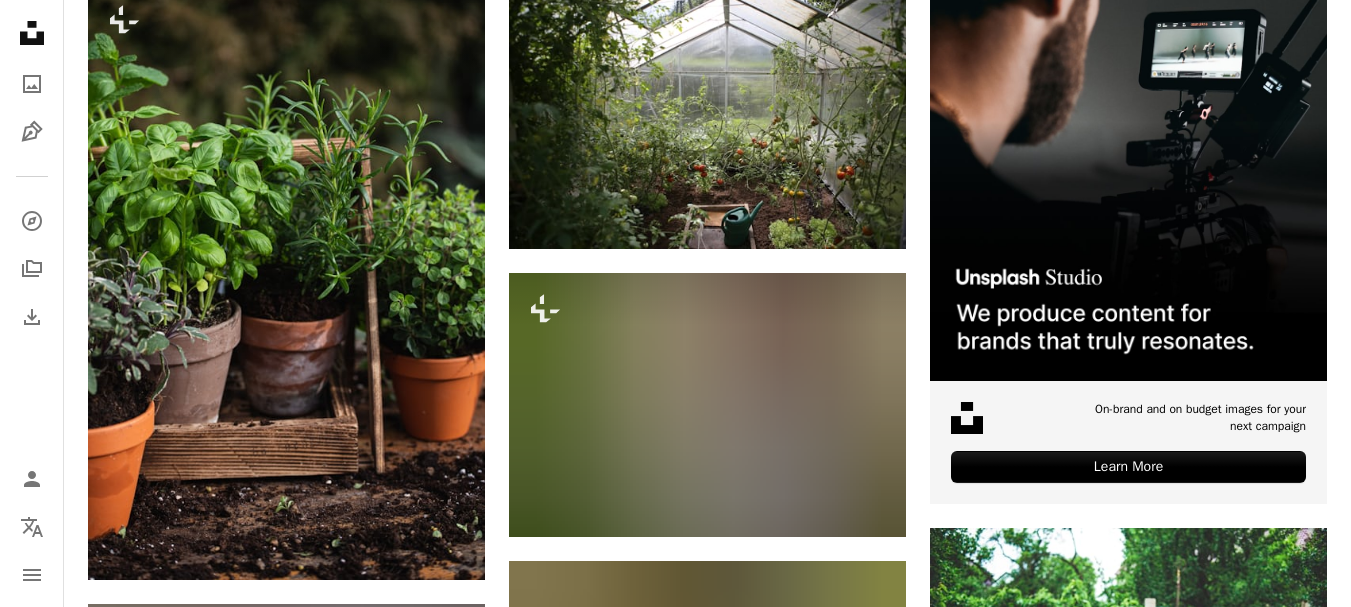 scroll, scrollTop: 580, scrollLeft: 0, axis: vertical 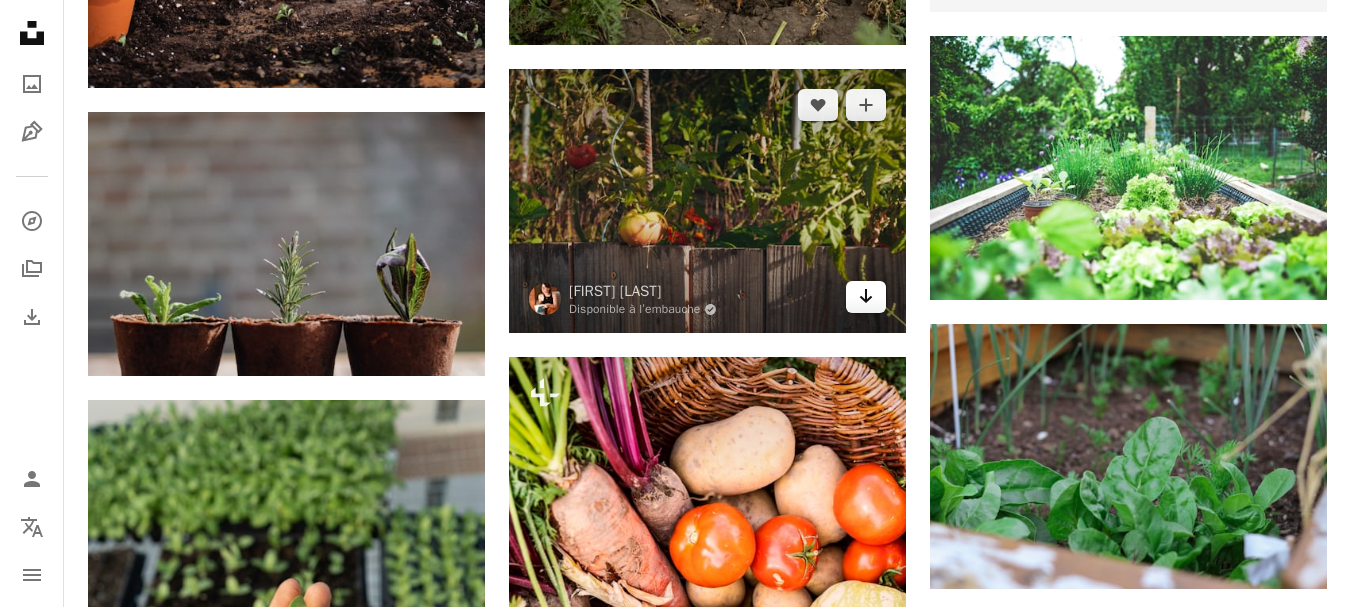 click on "Arrow pointing down" 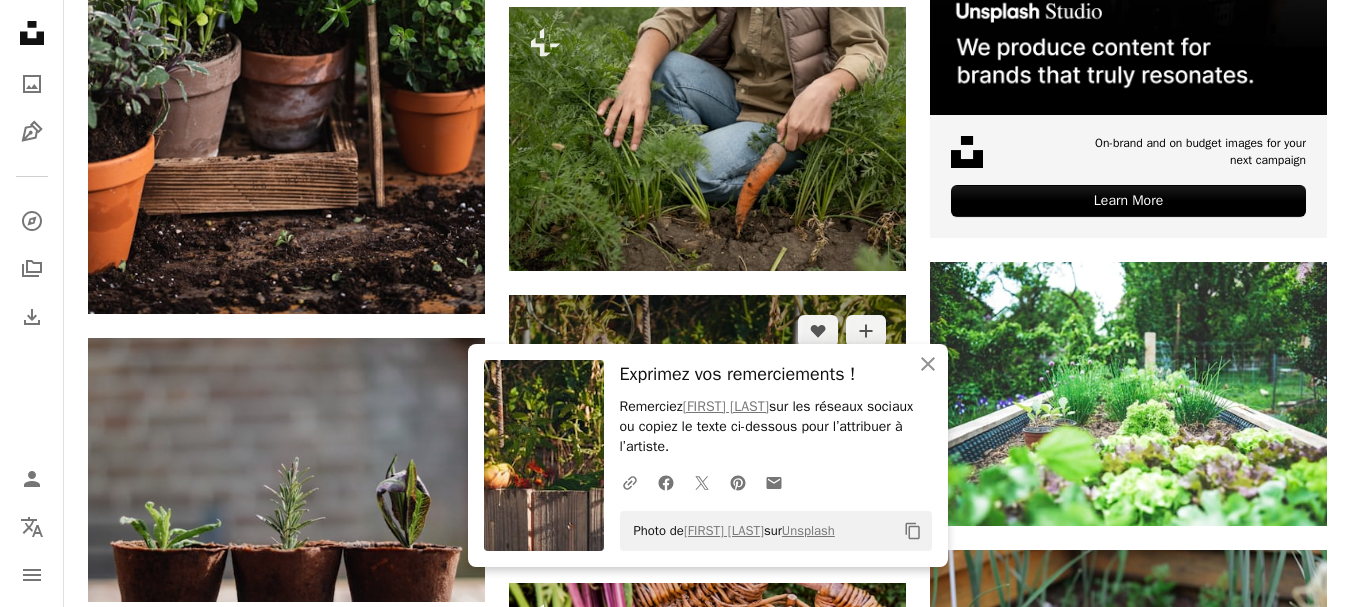 scroll, scrollTop: 0, scrollLeft: 0, axis: both 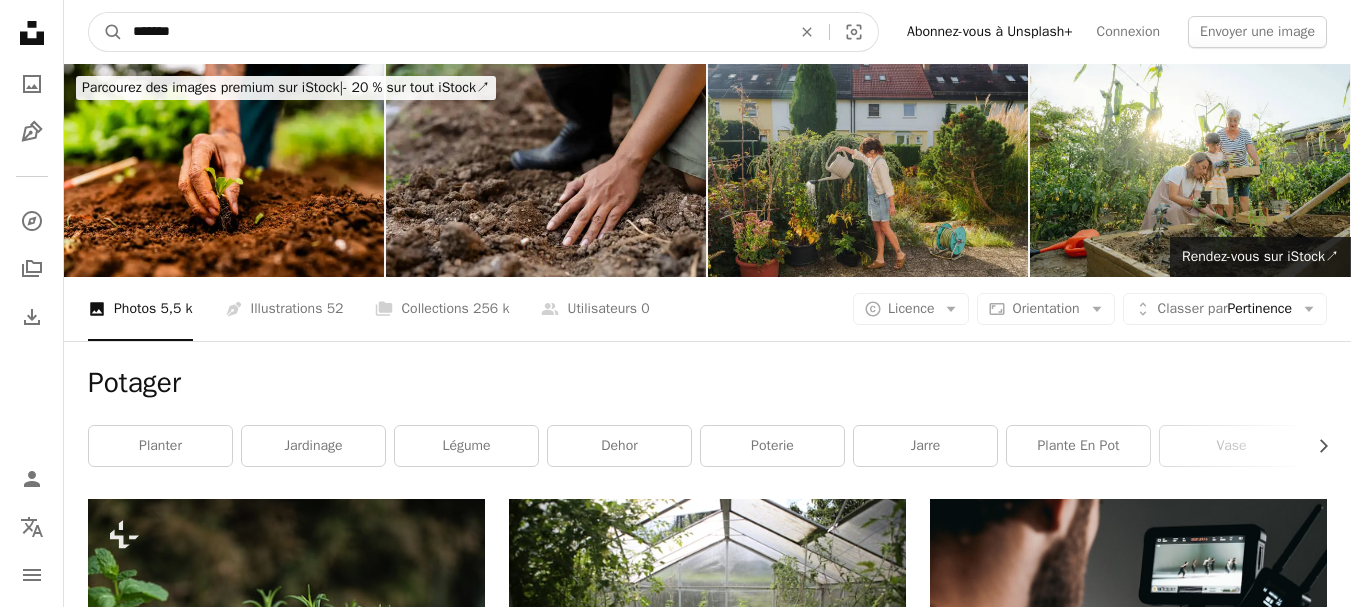 drag, startPoint x: 256, startPoint y: 28, endPoint x: 0, endPoint y: 37, distance: 256.15814 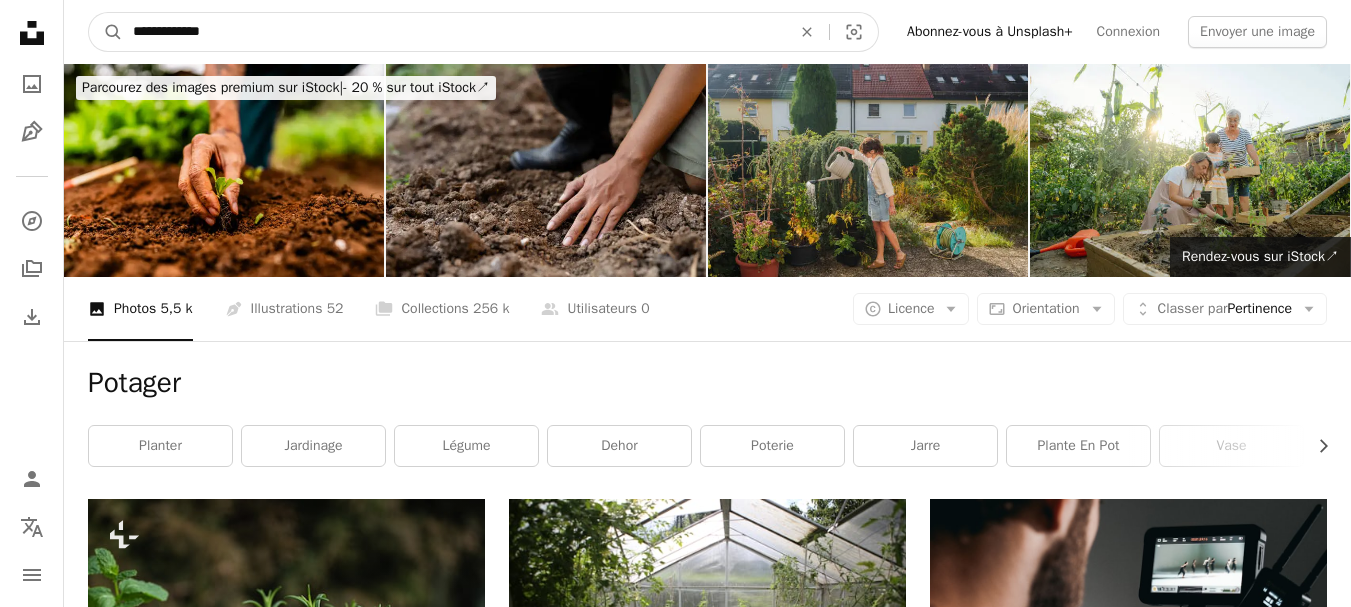 type on "**********" 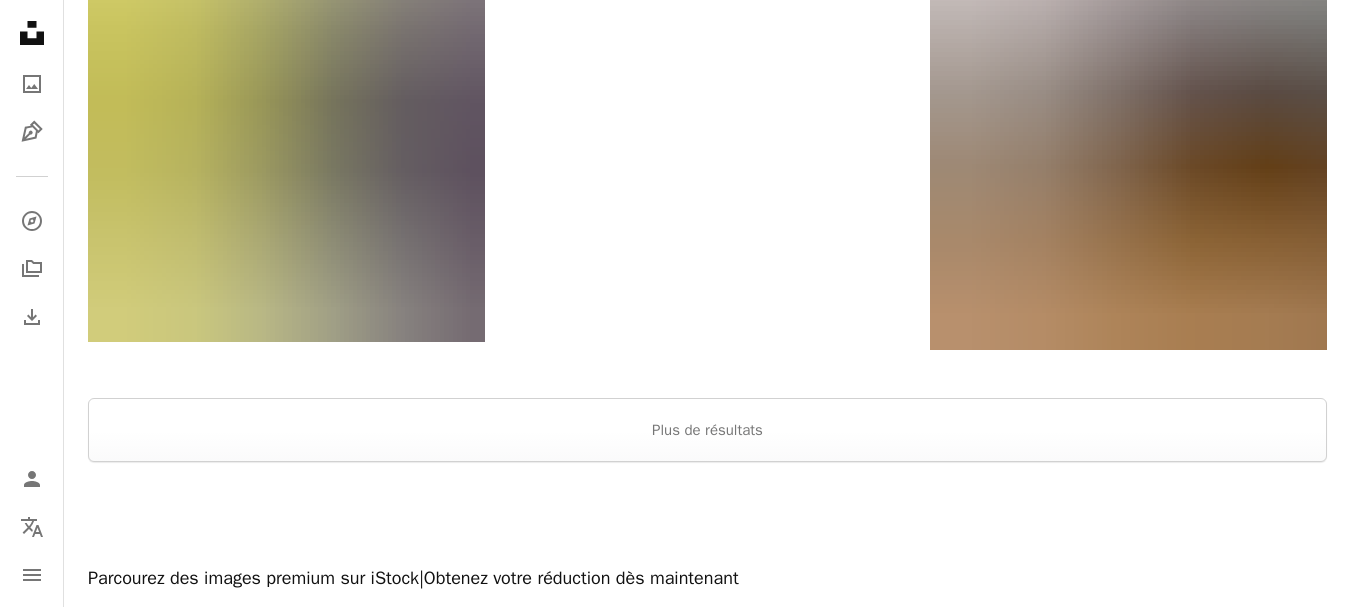 scroll, scrollTop: 3427, scrollLeft: 0, axis: vertical 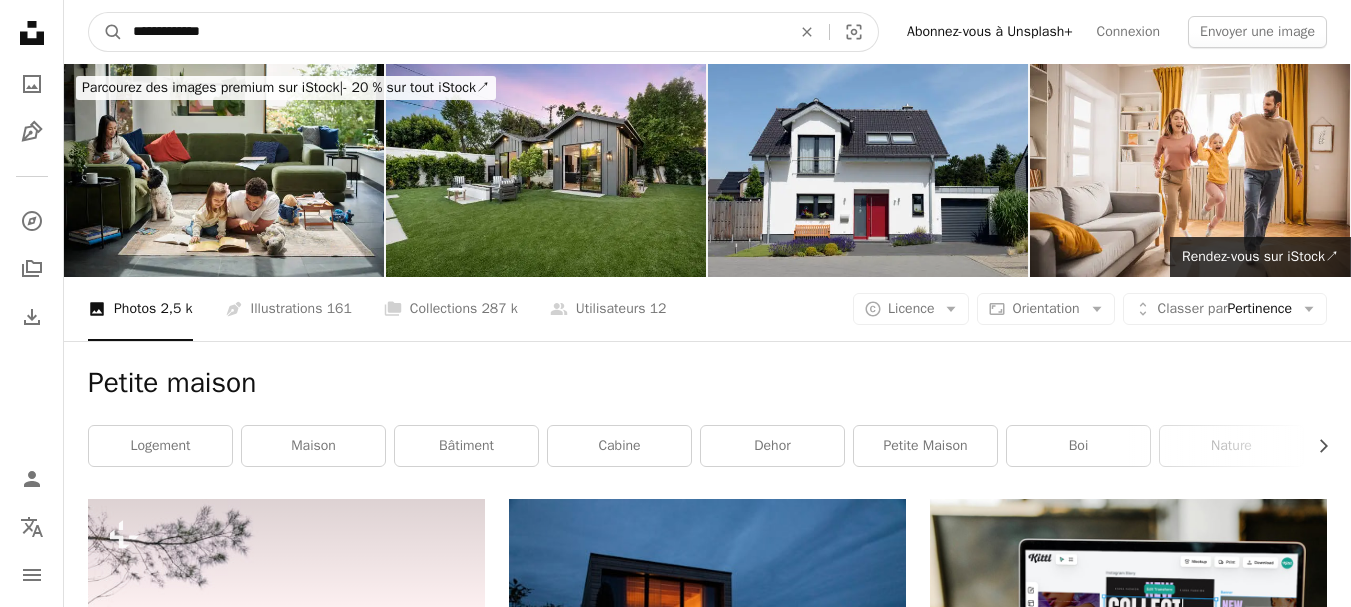 drag, startPoint x: 171, startPoint y: 27, endPoint x: 0, endPoint y: 47, distance: 172.16562 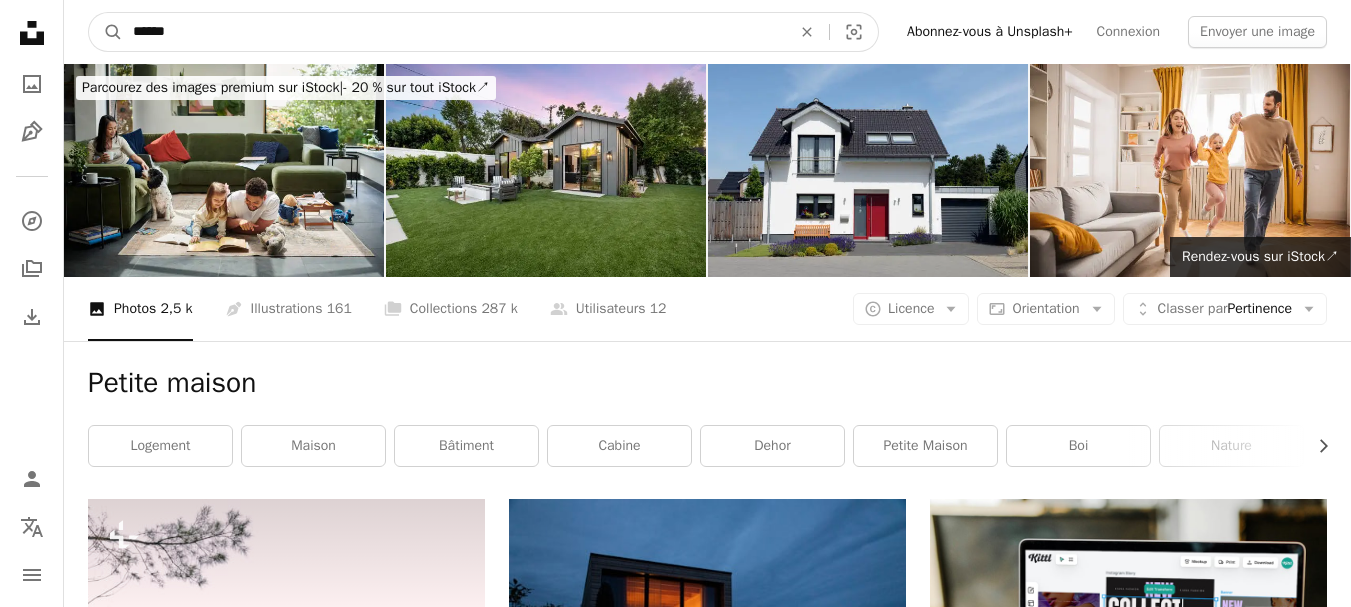 type on "******" 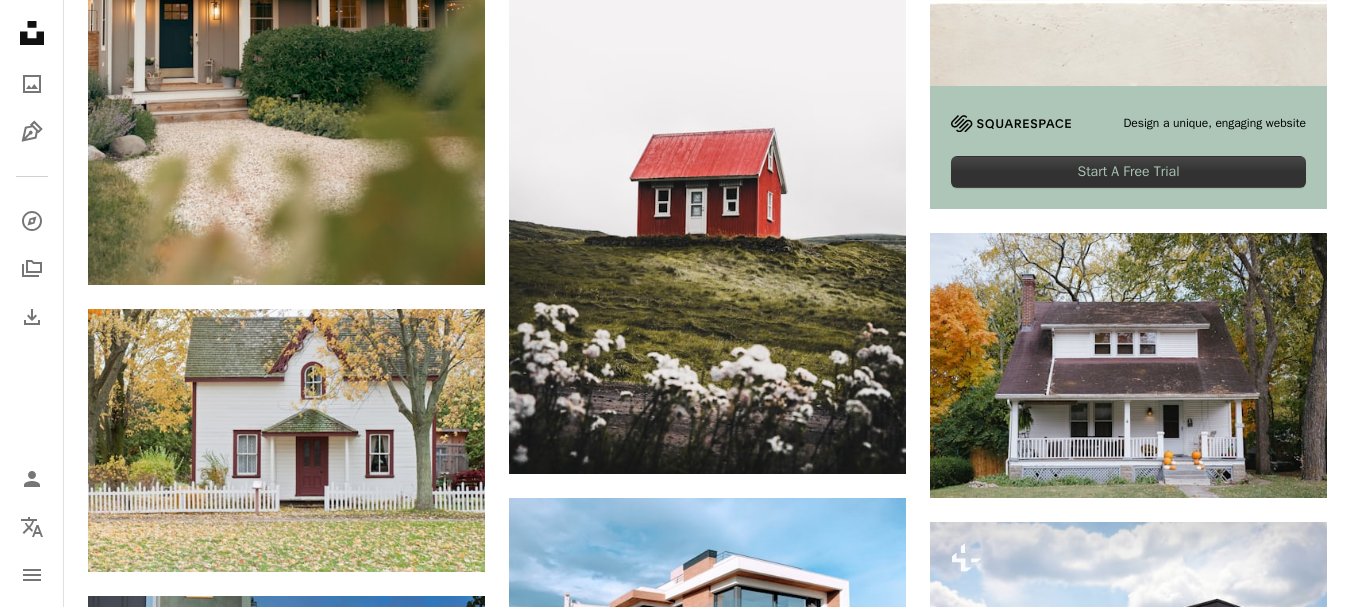 scroll, scrollTop: 822, scrollLeft: 0, axis: vertical 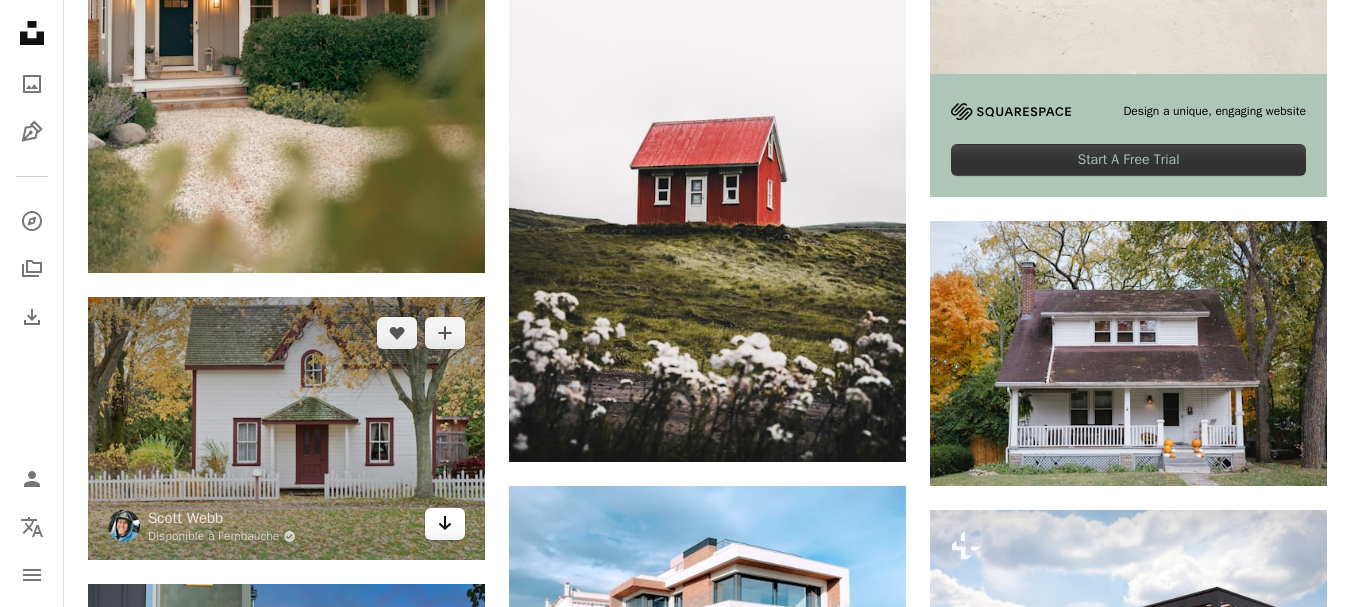 click on "Arrow pointing down" 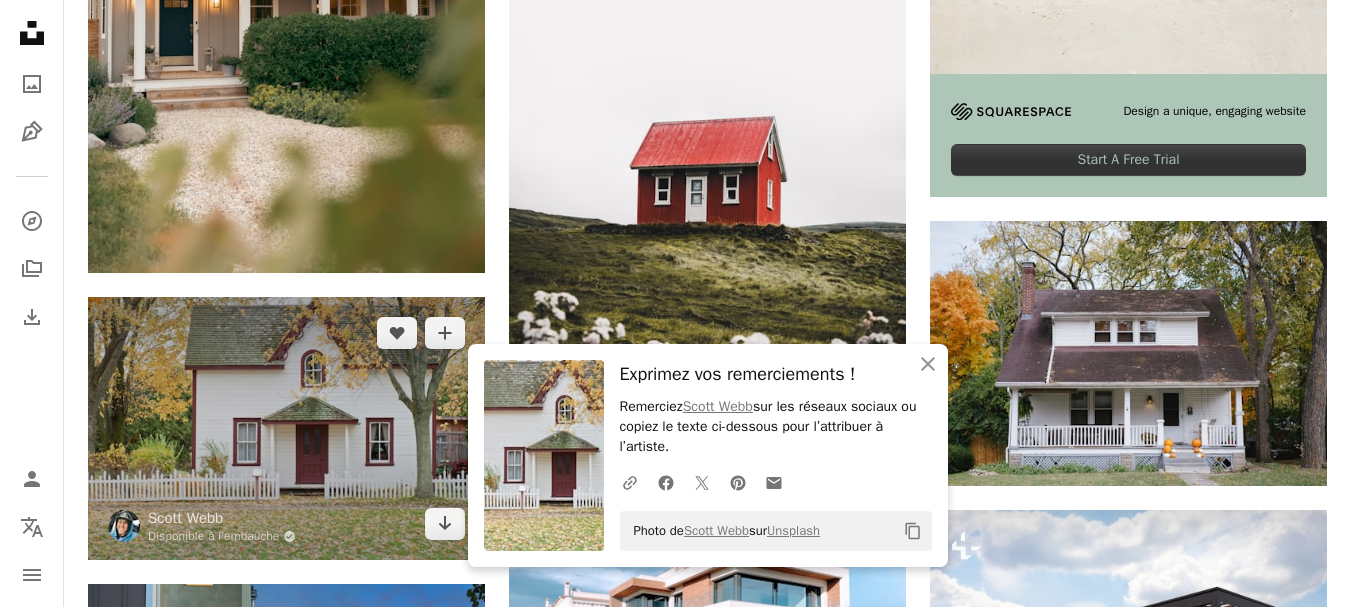 scroll, scrollTop: 0, scrollLeft: 0, axis: both 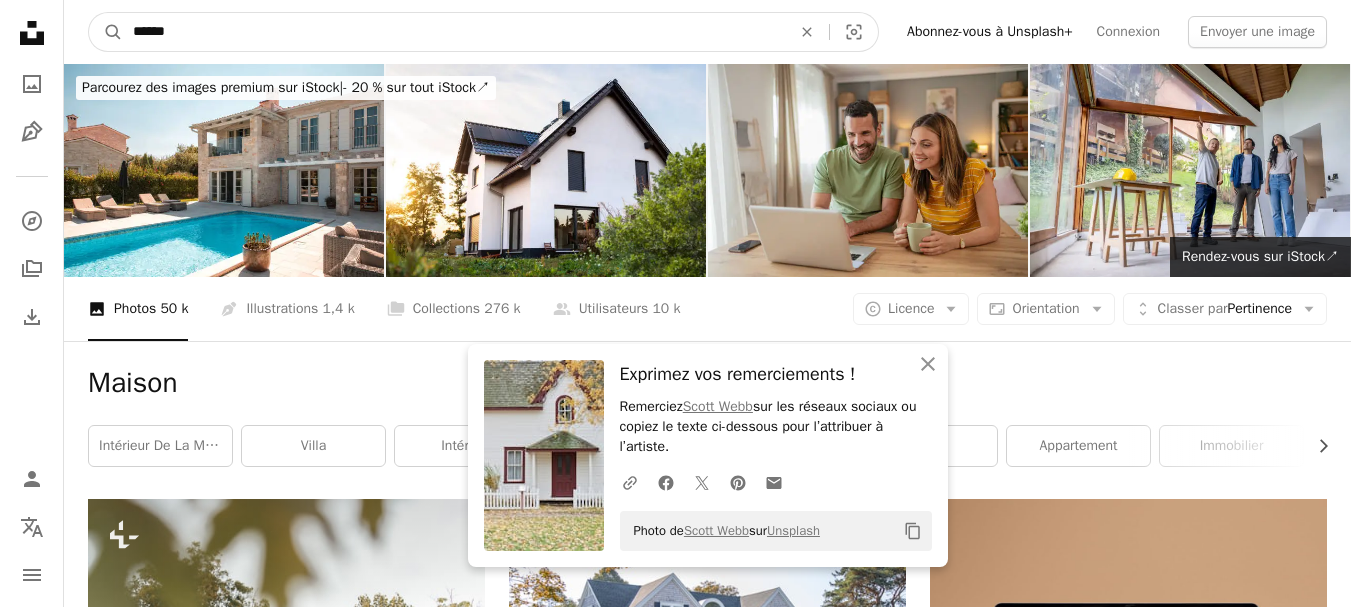 drag, startPoint x: 206, startPoint y: 26, endPoint x: 0, endPoint y: 37, distance: 206.29349 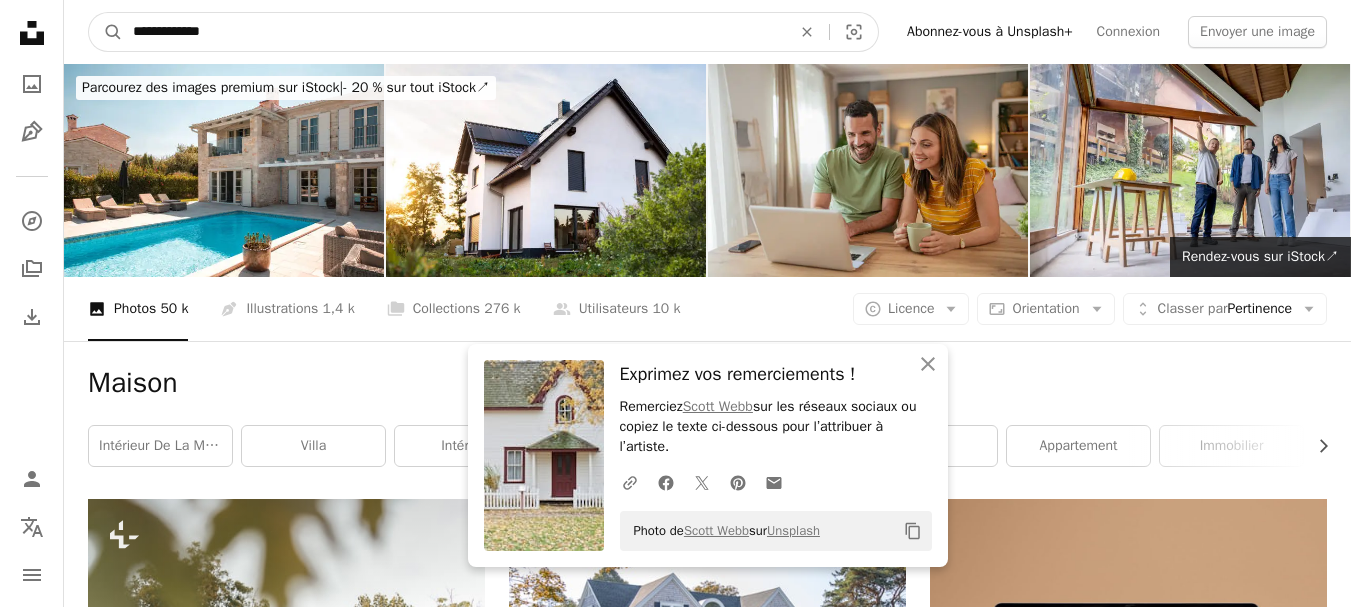 type on "**********" 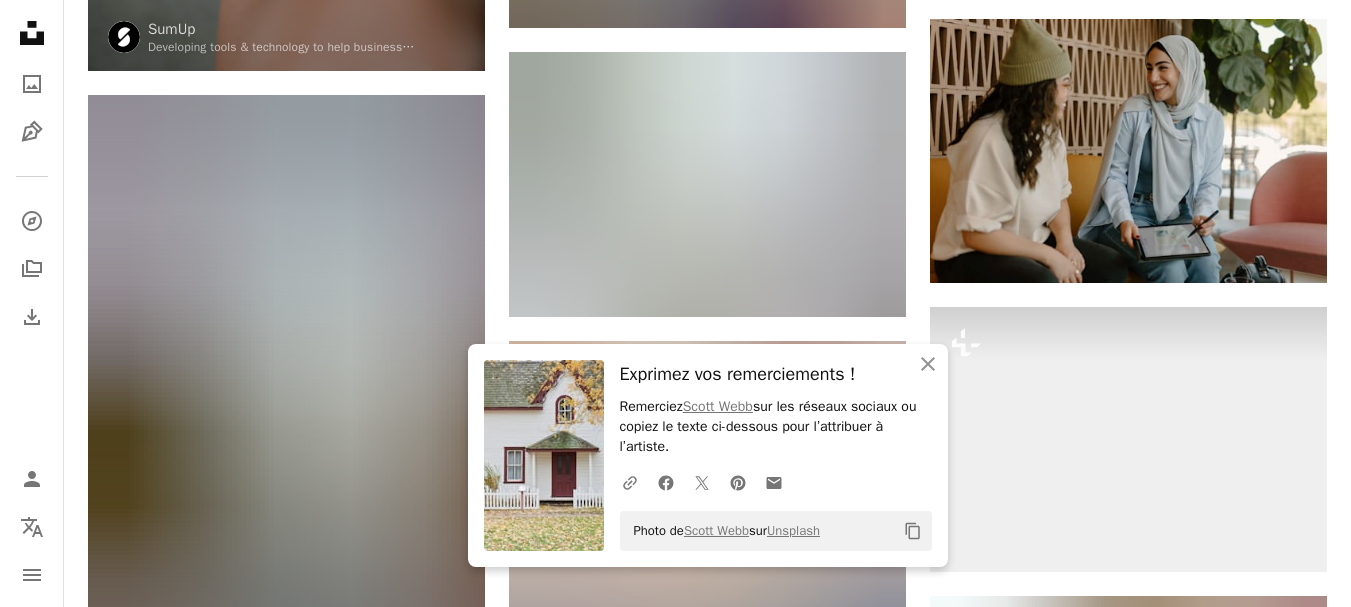 scroll, scrollTop: 1017, scrollLeft: 0, axis: vertical 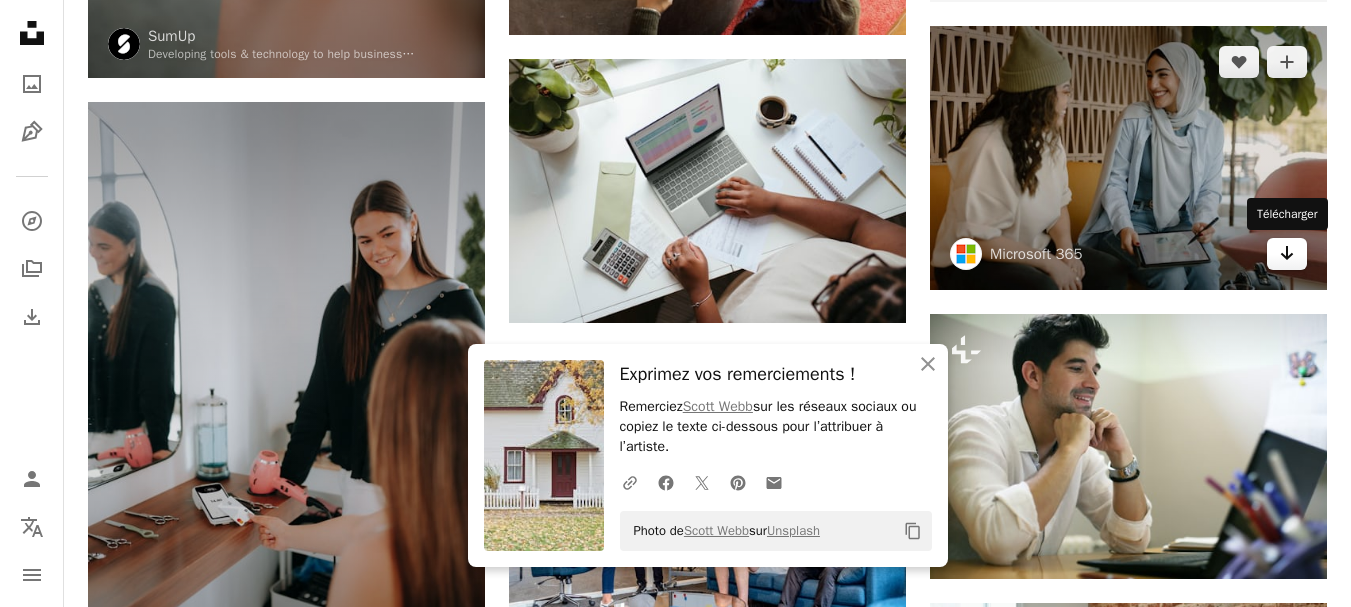 click on "Arrow pointing down" at bounding box center (1287, 254) 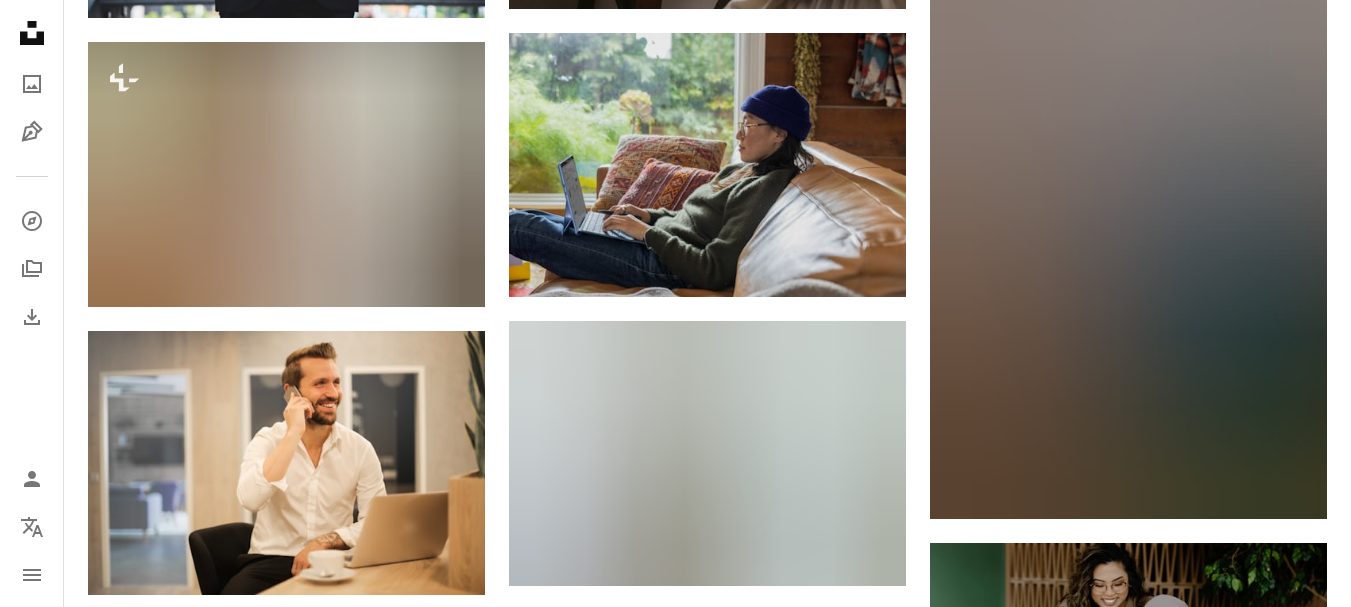 scroll, scrollTop: 2265, scrollLeft: 0, axis: vertical 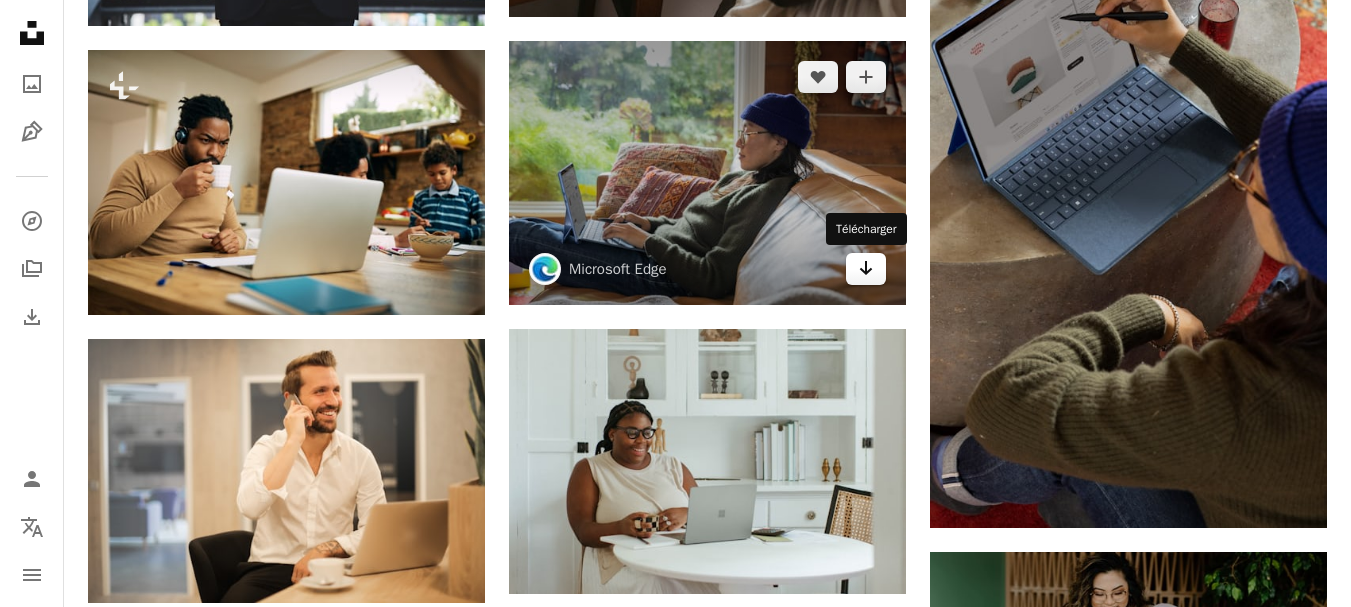 click on "Arrow pointing down" 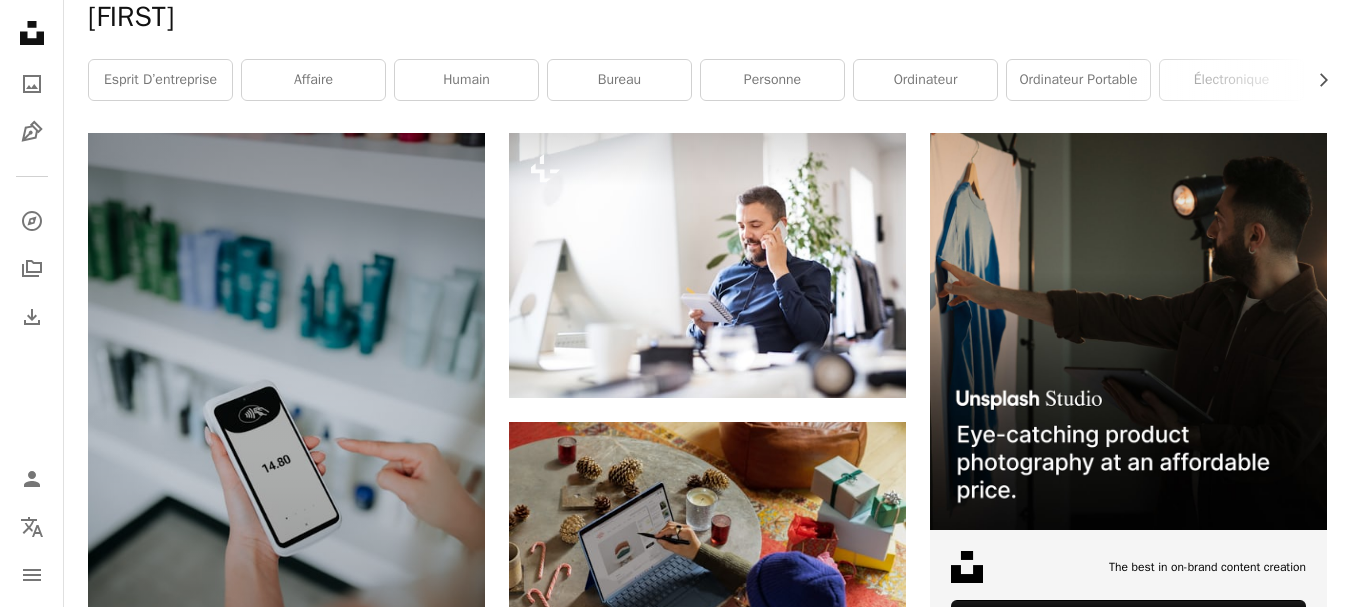scroll, scrollTop: 0, scrollLeft: 0, axis: both 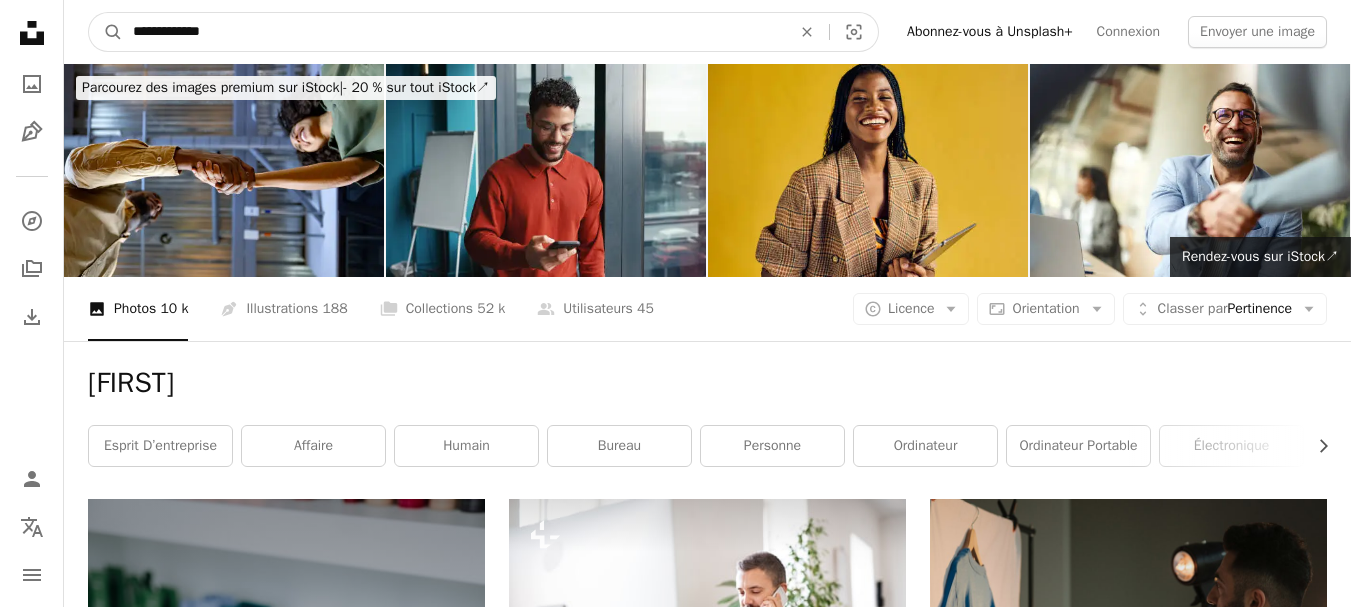 drag, startPoint x: 246, startPoint y: 19, endPoint x: 0, endPoint y: 44, distance: 247.26706 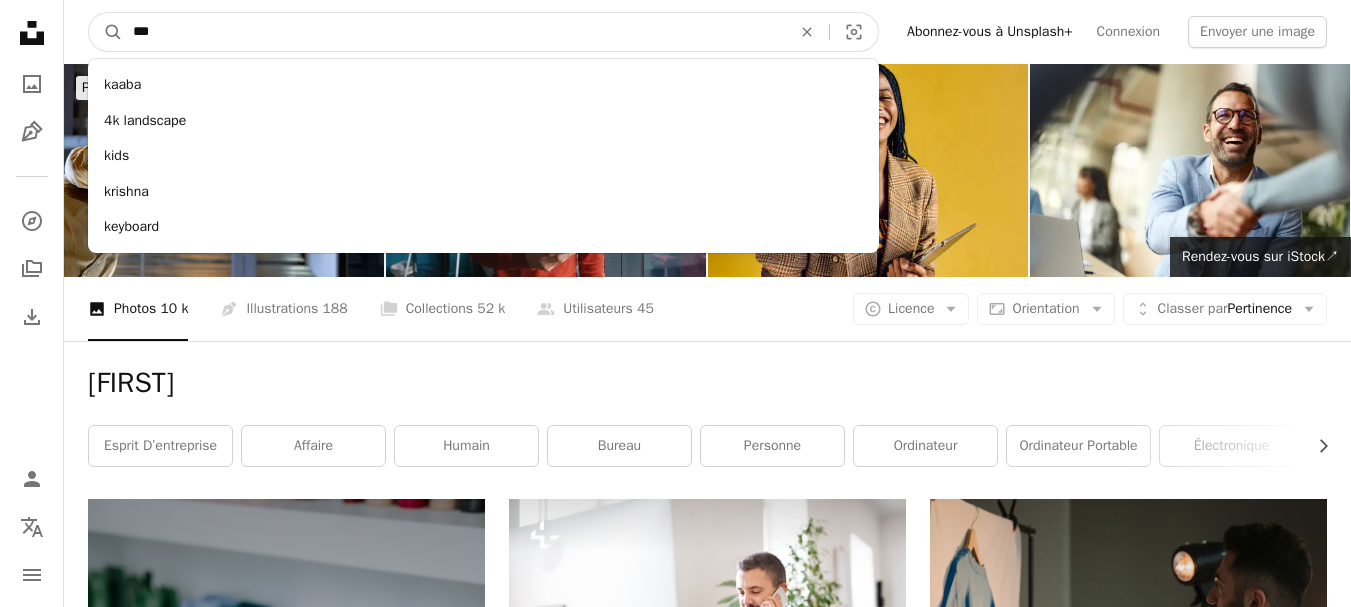 type on "***" 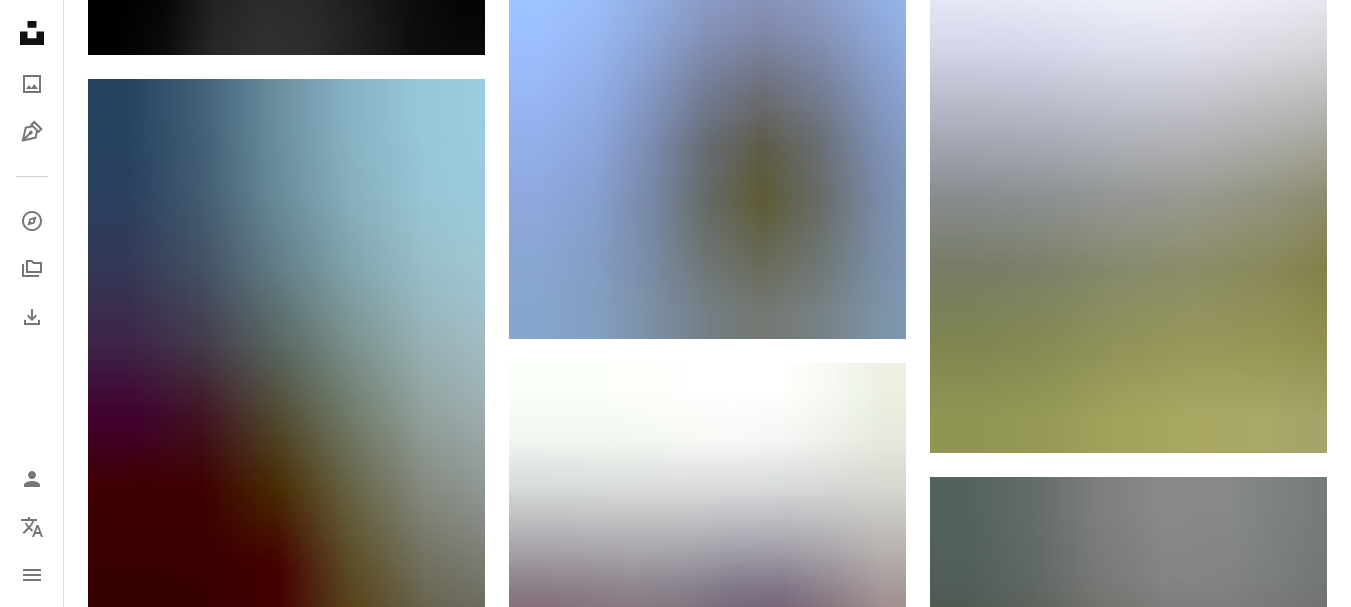 scroll, scrollTop: 0, scrollLeft: 0, axis: both 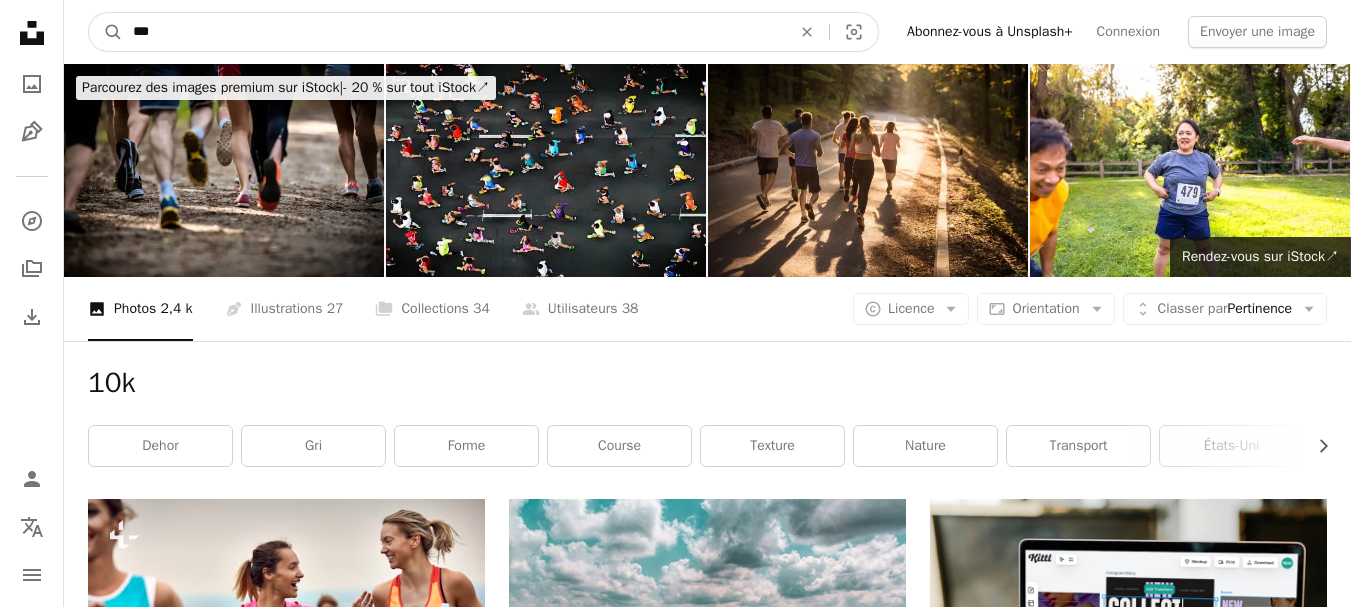 click on "***" at bounding box center [454, 32] 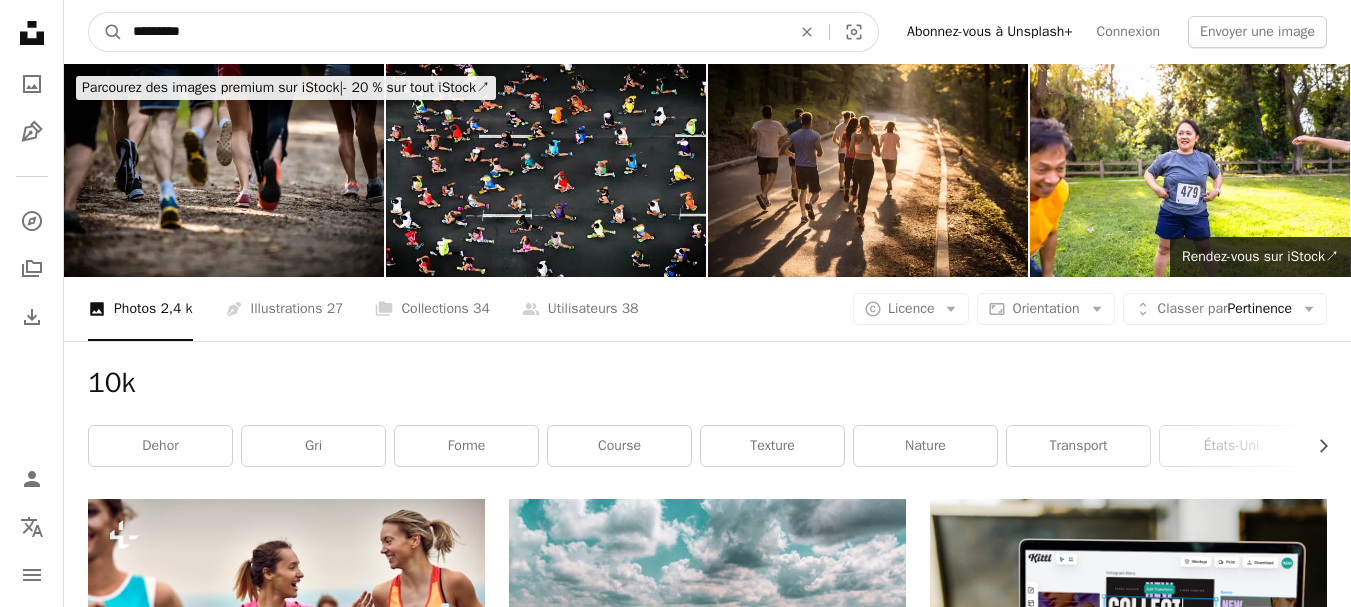 type on "*********" 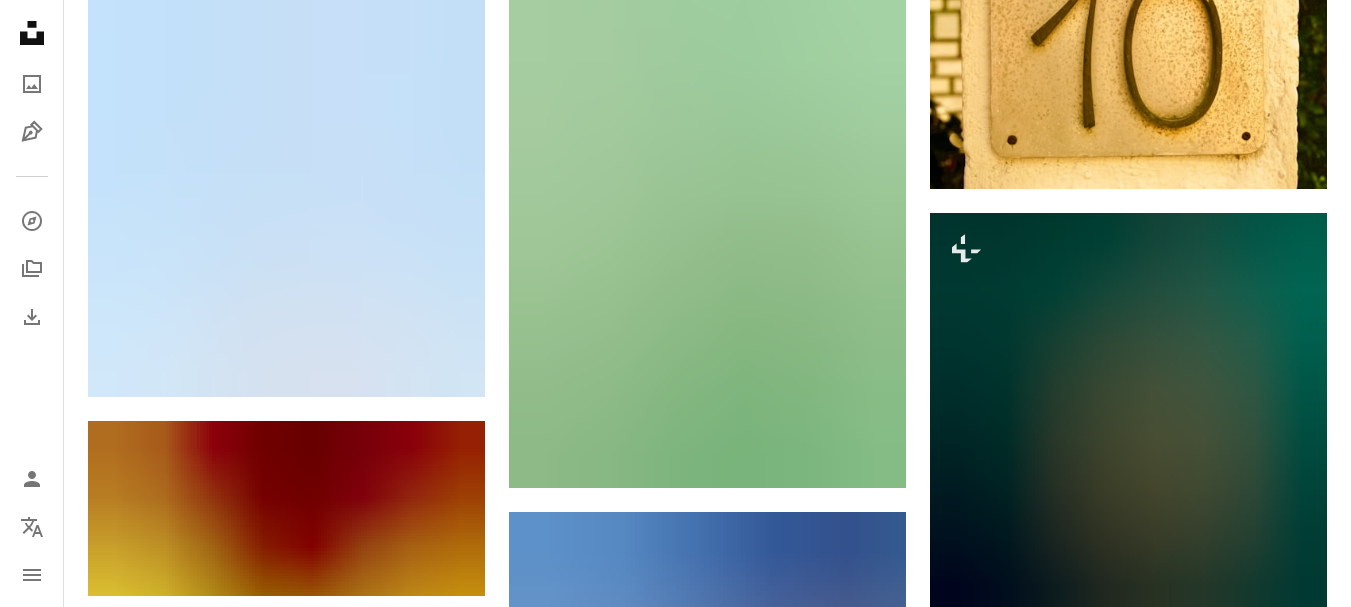 scroll, scrollTop: 0, scrollLeft: 0, axis: both 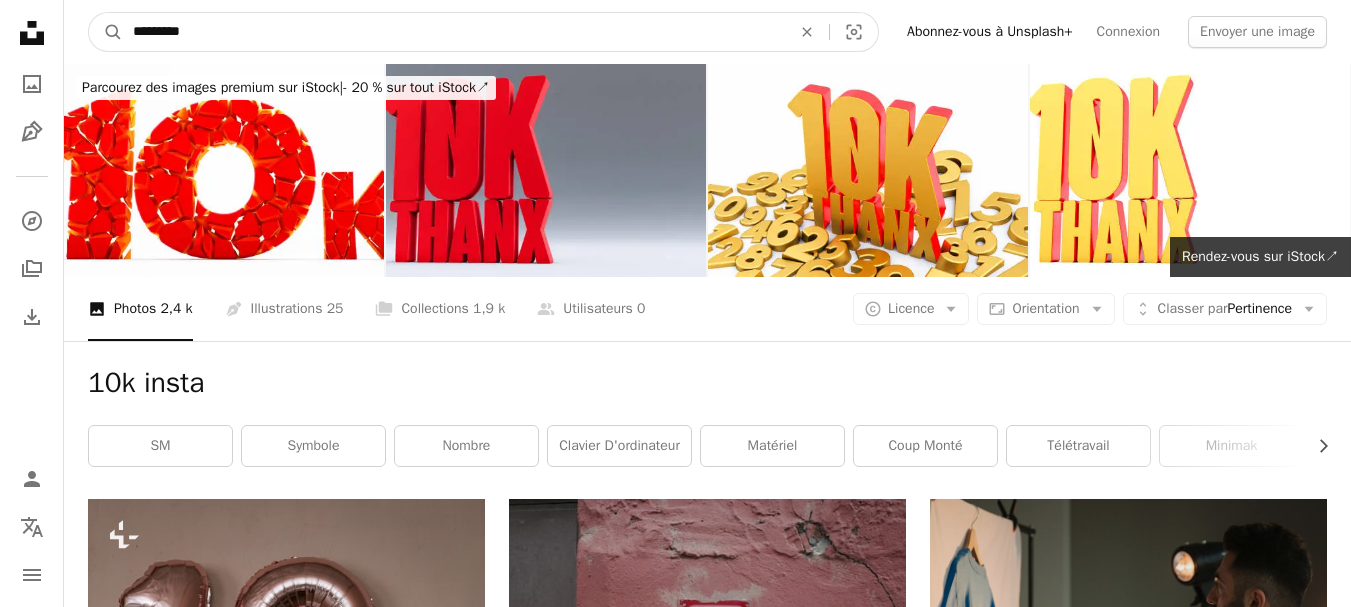 drag, startPoint x: 203, startPoint y: 31, endPoint x: 8, endPoint y: 32, distance: 195.00256 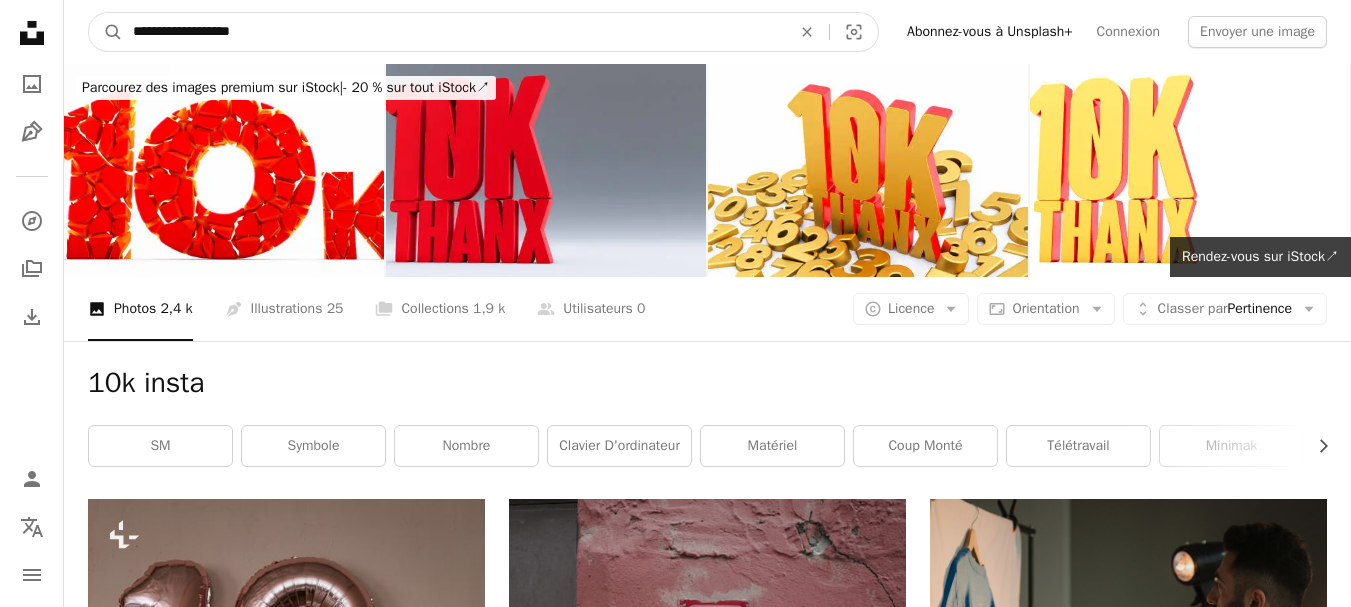 type on "**********" 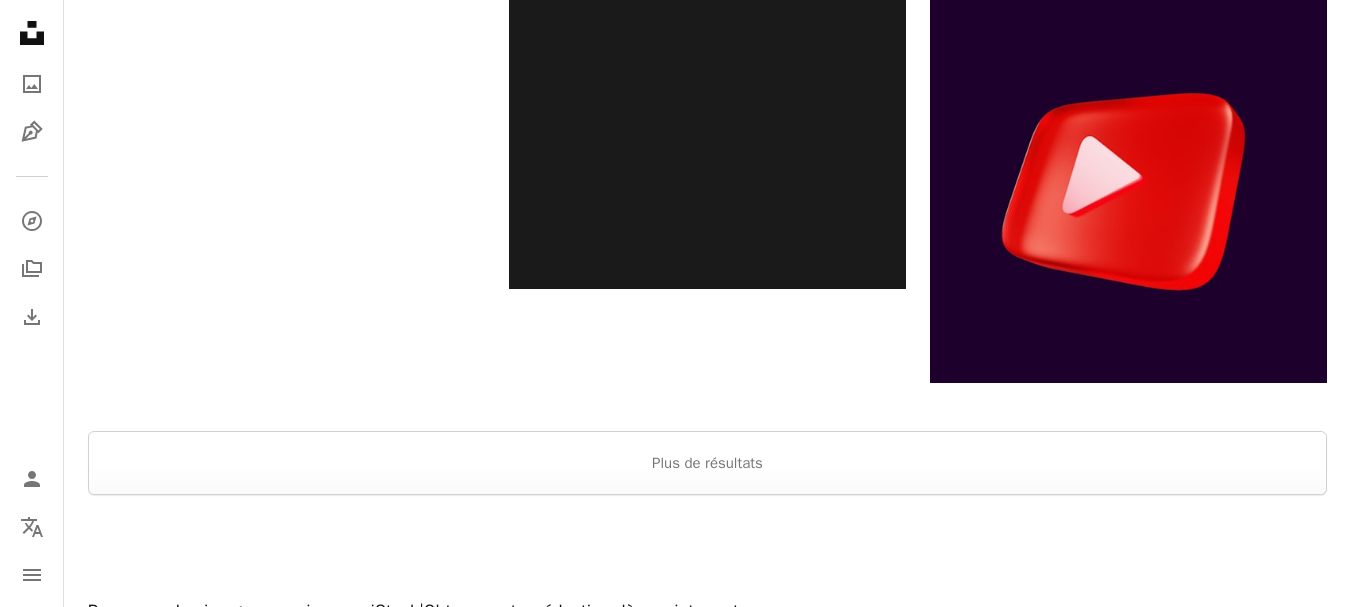 scroll, scrollTop: 2840, scrollLeft: 0, axis: vertical 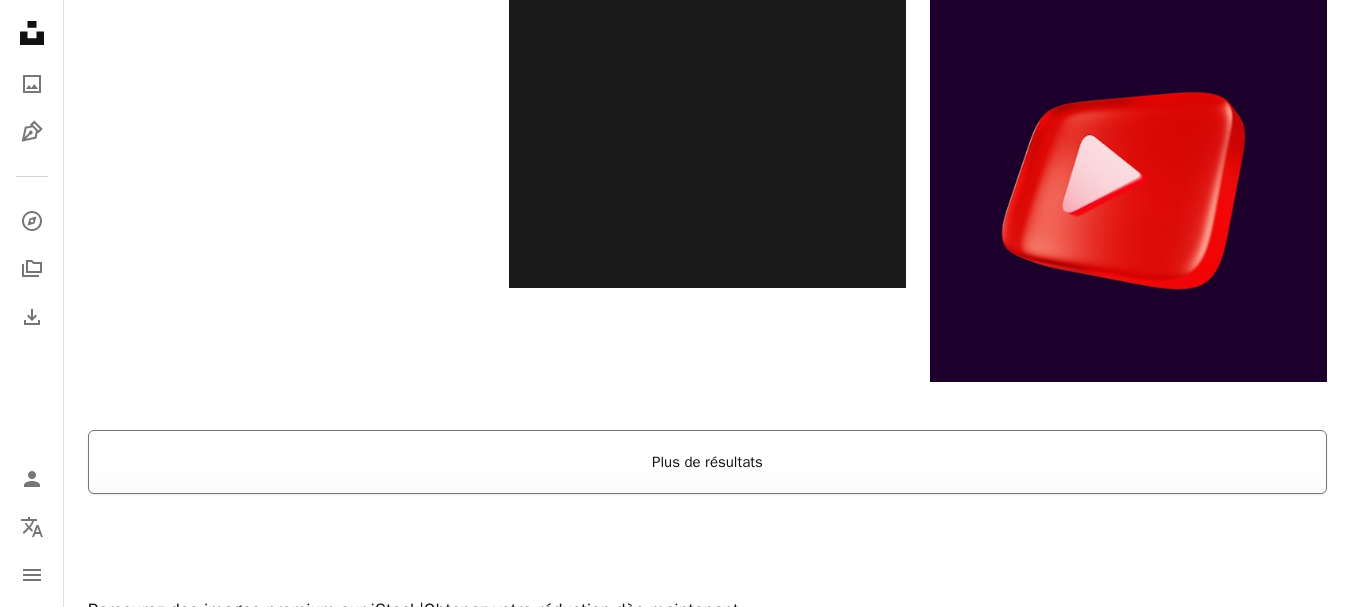 click on "Plus de résultats" at bounding box center [707, 462] 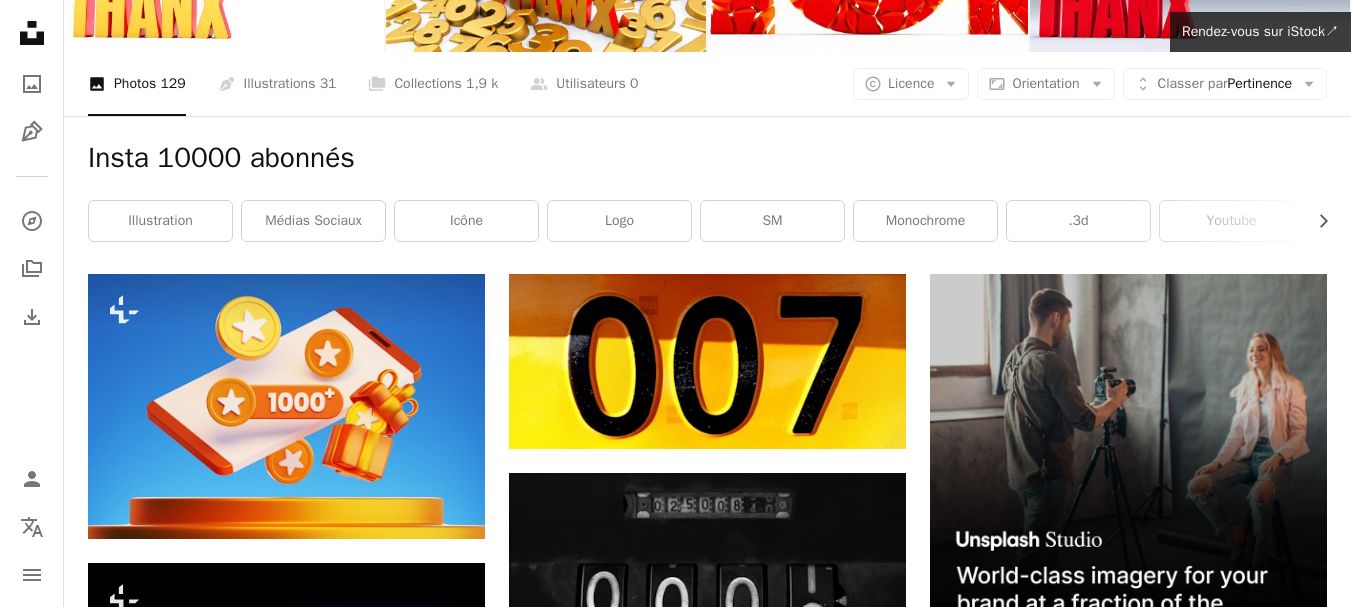 scroll, scrollTop: 0, scrollLeft: 0, axis: both 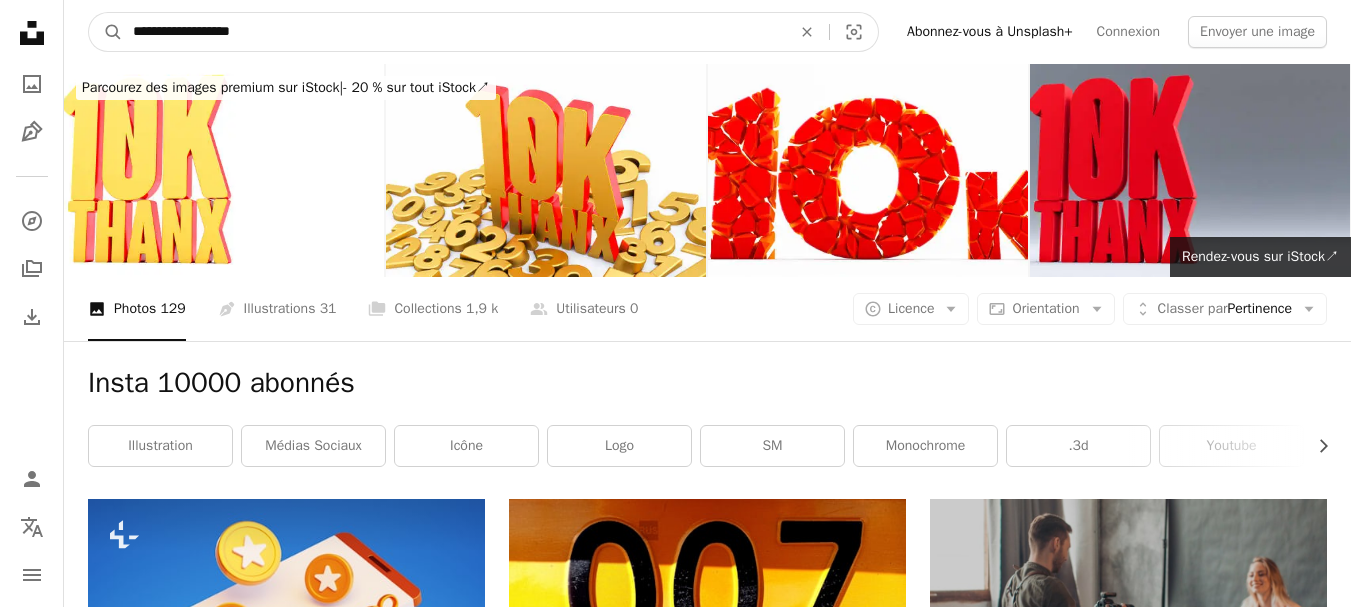 drag, startPoint x: 166, startPoint y: 32, endPoint x: 0, endPoint y: 56, distance: 167.72597 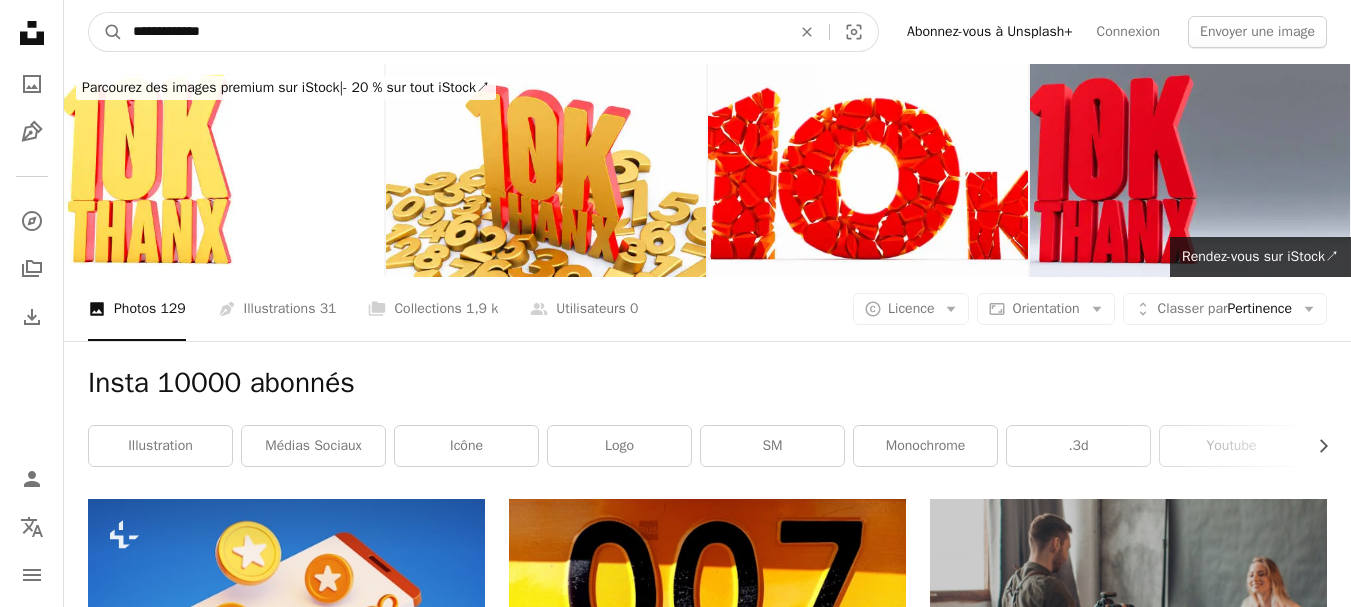 type on "**********" 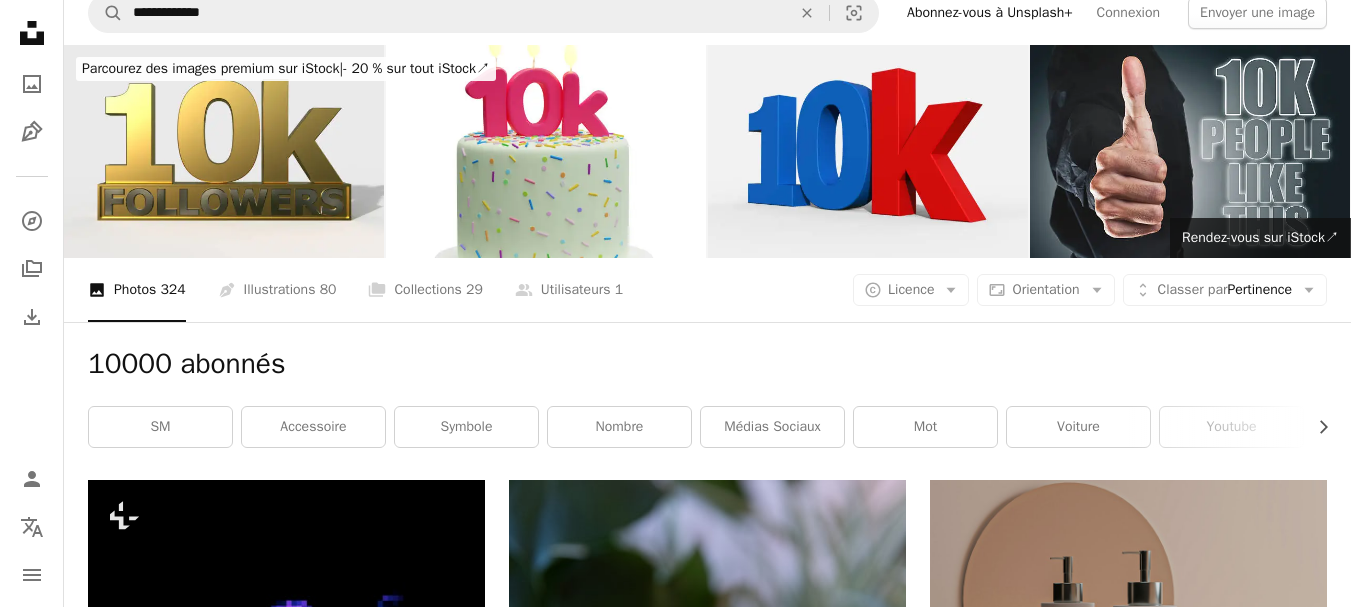scroll, scrollTop: 0, scrollLeft: 0, axis: both 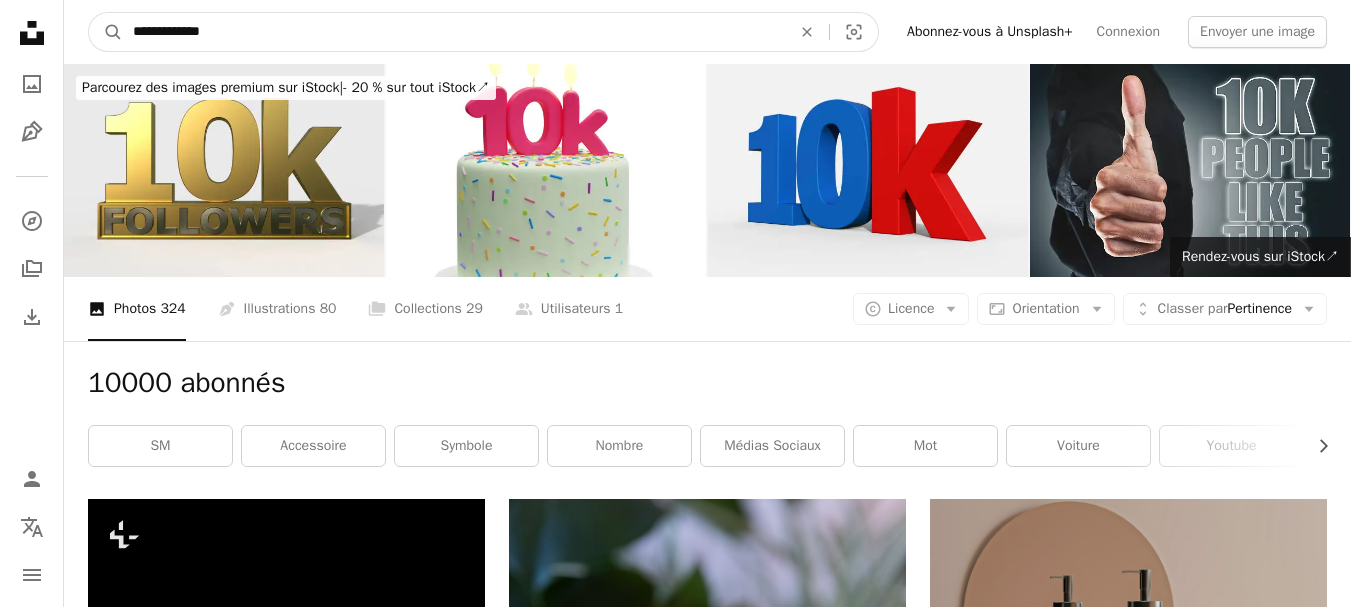 drag, startPoint x: 256, startPoint y: 37, endPoint x: 0, endPoint y: 101, distance: 263.87875 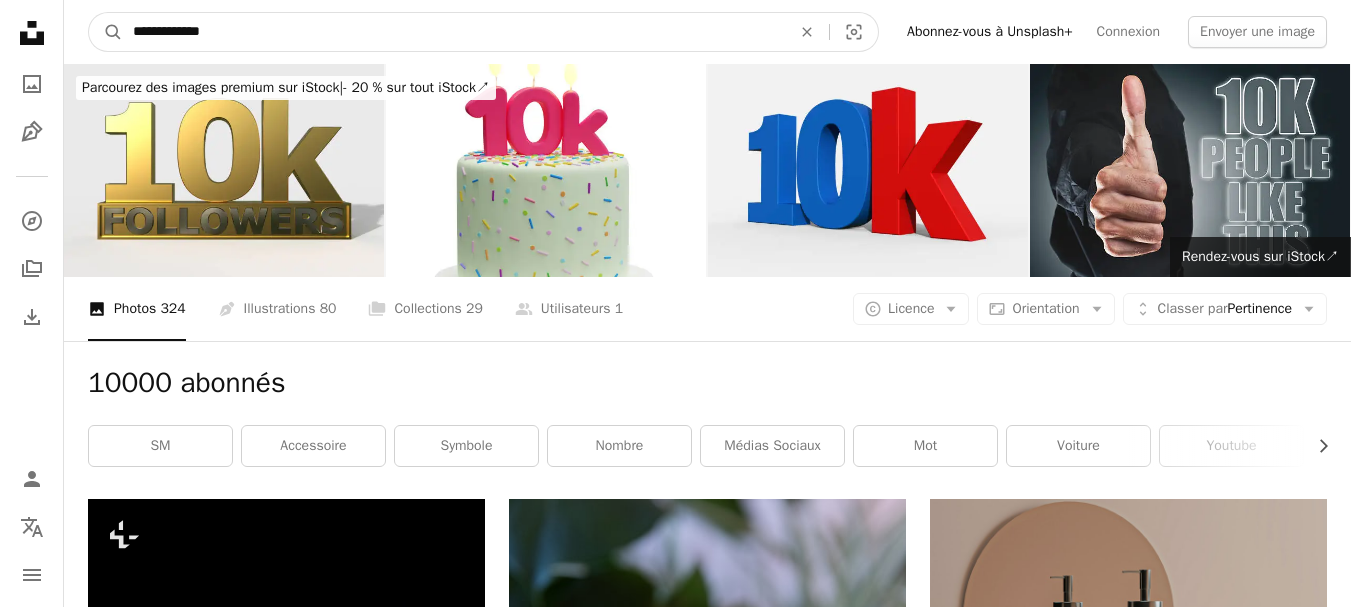 click on "**********" at bounding box center (454, 32) 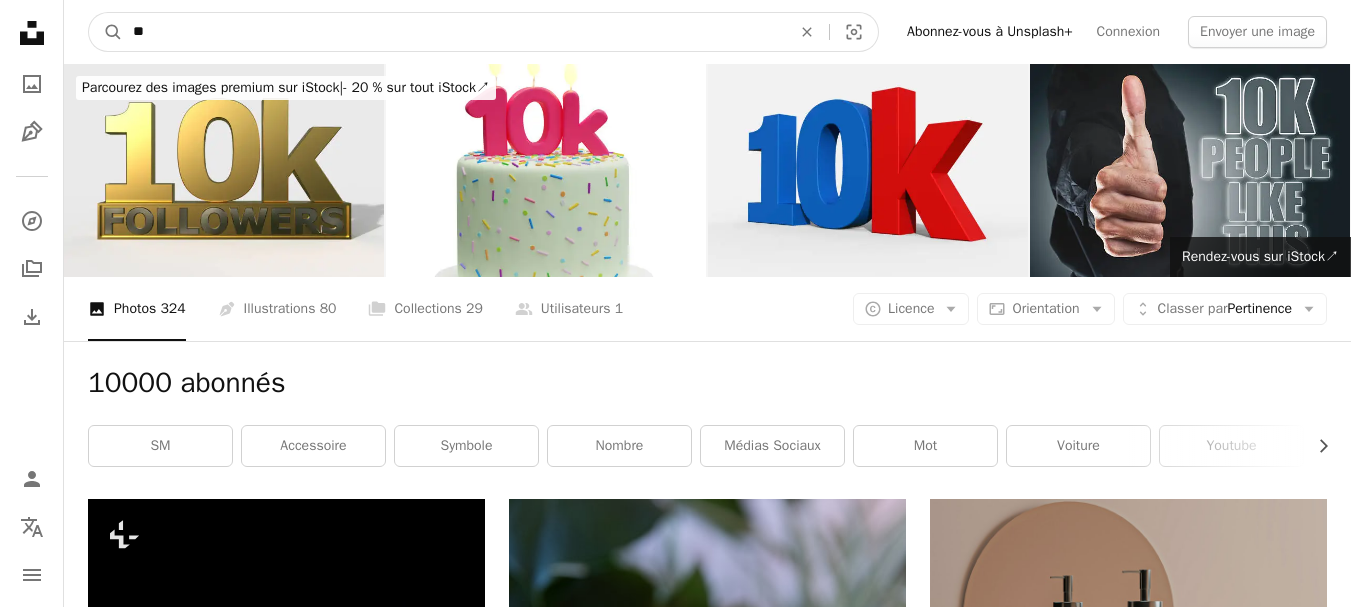 type on "*" 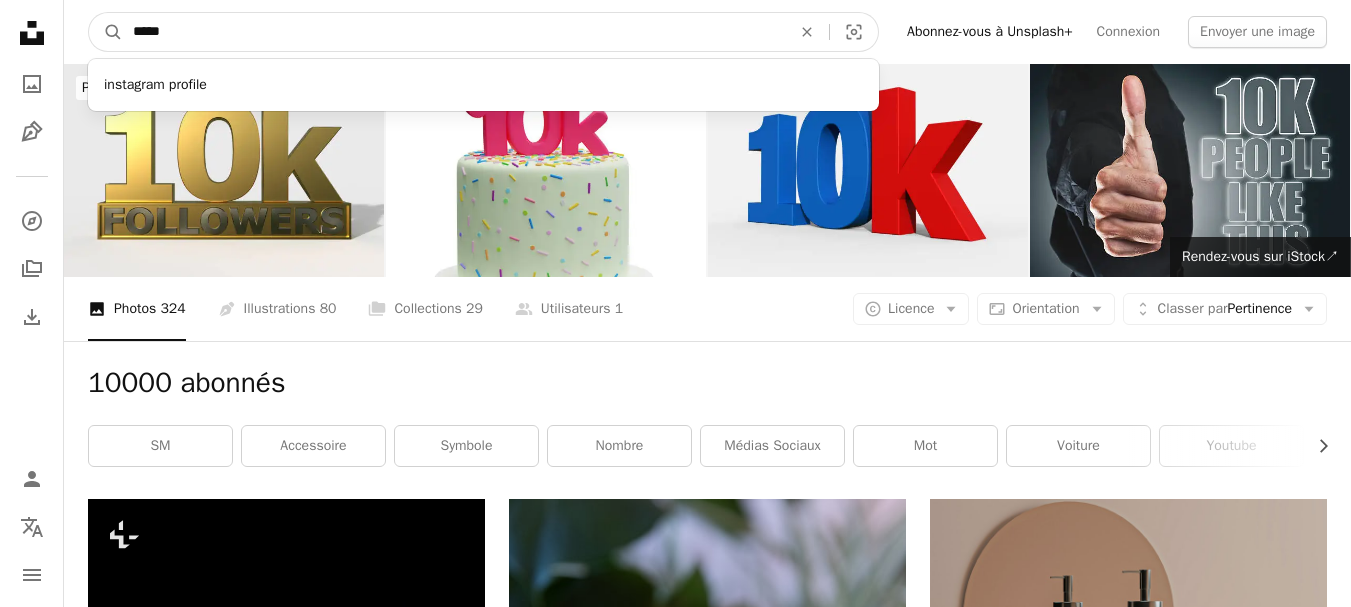 type on "*****" 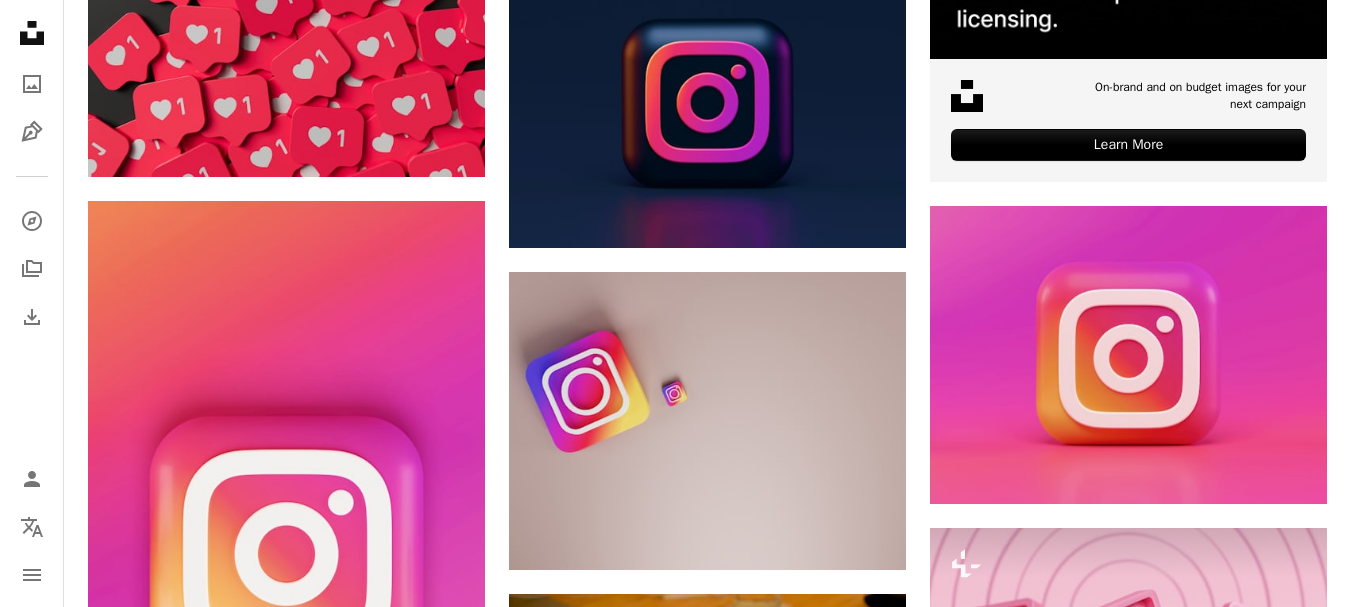 scroll, scrollTop: 840, scrollLeft: 0, axis: vertical 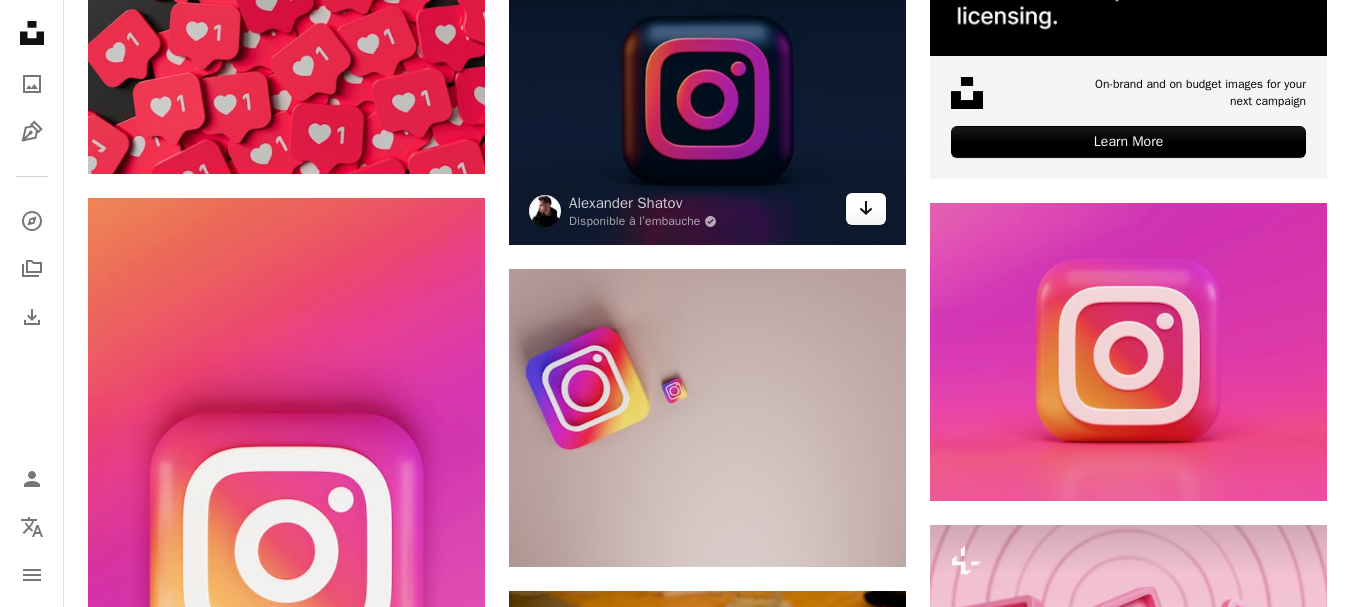 click on "Arrow pointing down" 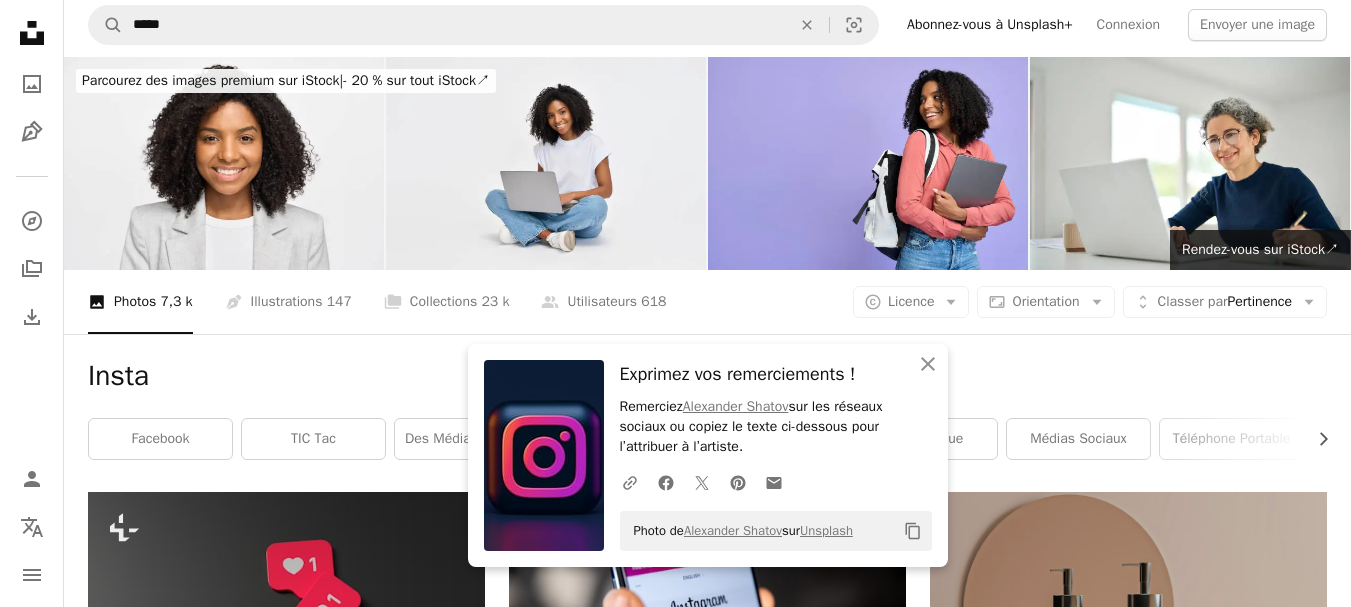 scroll, scrollTop: 0, scrollLeft: 0, axis: both 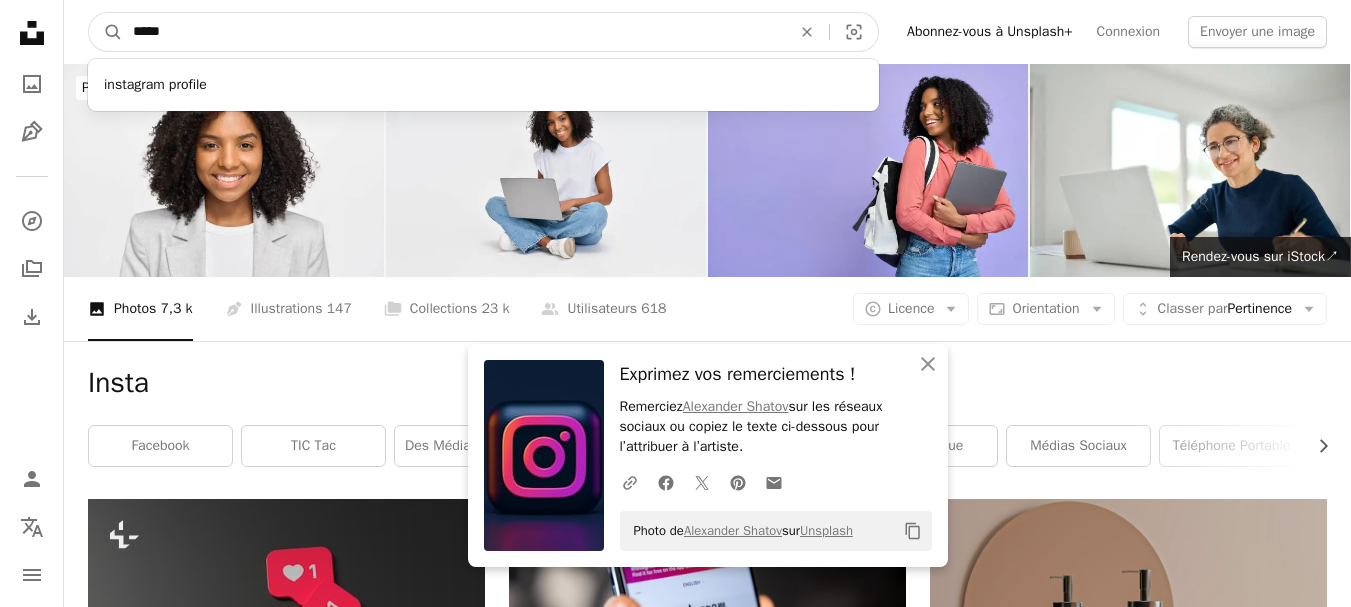 drag, startPoint x: 289, startPoint y: 34, endPoint x: 63, endPoint y: 39, distance: 226.0553 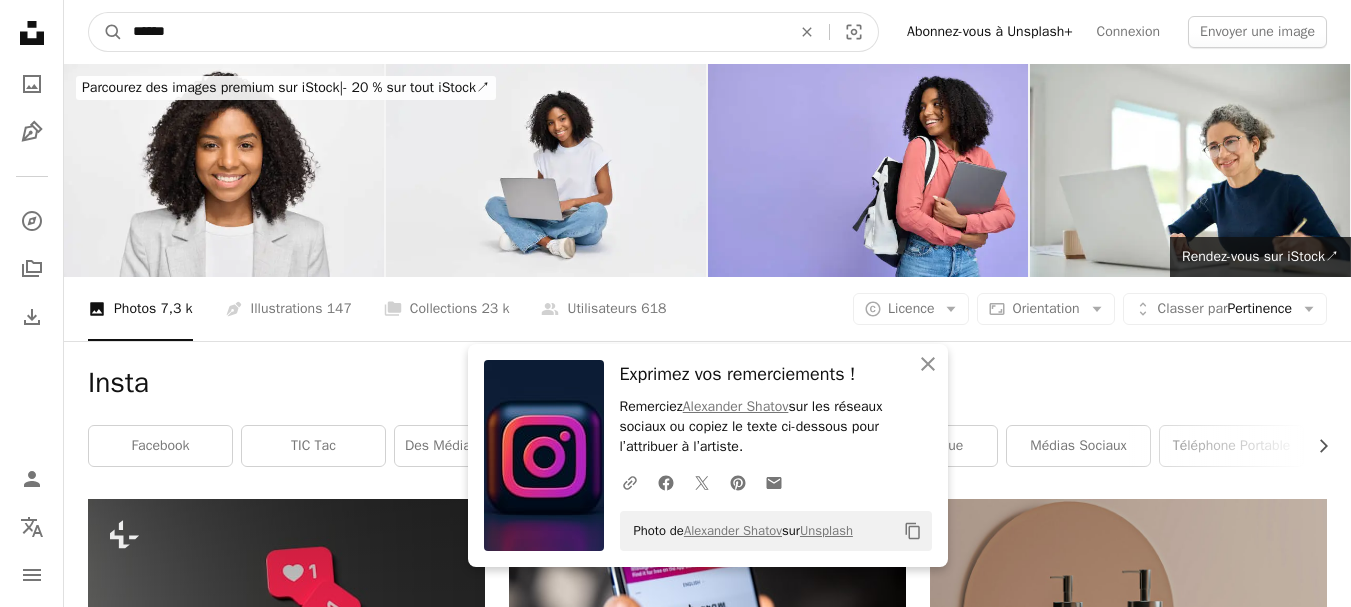 type on "******" 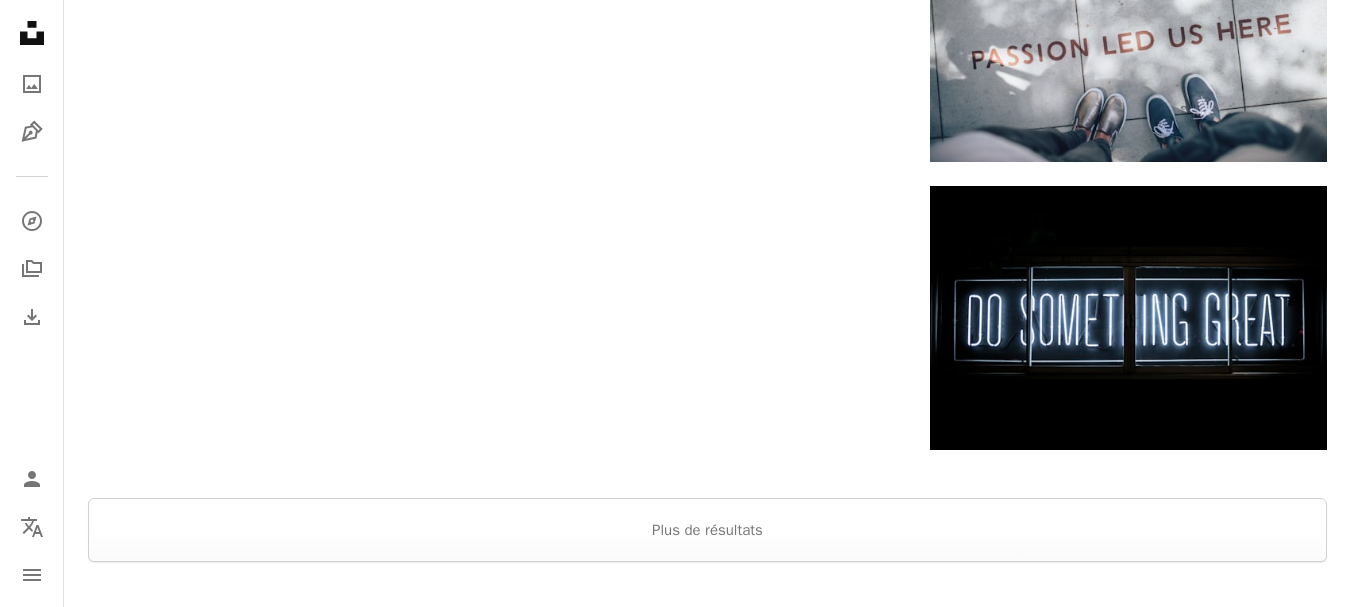 scroll, scrollTop: 3000, scrollLeft: 0, axis: vertical 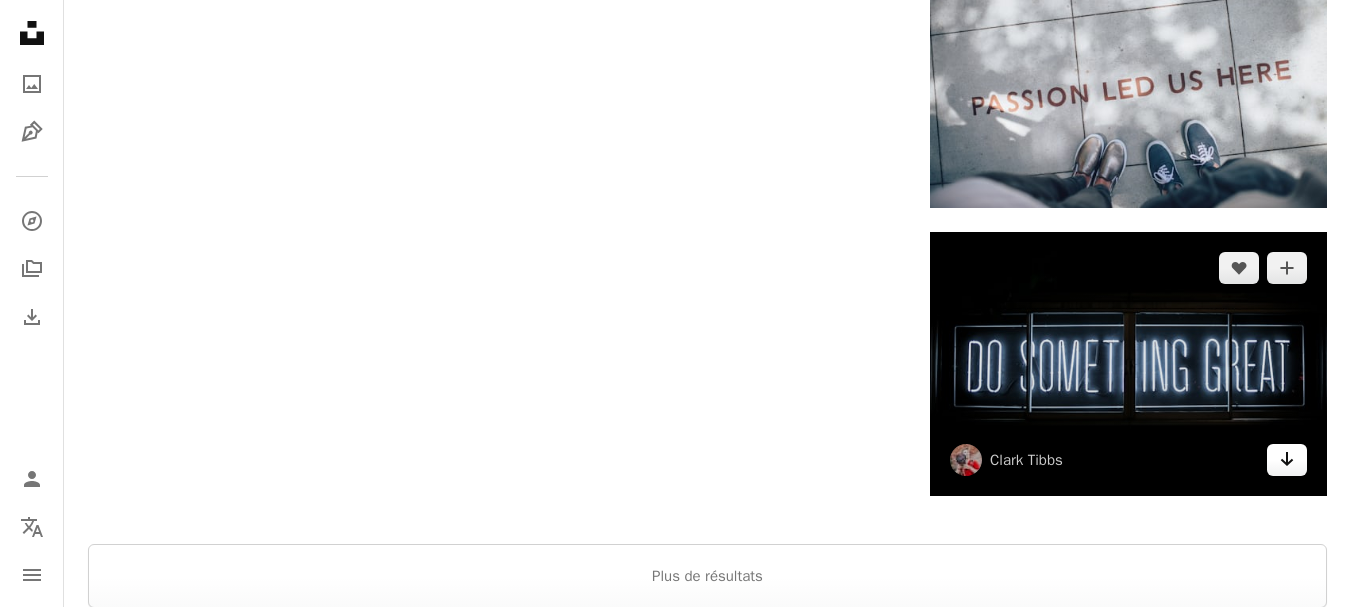 click on "Arrow pointing down" at bounding box center (1287, 460) 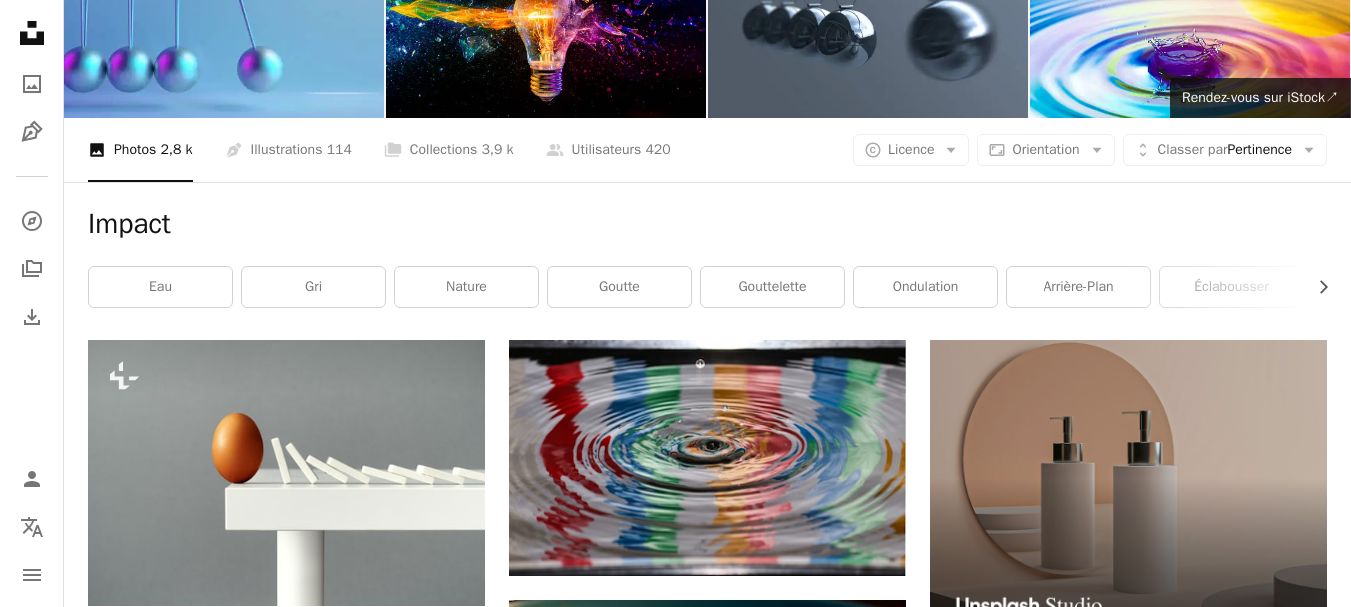 scroll, scrollTop: 0, scrollLeft: 0, axis: both 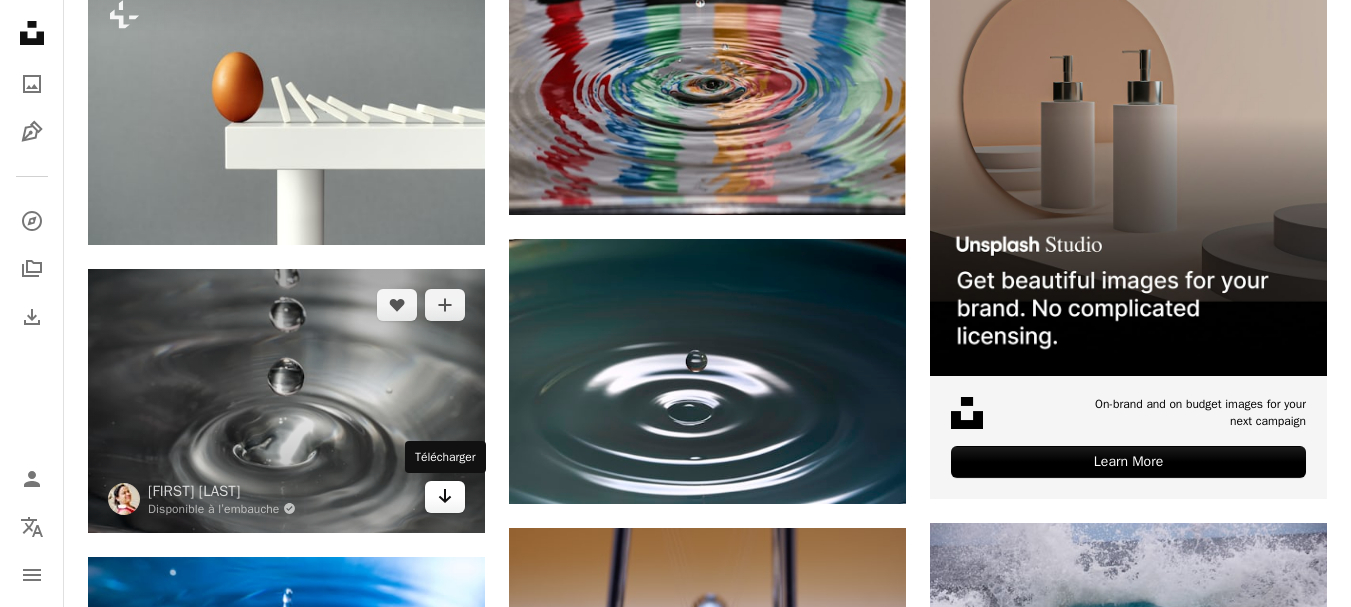 click on "Arrow pointing down" 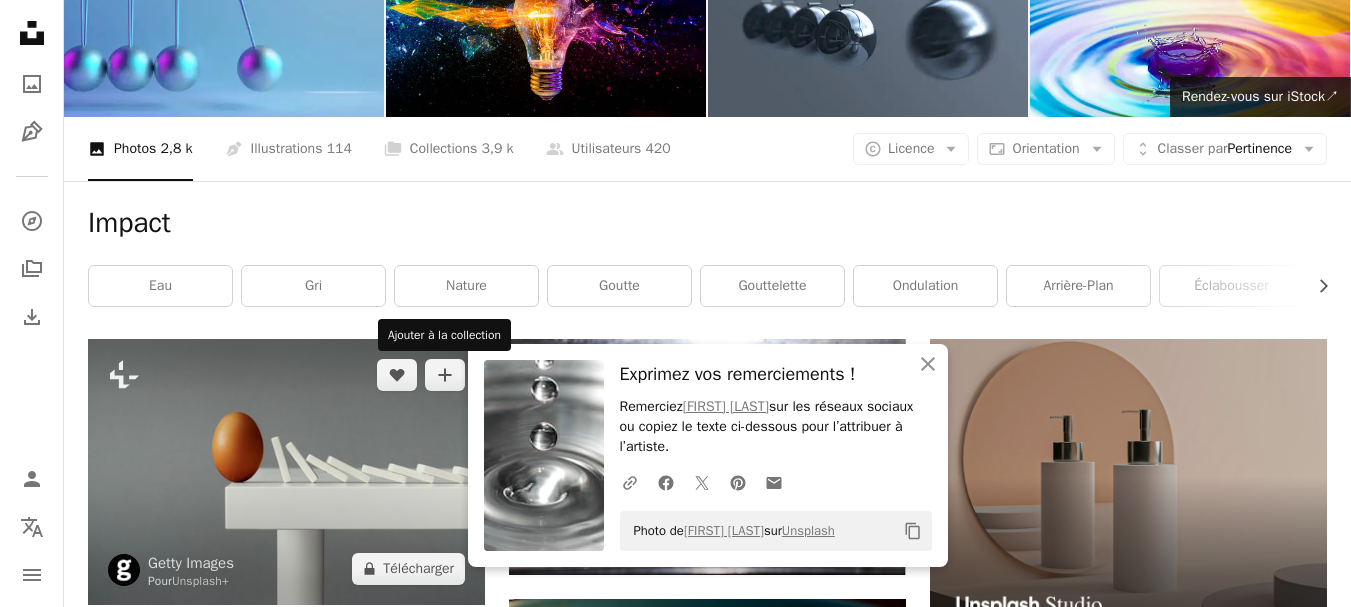 scroll, scrollTop: 0, scrollLeft: 0, axis: both 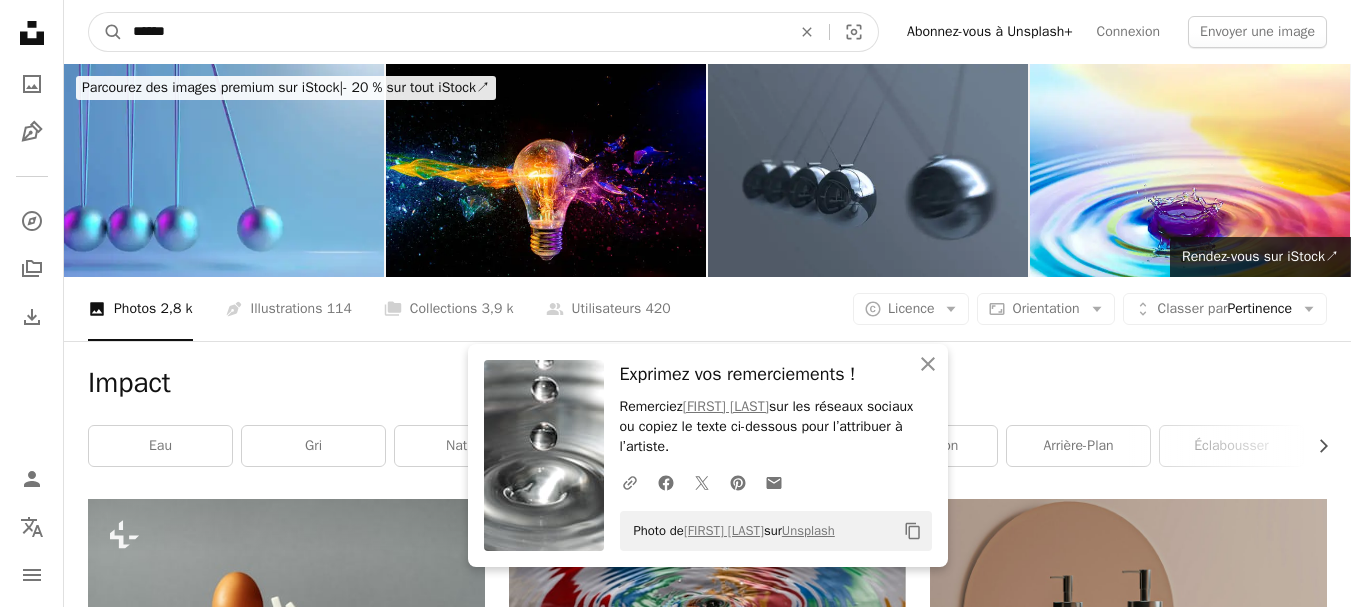 click on "******" at bounding box center (454, 32) 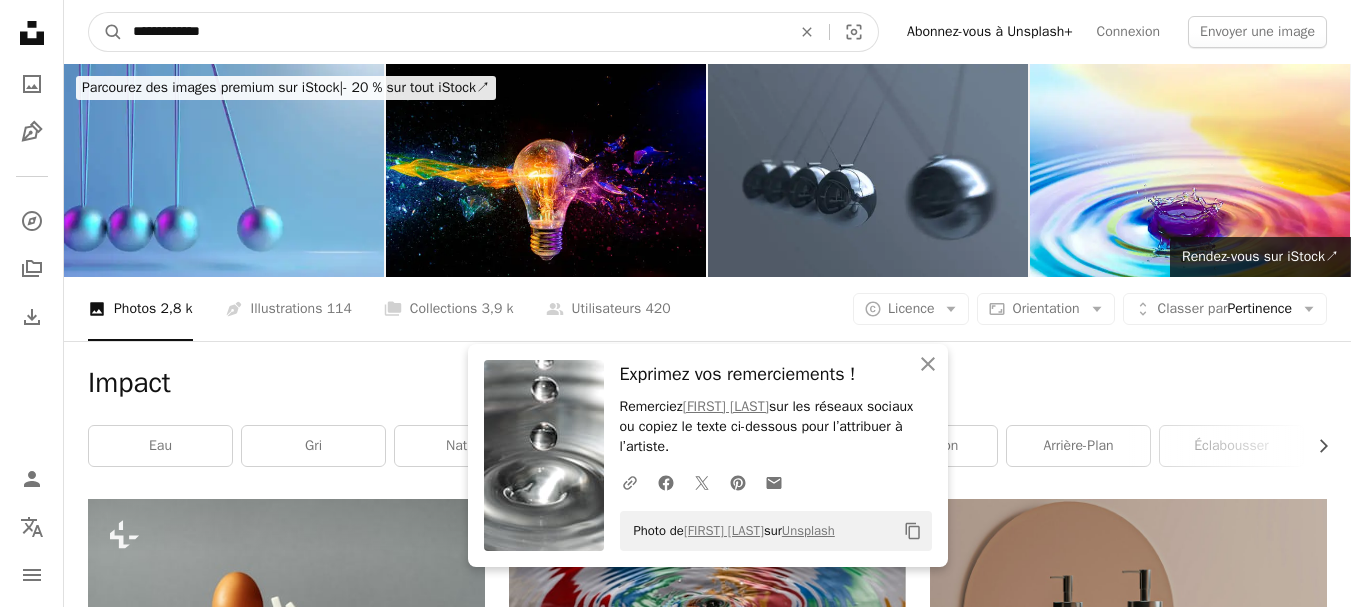 type on "**********" 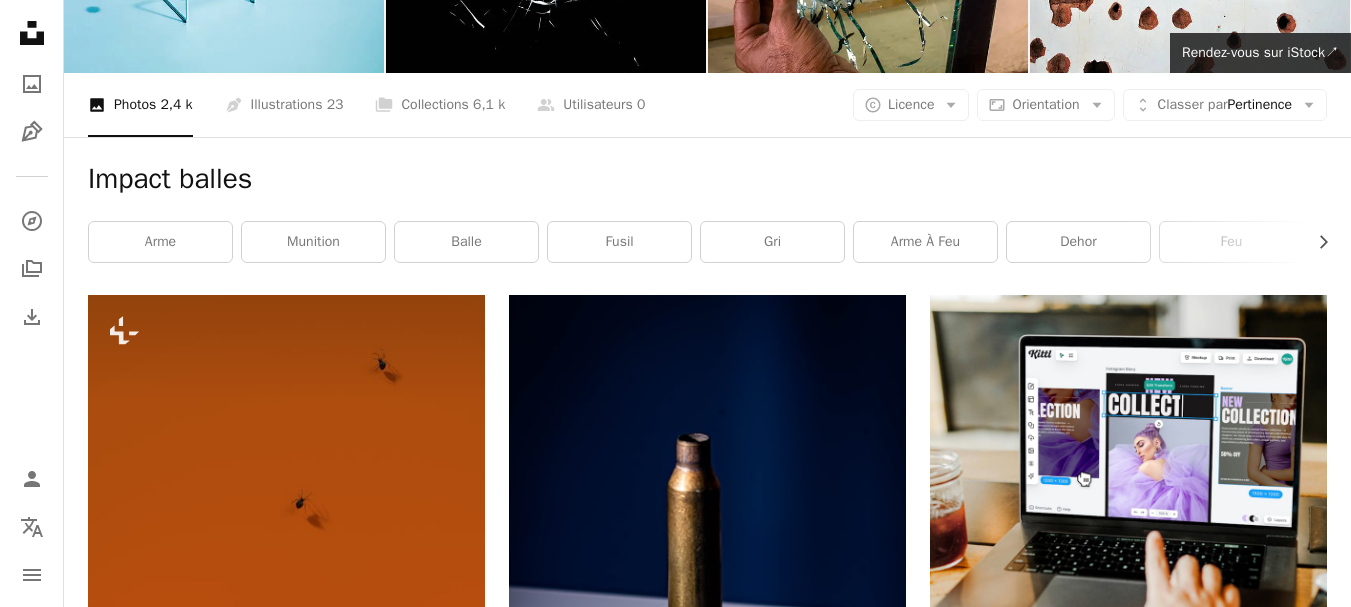 scroll, scrollTop: 0, scrollLeft: 0, axis: both 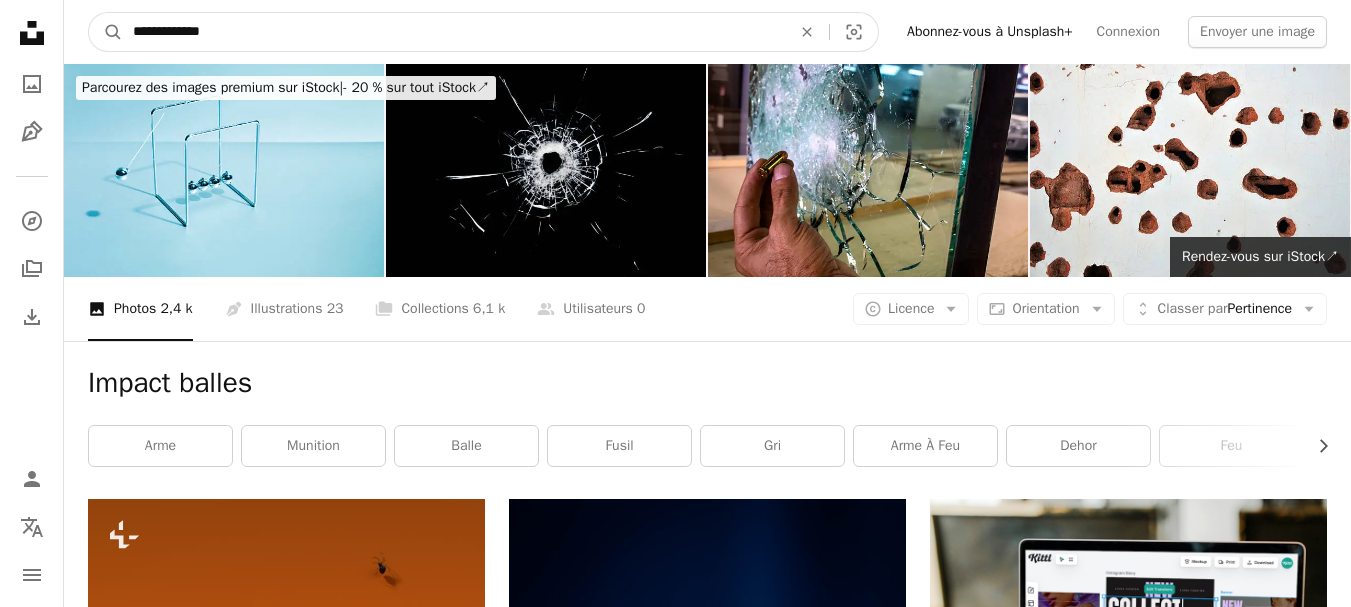 click on "**********" at bounding box center (454, 32) 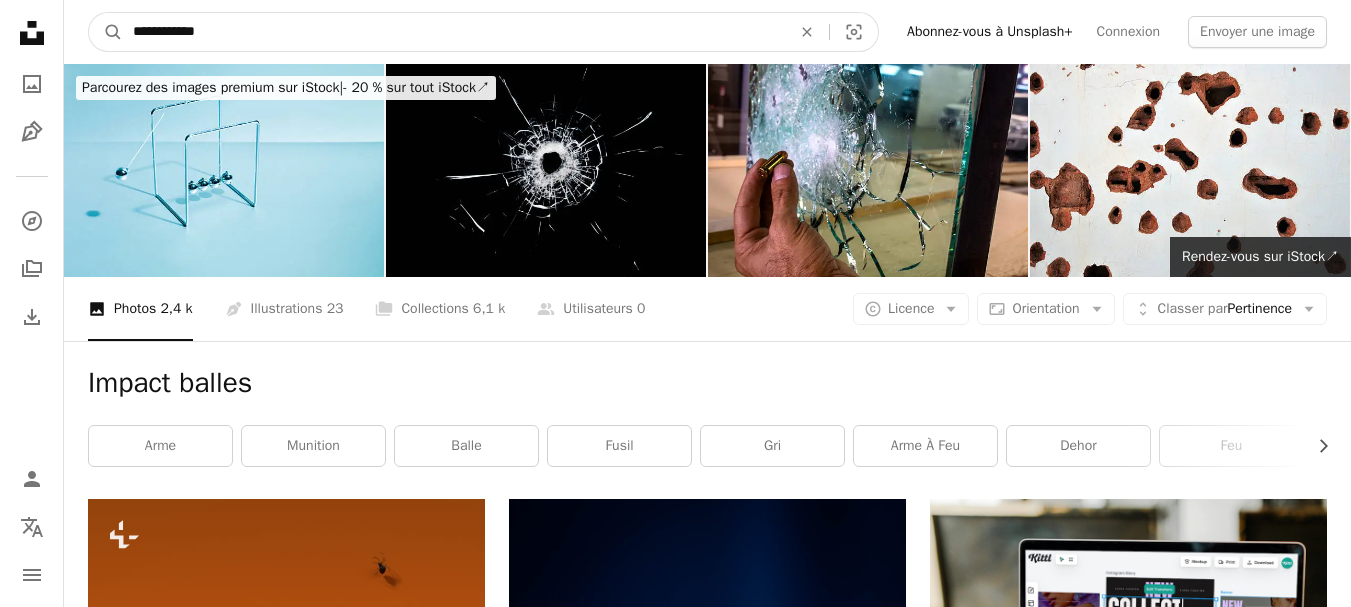 type on "**********" 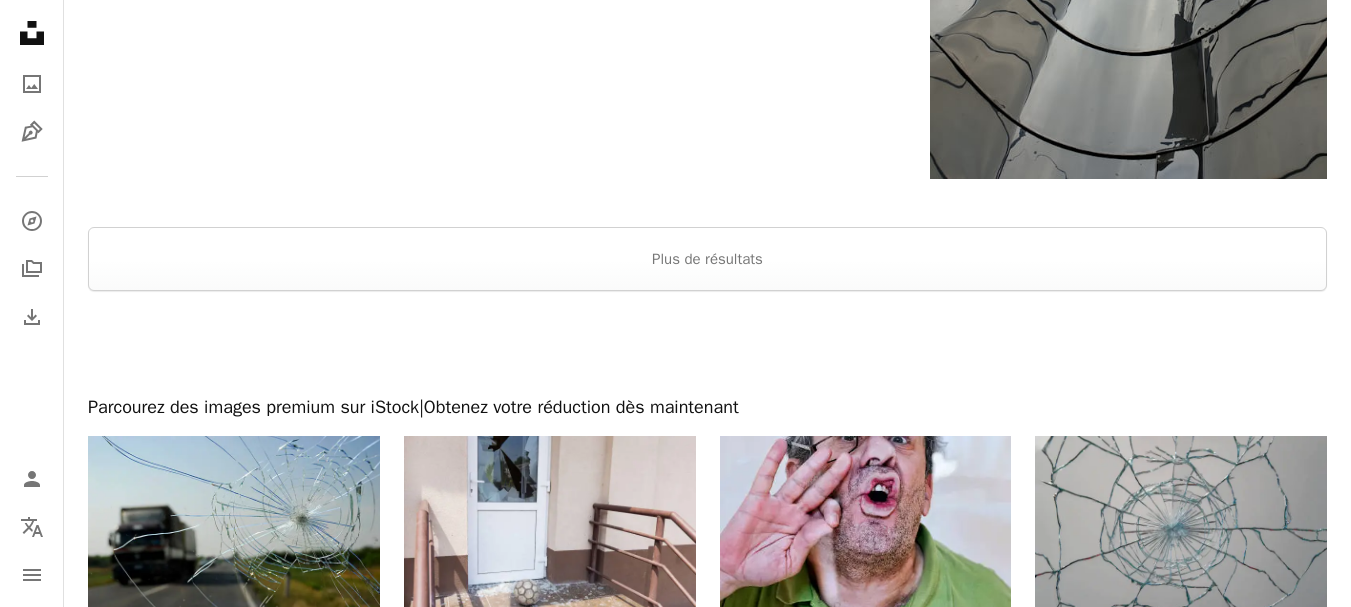 scroll, scrollTop: 4080, scrollLeft: 0, axis: vertical 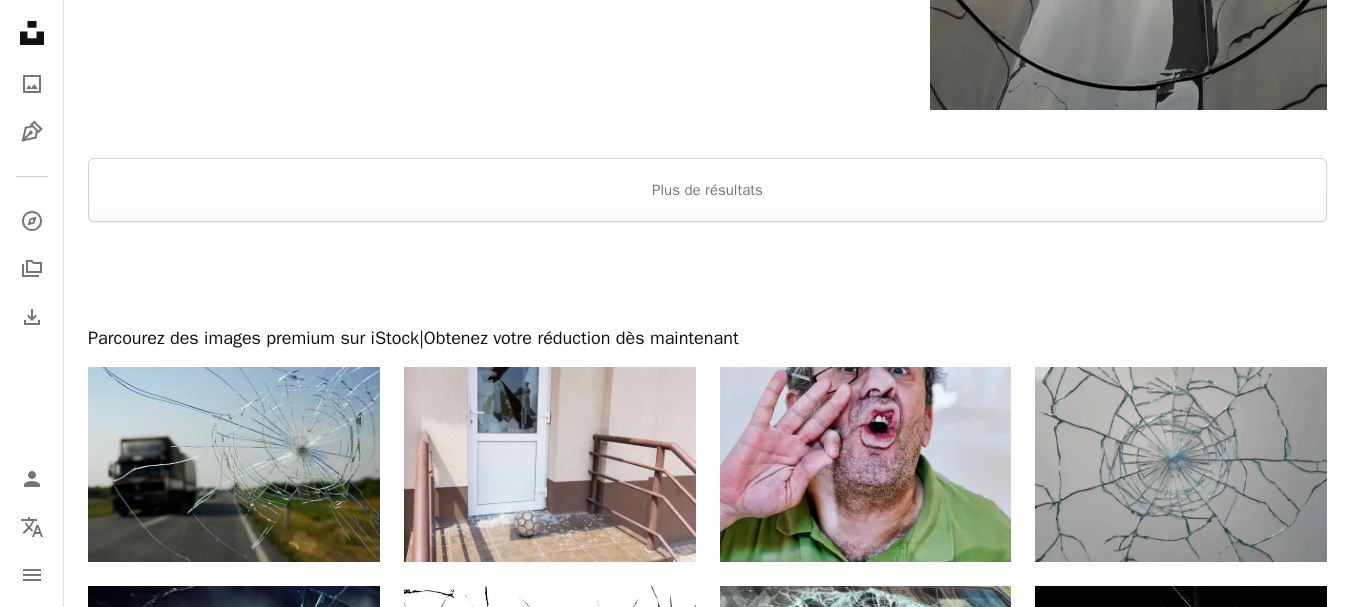 click at bounding box center (707, 274) 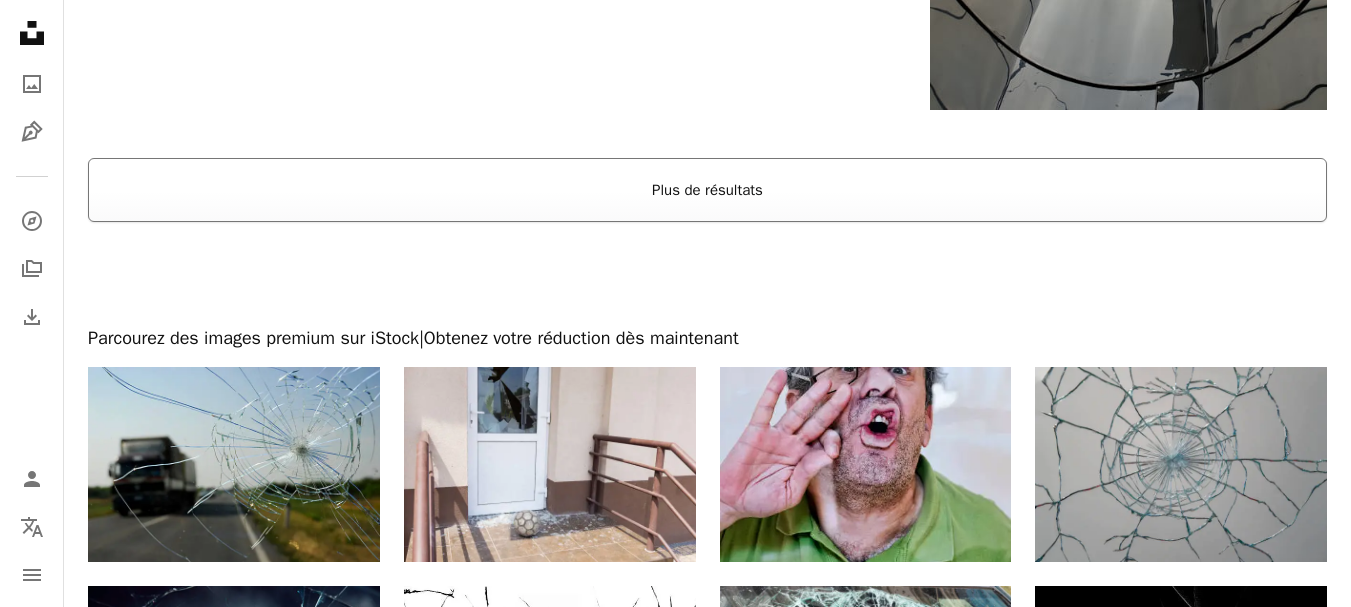 click on "Plus de résultats" at bounding box center (707, 190) 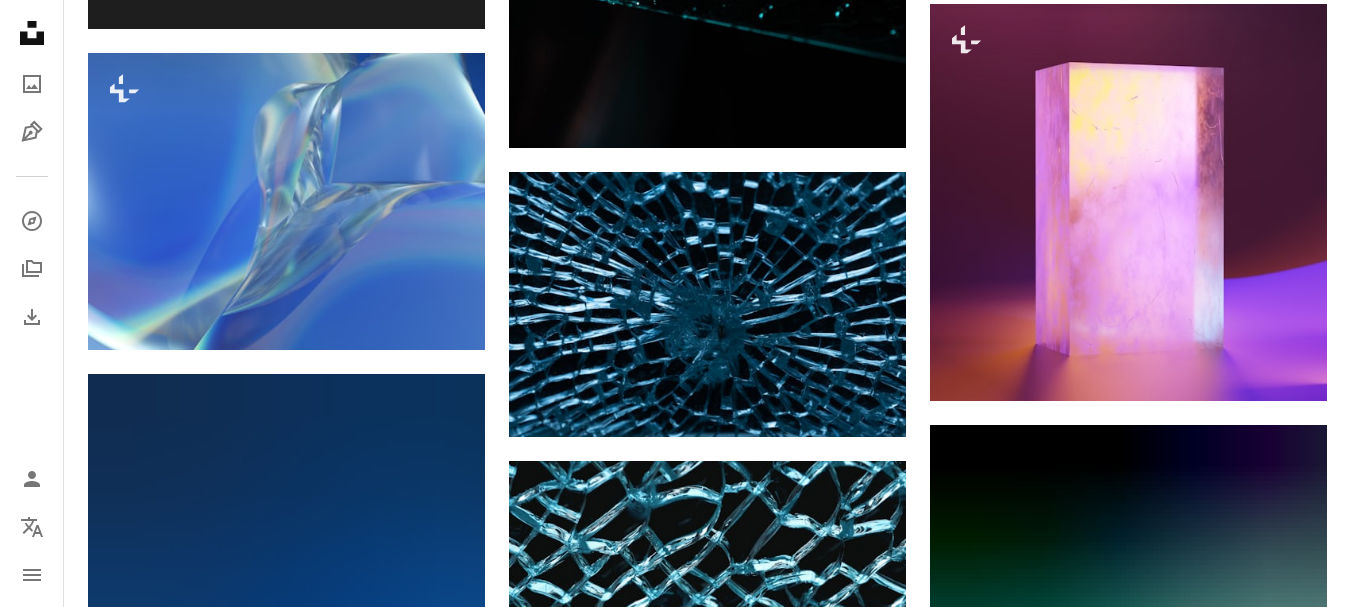 scroll, scrollTop: 10160, scrollLeft: 0, axis: vertical 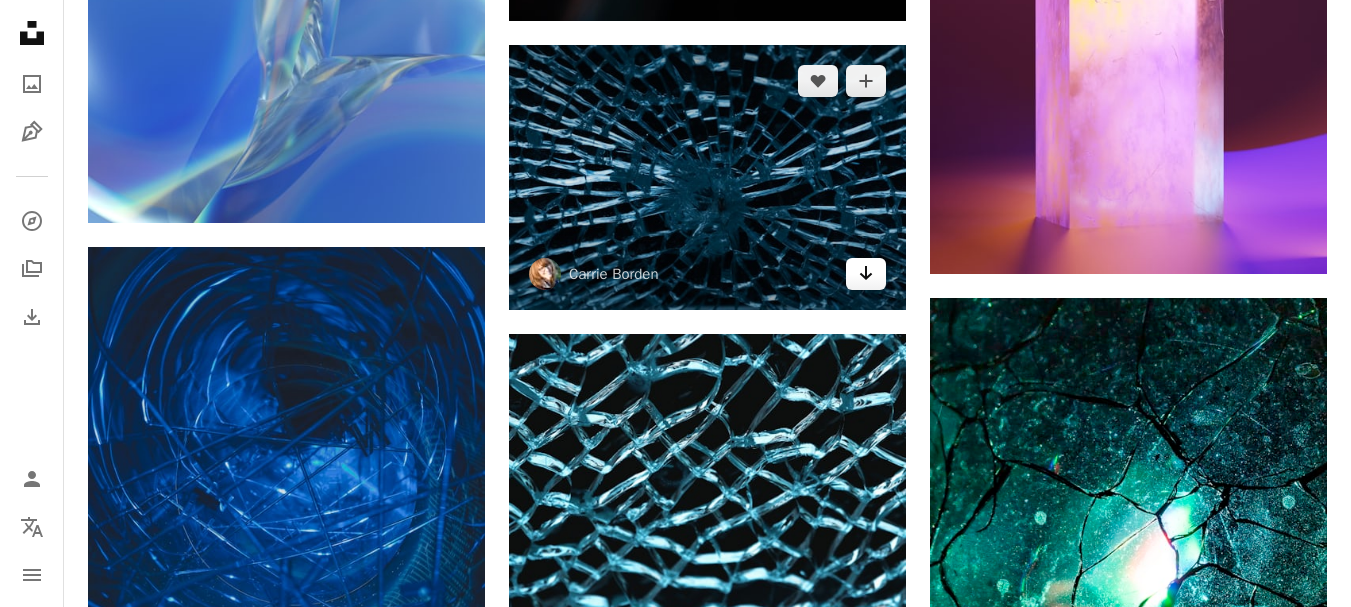 click 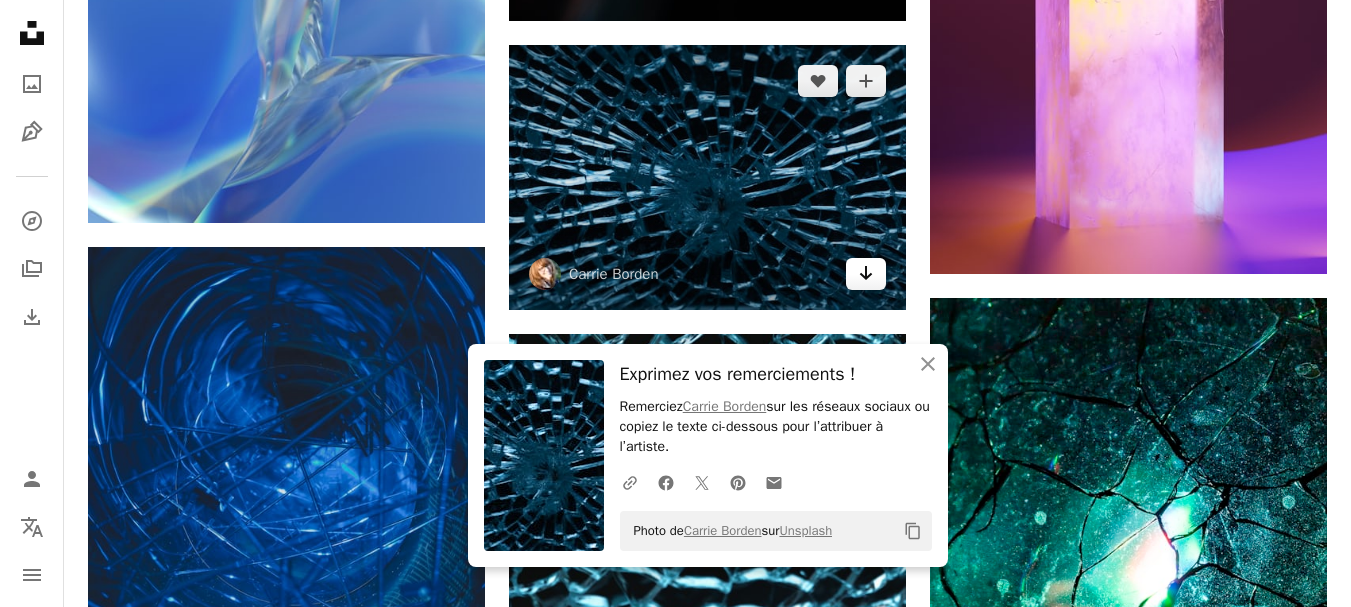 click 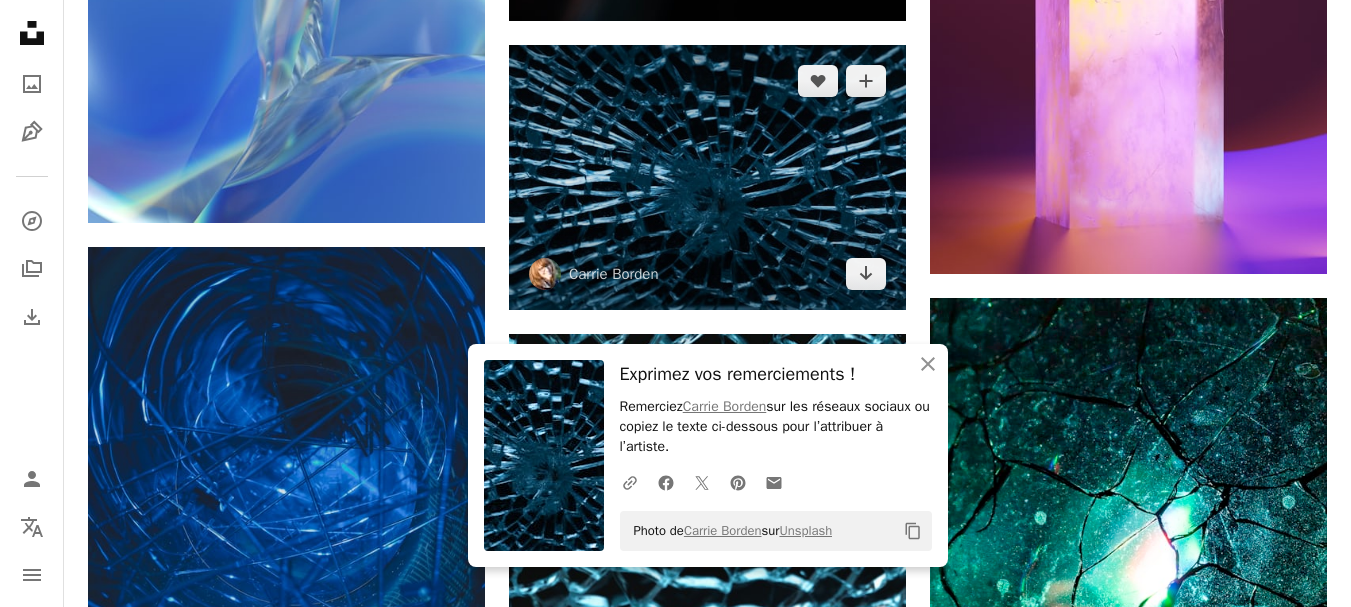 scroll, scrollTop: 0, scrollLeft: 0, axis: both 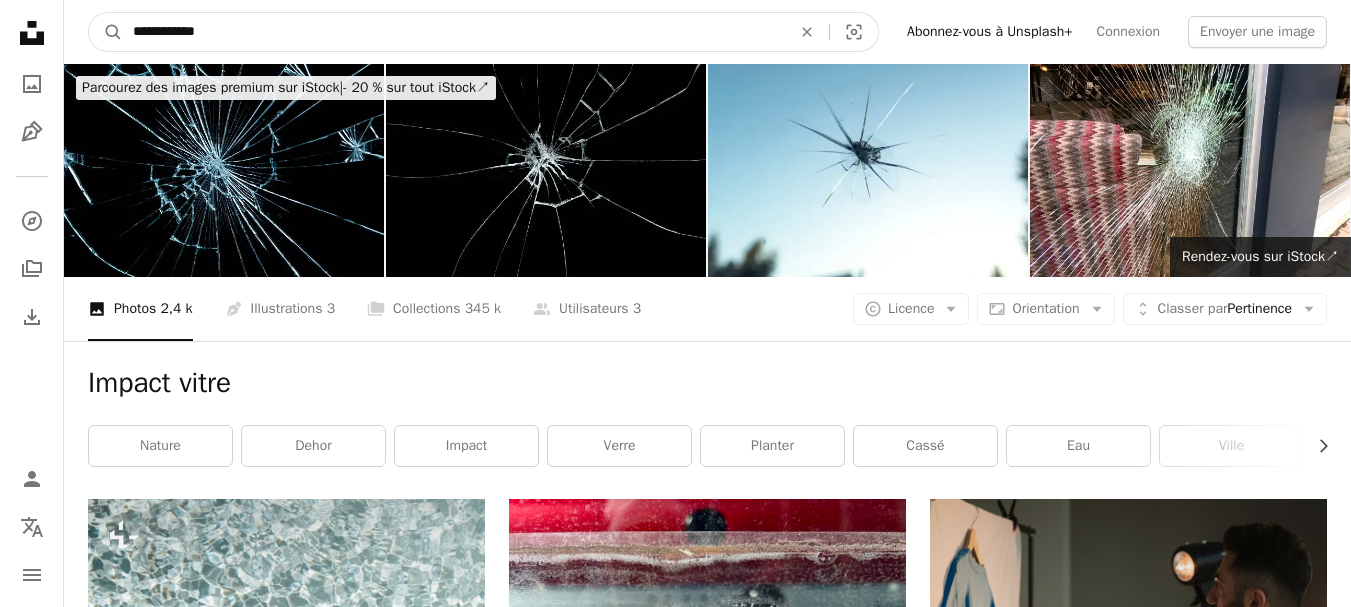 drag, startPoint x: 220, startPoint y: 37, endPoint x: 0, endPoint y: 31, distance: 220.0818 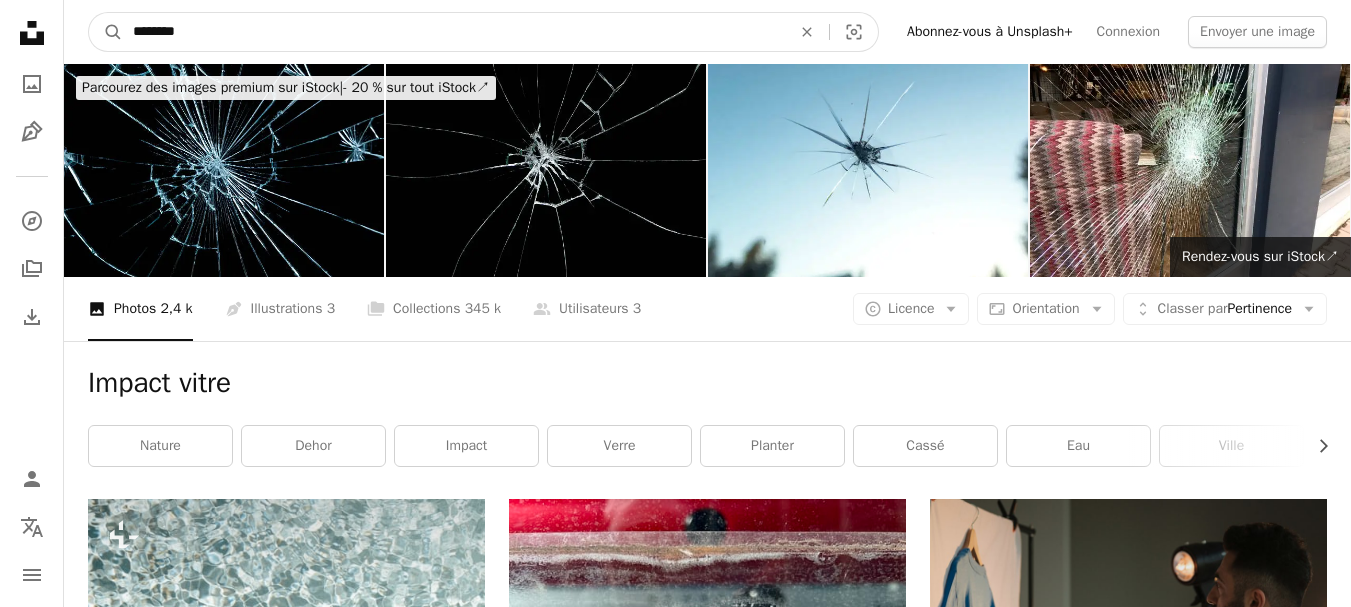 type on "********" 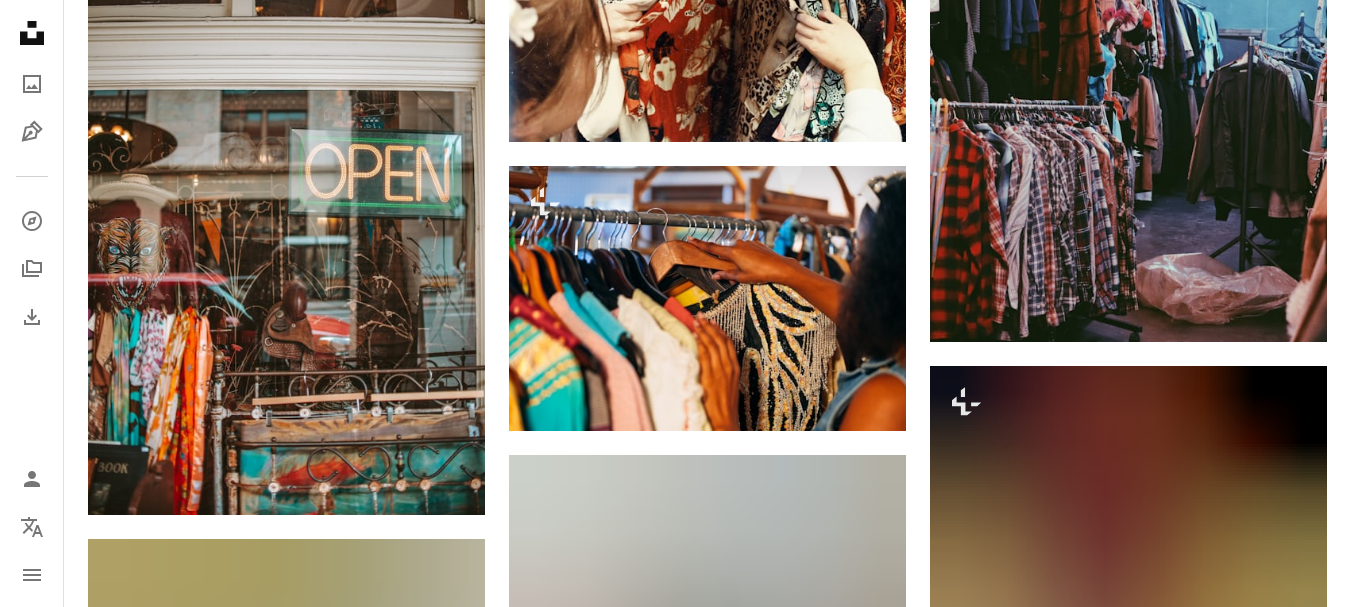 scroll, scrollTop: 1200, scrollLeft: 0, axis: vertical 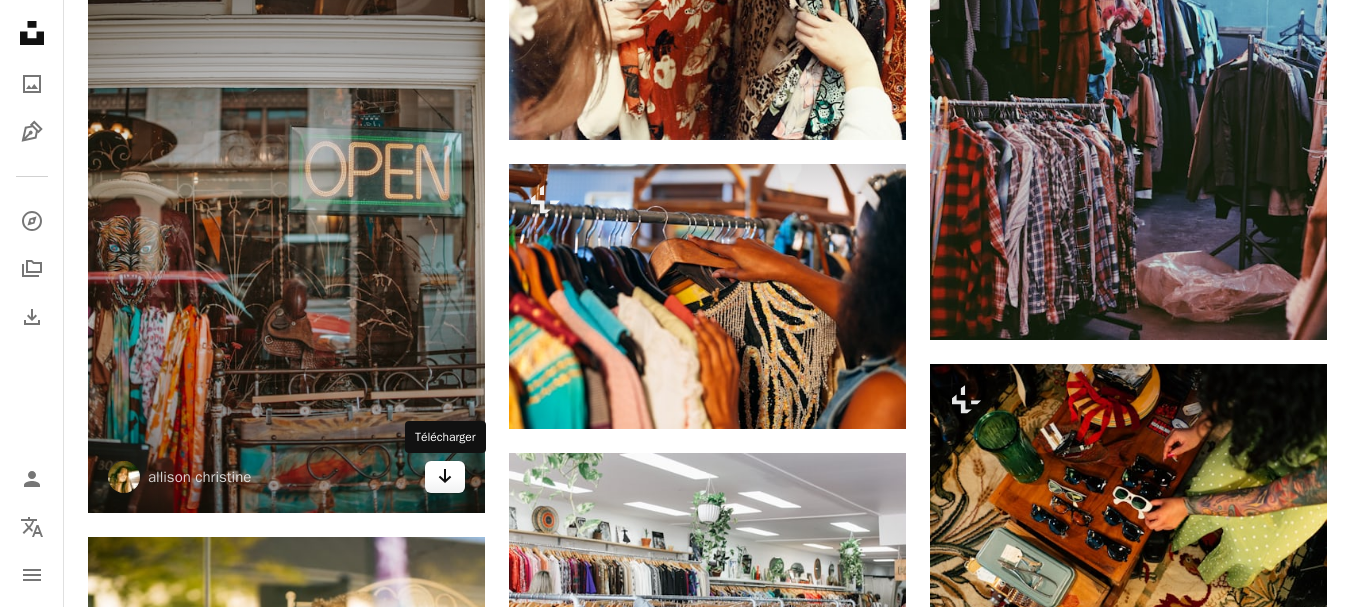 click on "Arrow pointing down" 